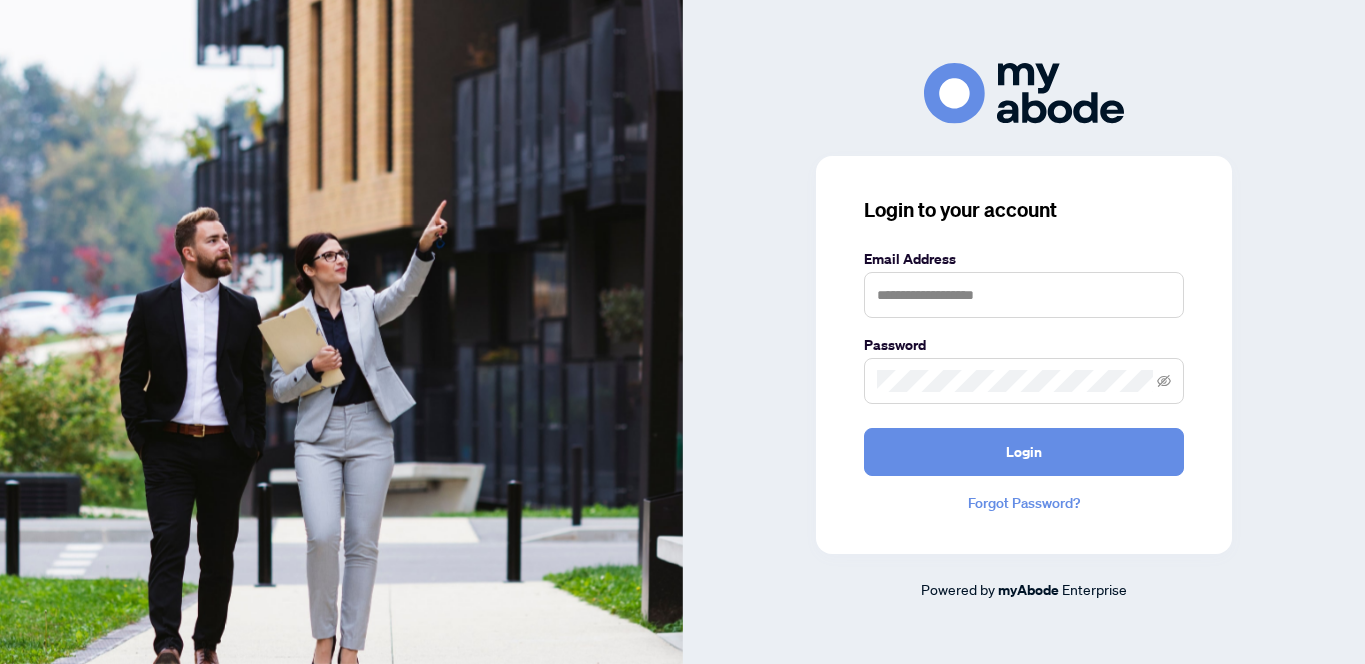 scroll, scrollTop: 0, scrollLeft: 0, axis: both 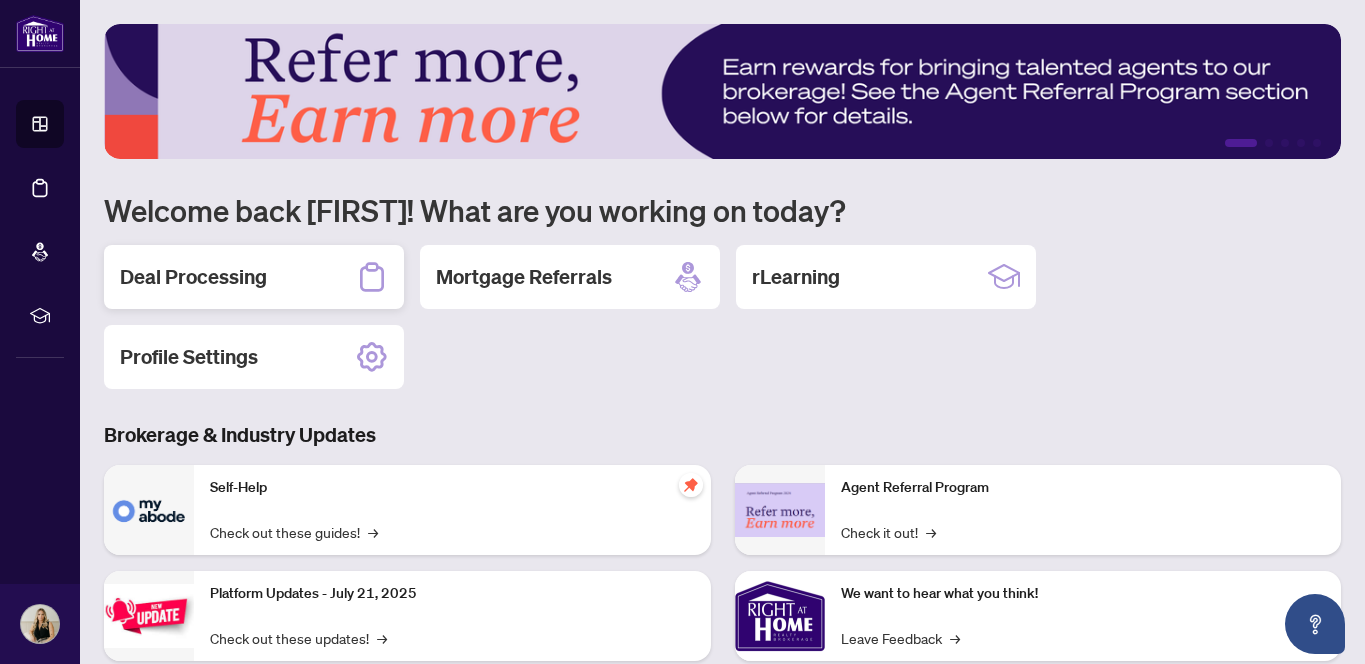 click on "Deal Processing" at bounding box center [193, 277] 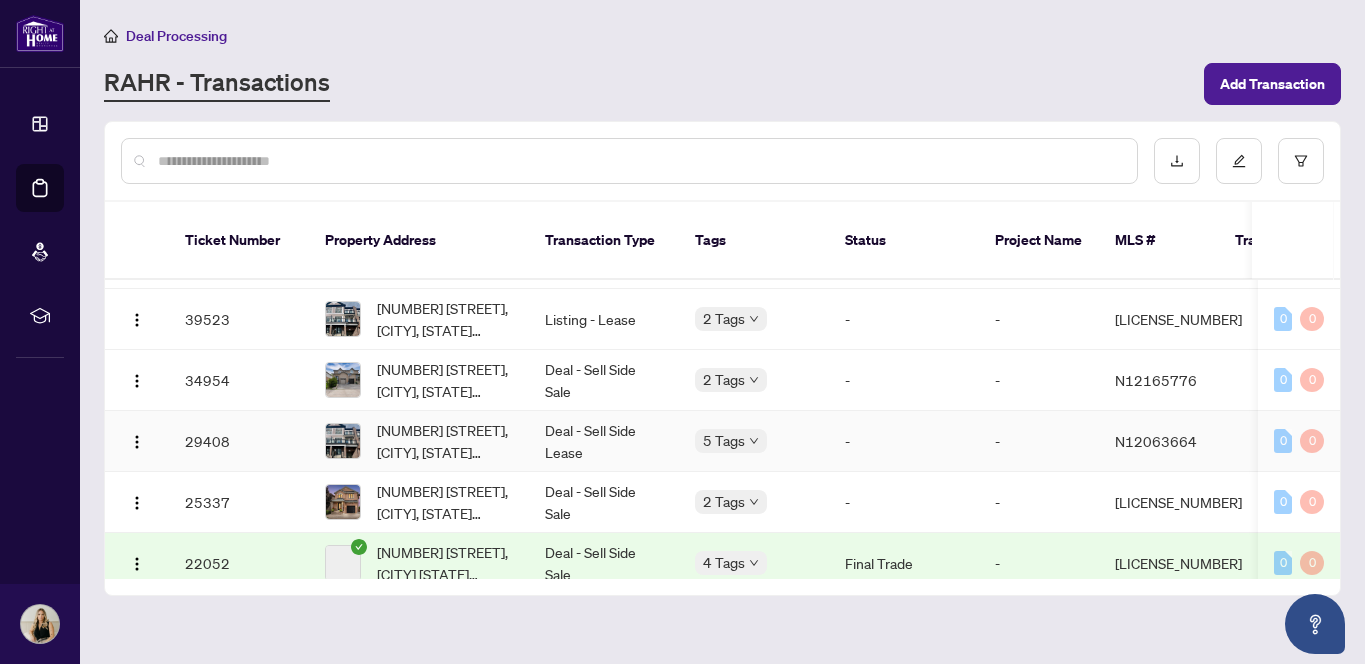 scroll, scrollTop: 0, scrollLeft: 0, axis: both 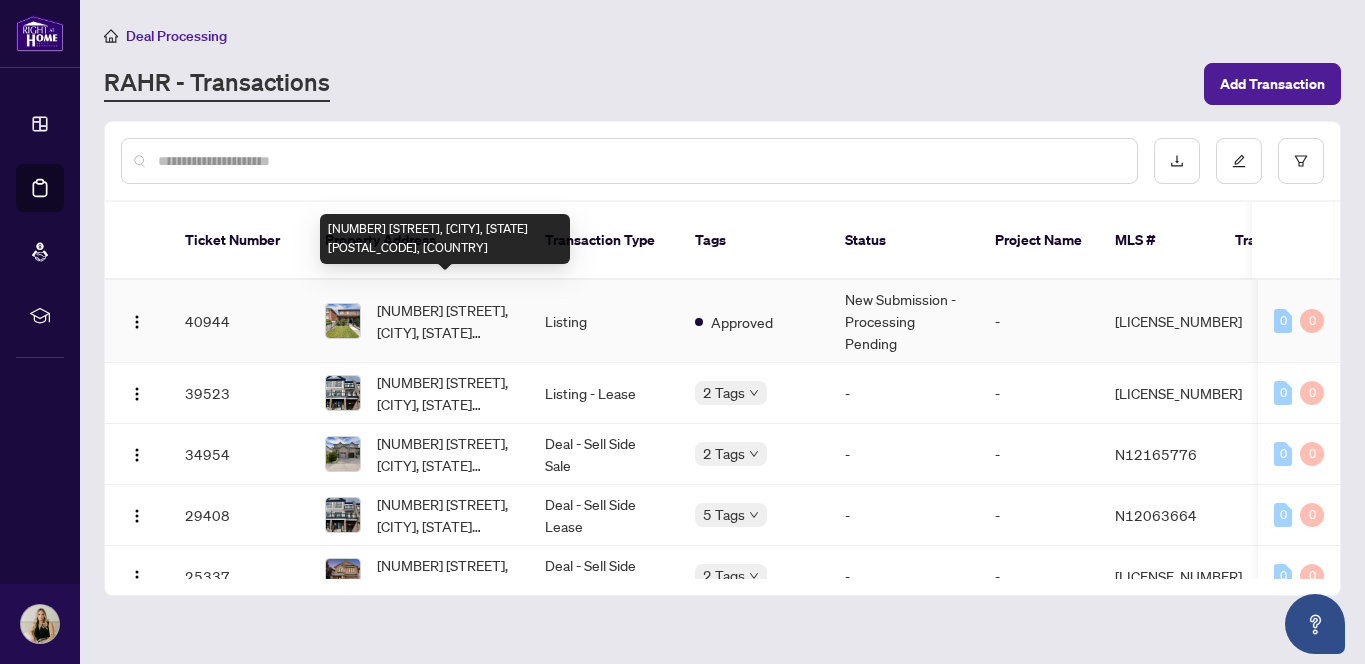 click on "[NUMBER] [STREET], [CITY], [STATE] [POSTAL_CODE], [COUNTRY]" at bounding box center [445, 321] 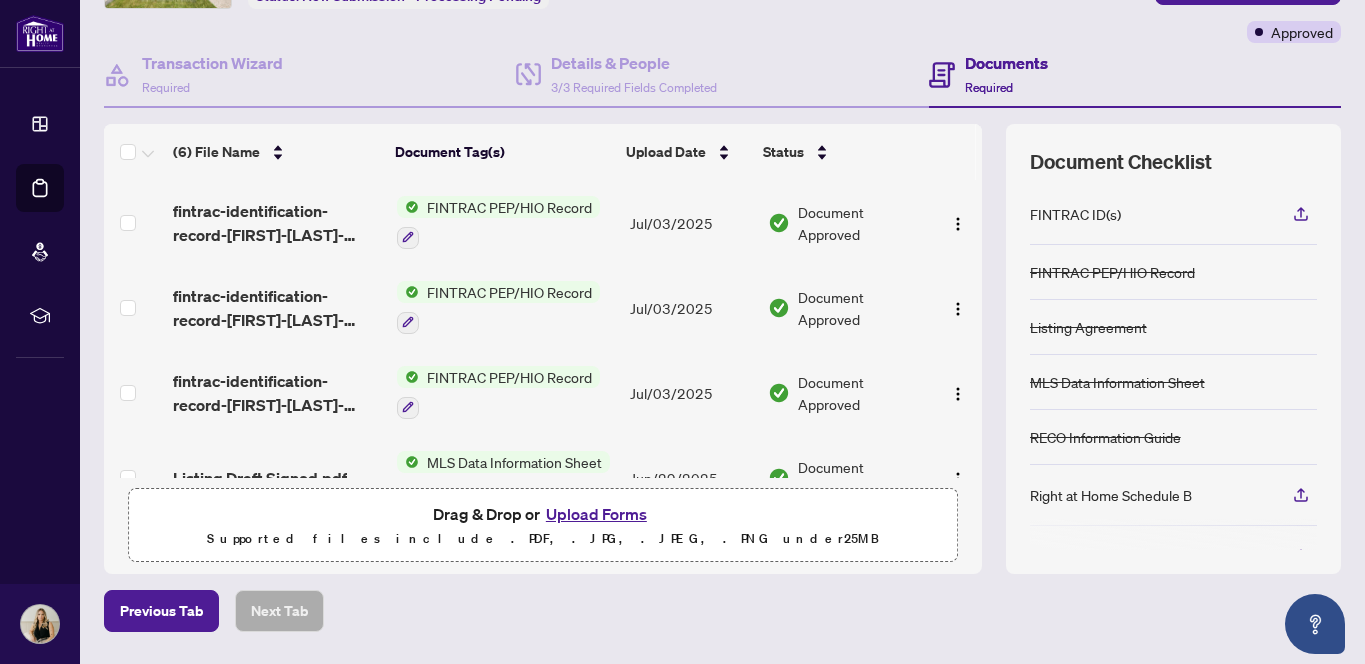 scroll, scrollTop: 189, scrollLeft: 0, axis: vertical 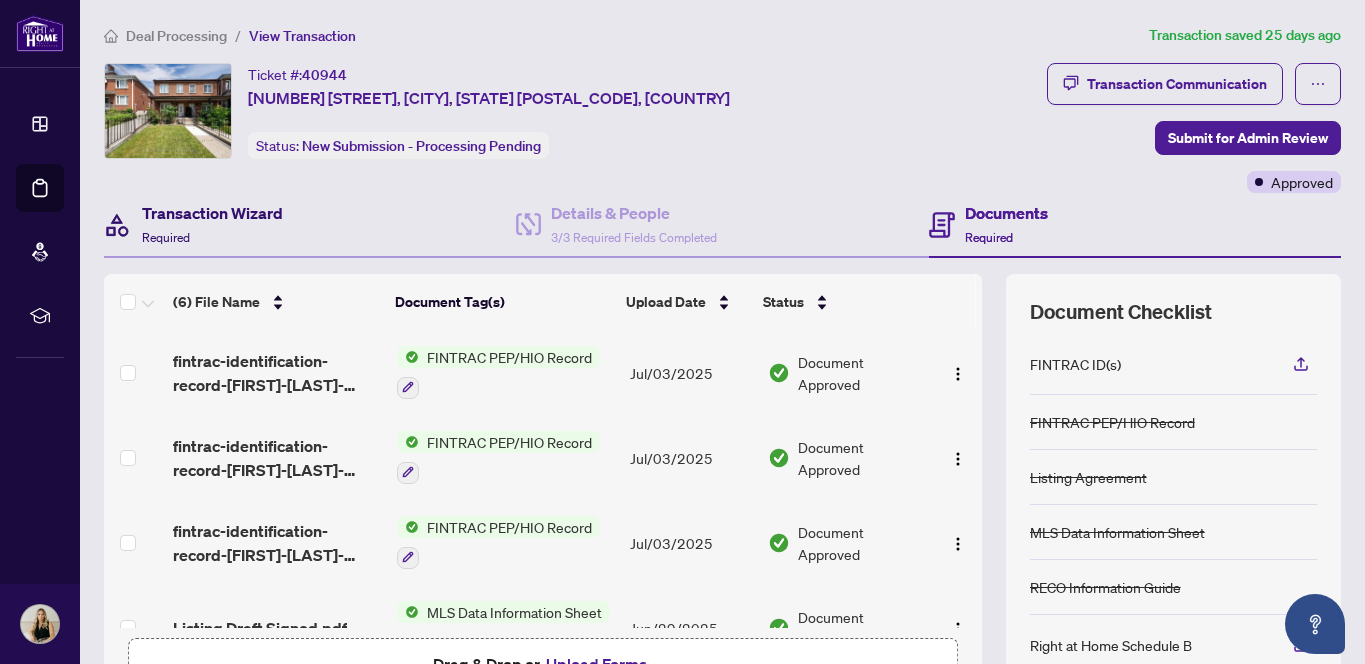 click on "Transaction Wizard Required" at bounding box center (212, 224) 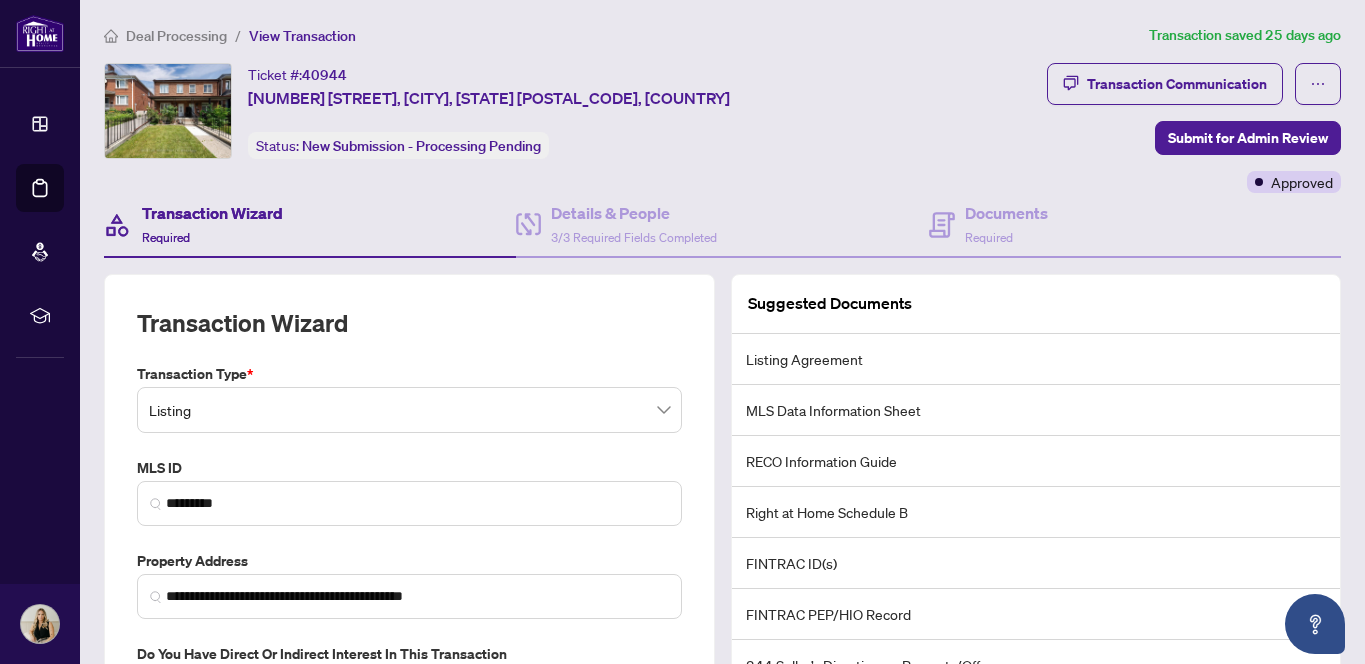 scroll, scrollTop: 135, scrollLeft: 0, axis: vertical 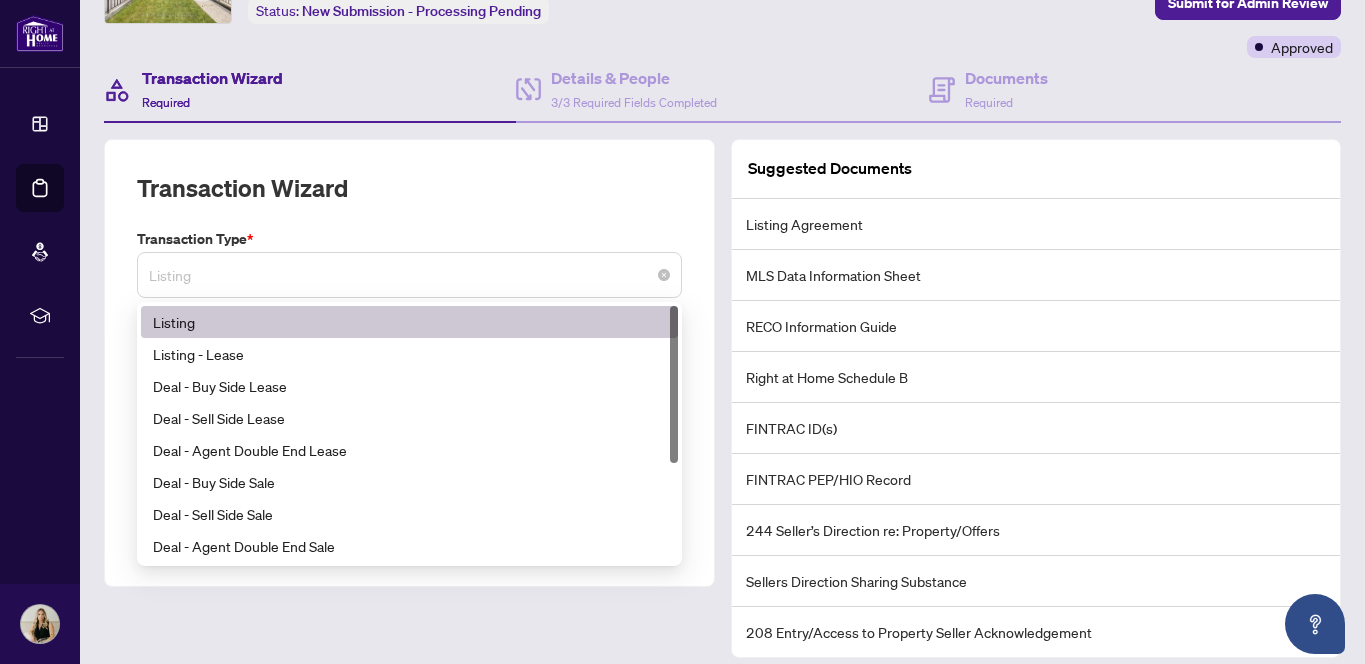 click on "Listing" at bounding box center [409, 275] 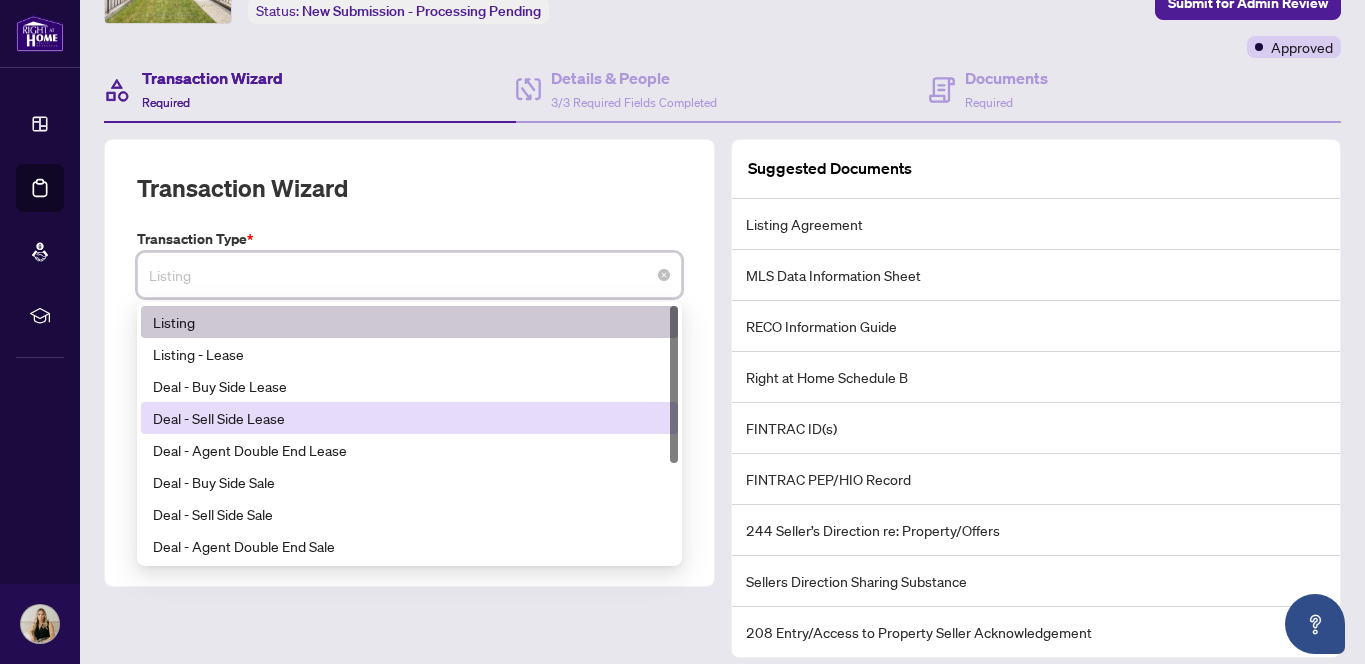 click on "Deal - Sell Side Lease" at bounding box center [409, 418] 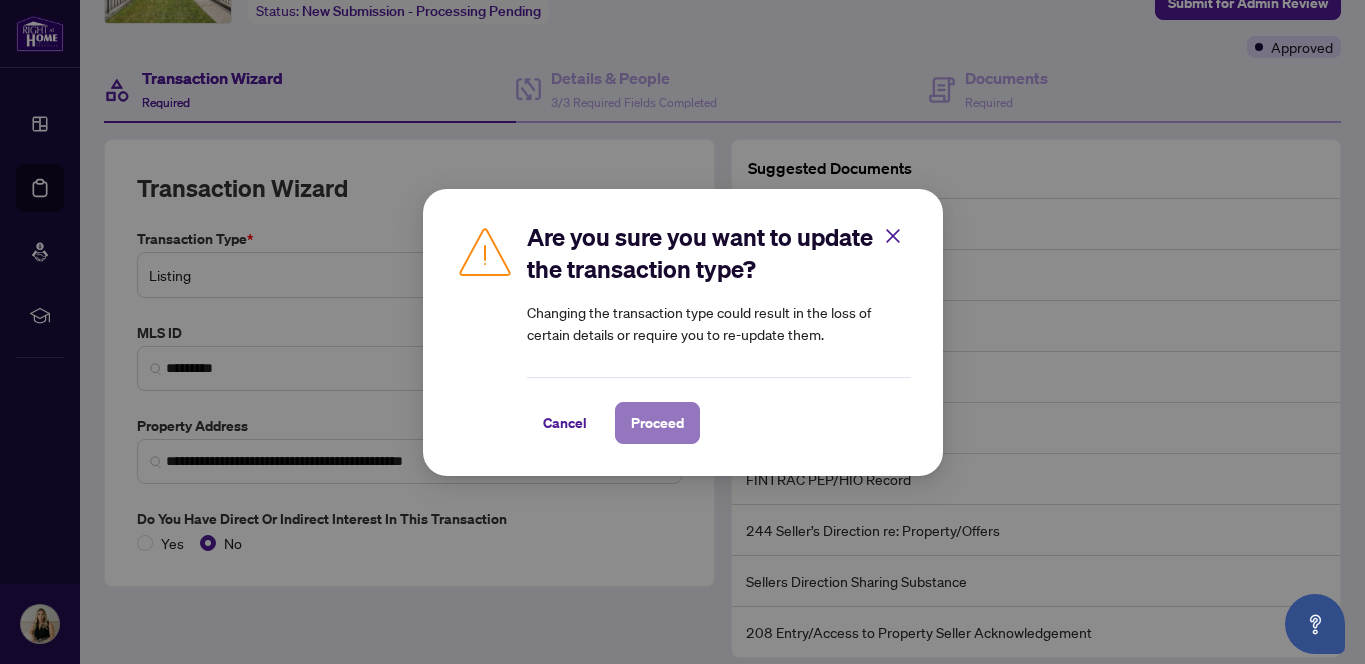 click on "Proceed" at bounding box center (657, 423) 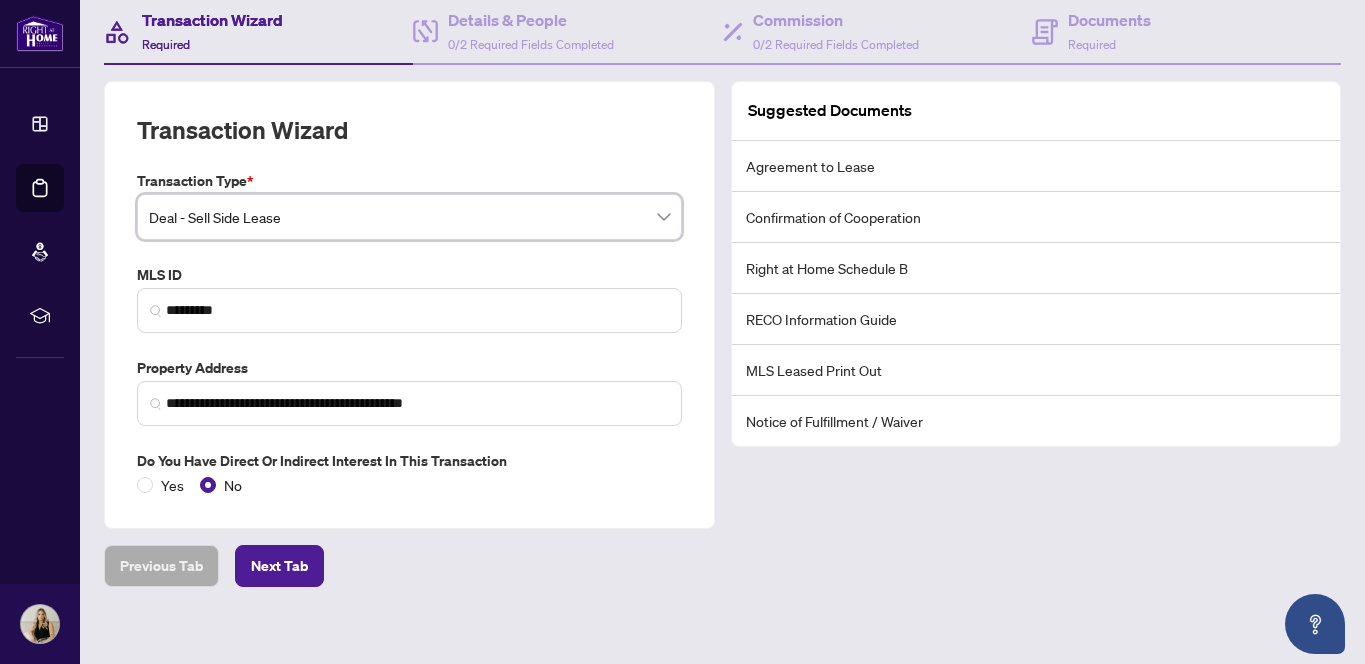 scroll, scrollTop: 192, scrollLeft: 0, axis: vertical 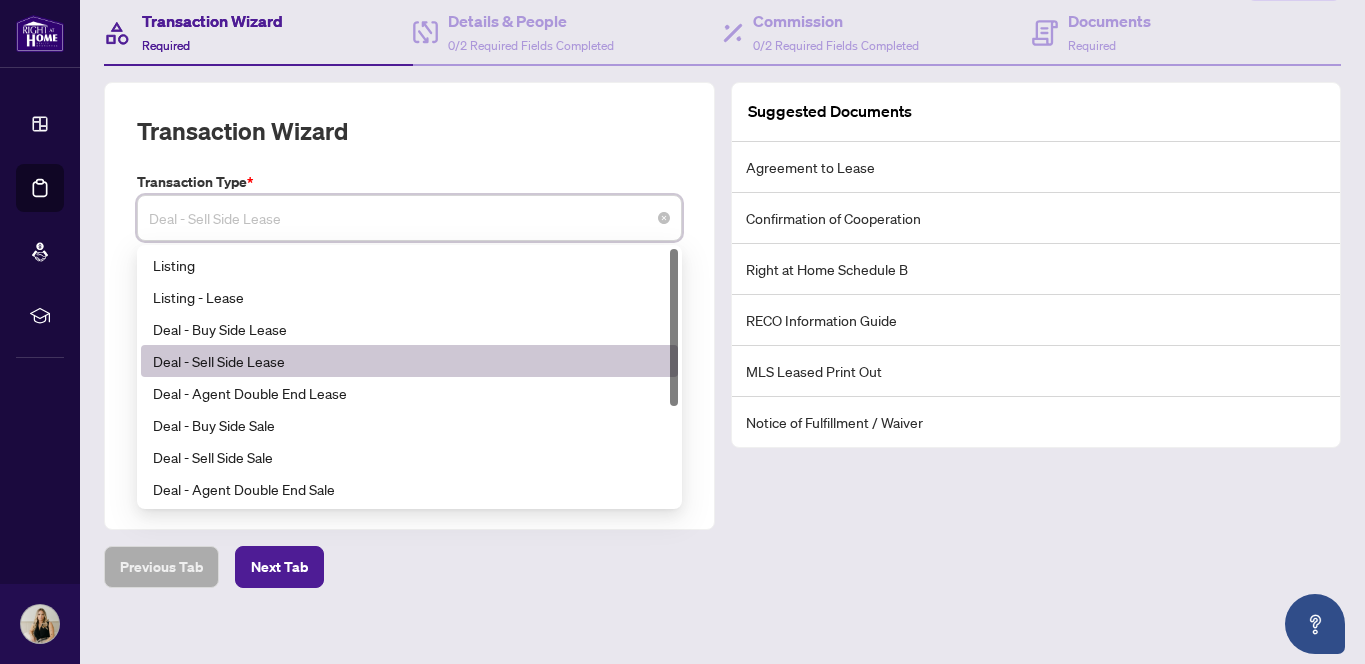 click on "Deal - Sell Side Lease" at bounding box center [409, 218] 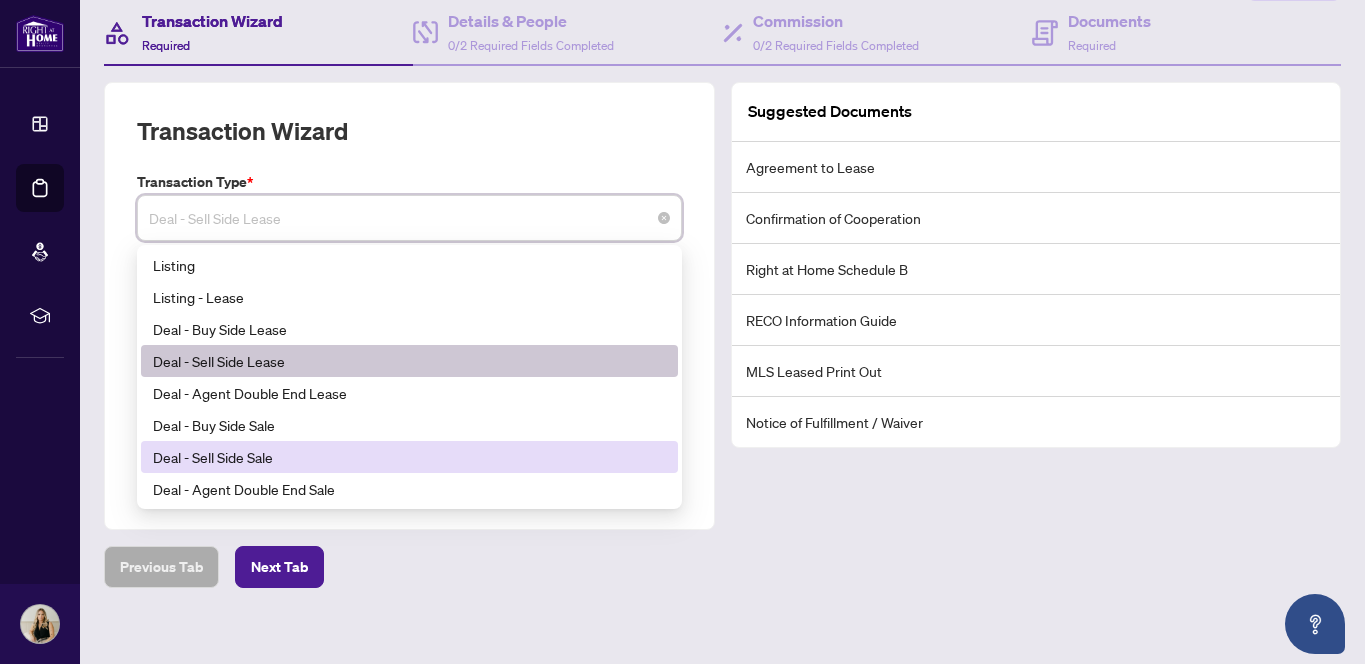click on "Deal - Sell Side Sale" at bounding box center [409, 457] 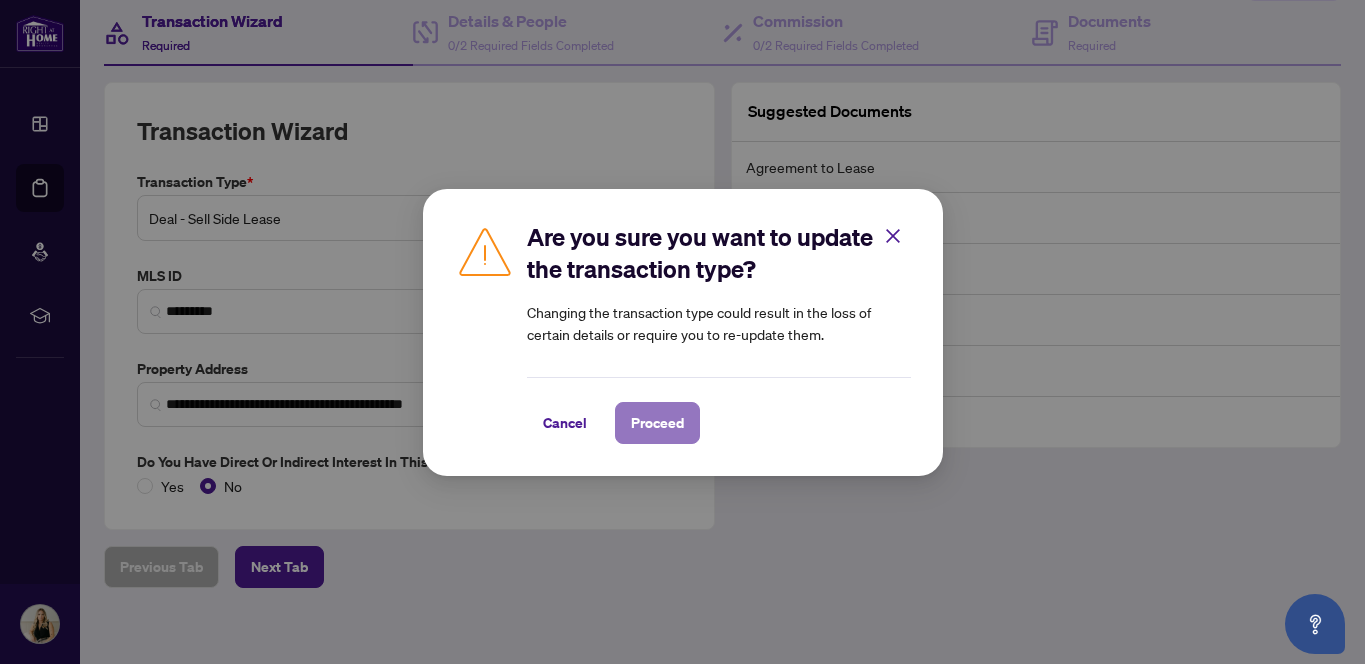 click on "Proceed" at bounding box center [657, 423] 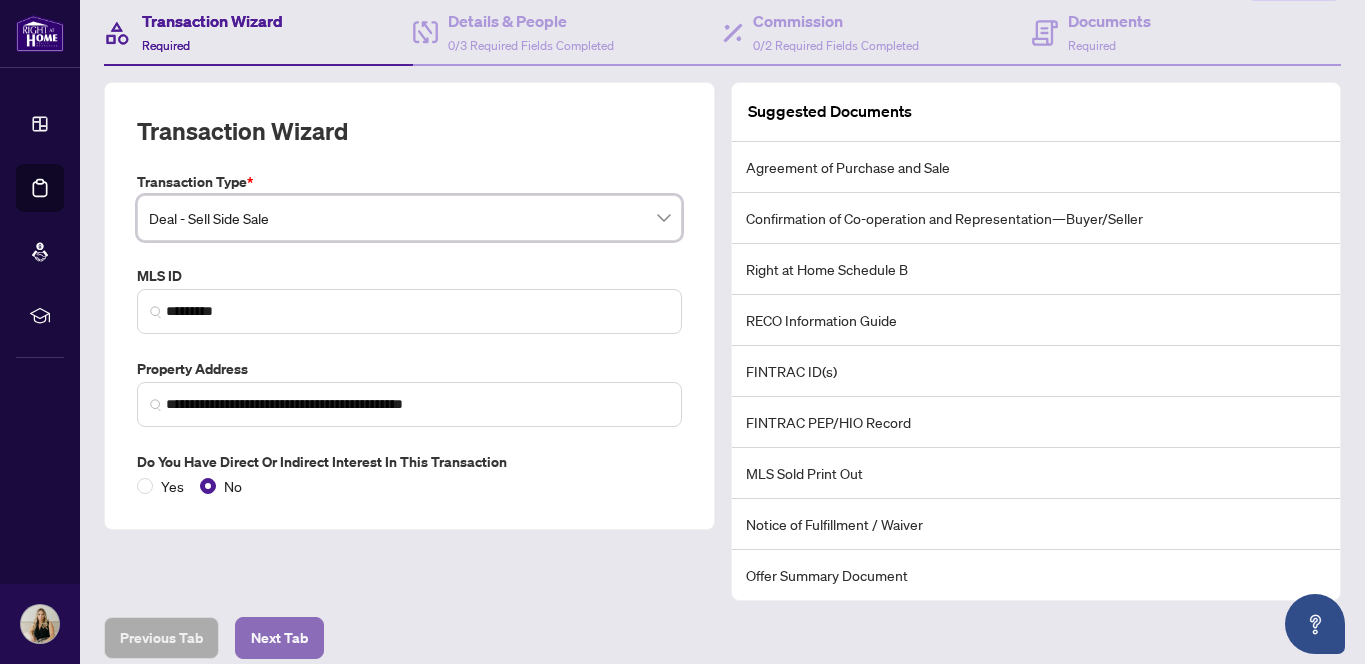 click on "Next Tab" at bounding box center (279, 638) 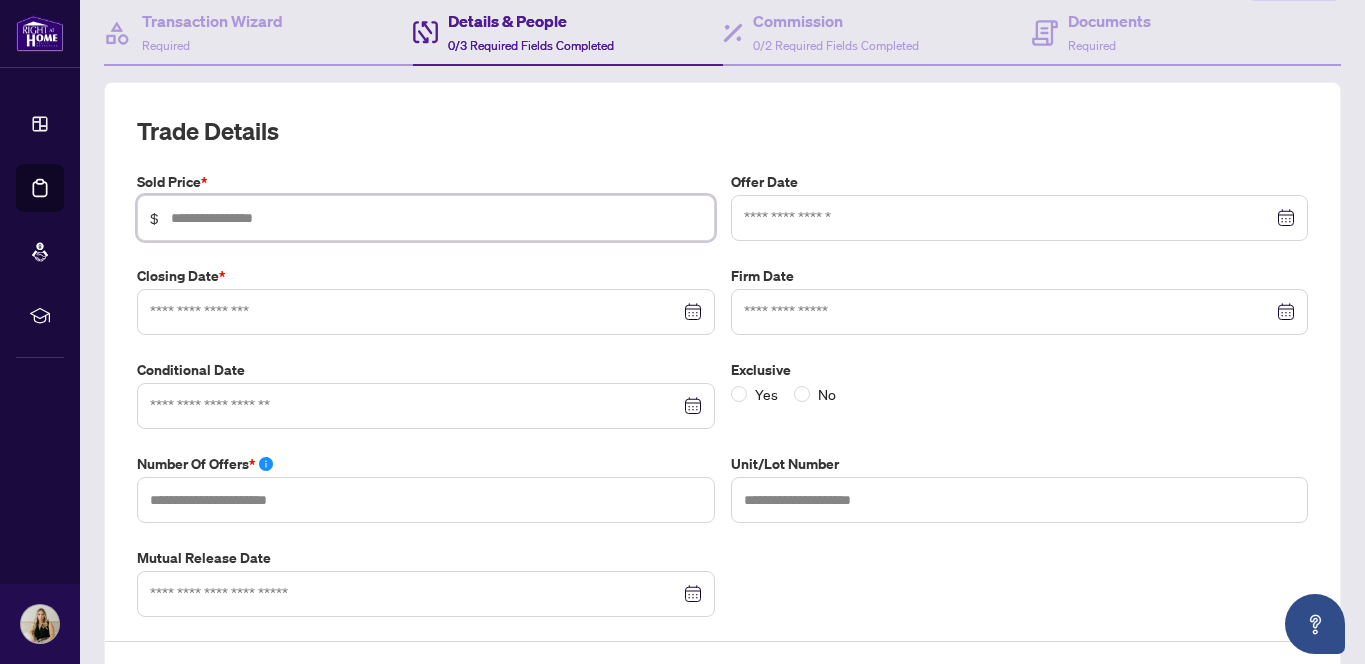 click at bounding box center (436, 218) 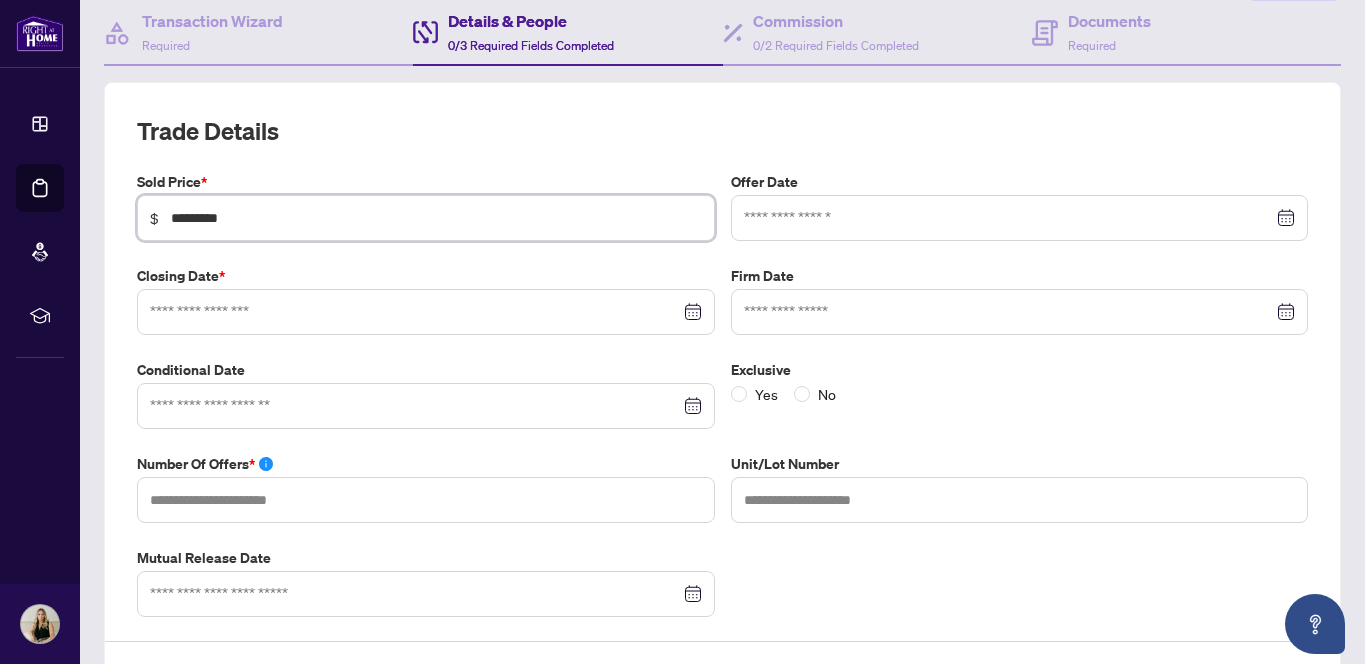 type on "*********" 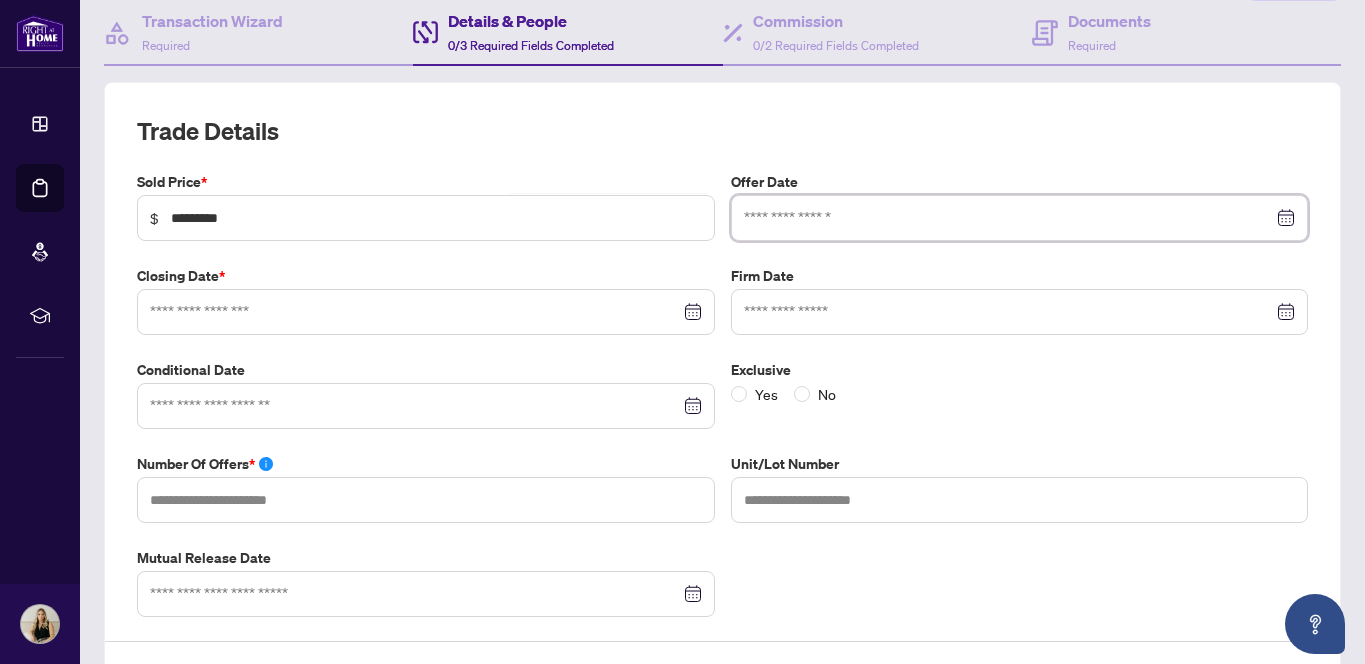 click at bounding box center [1009, 218] 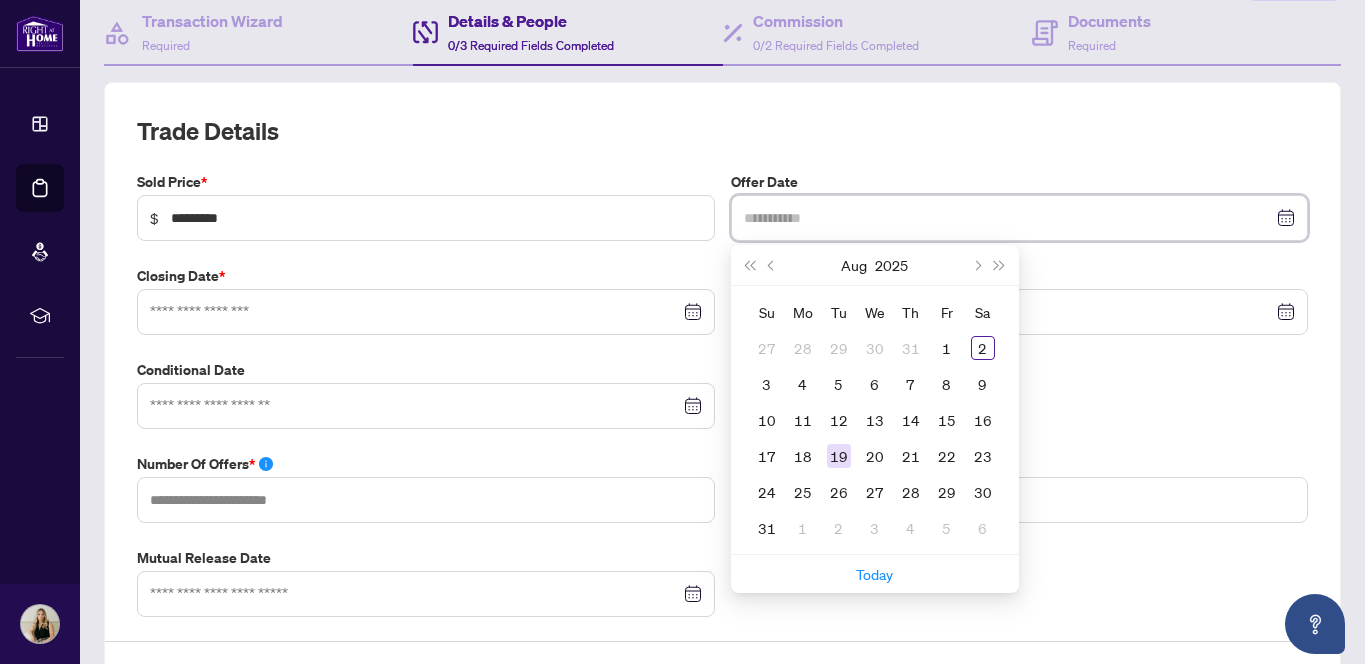 type on "**********" 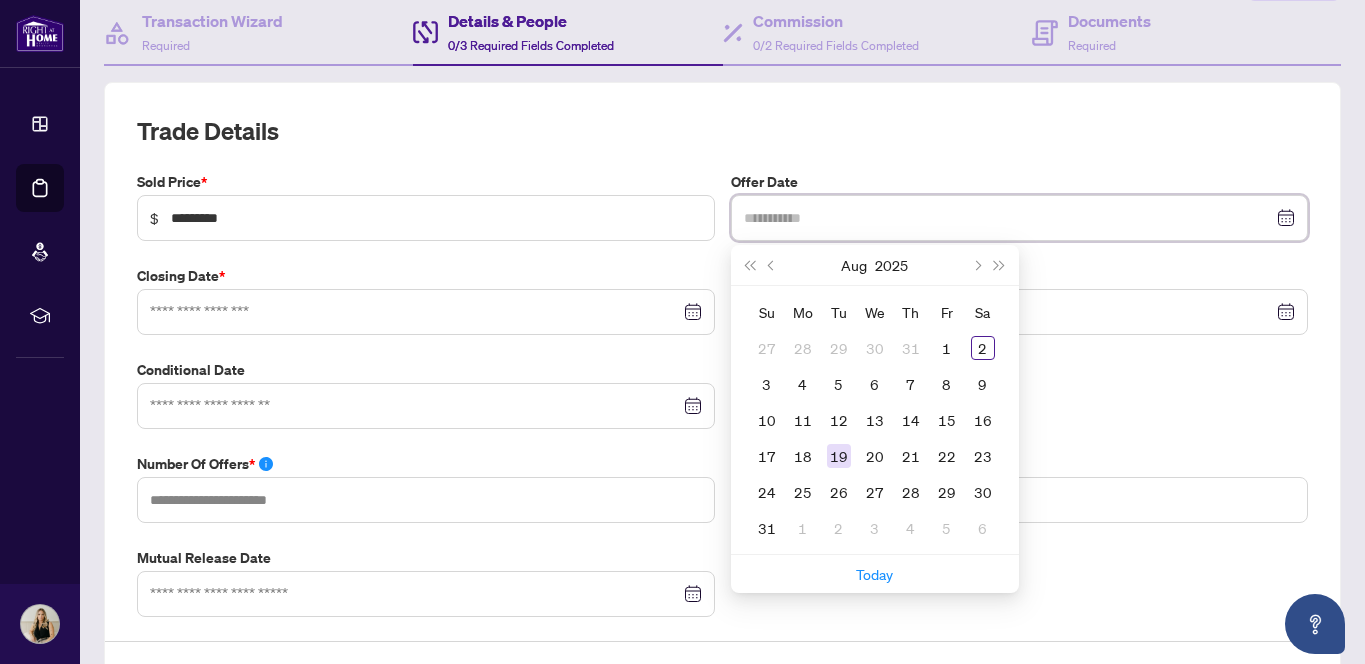 type on "**********" 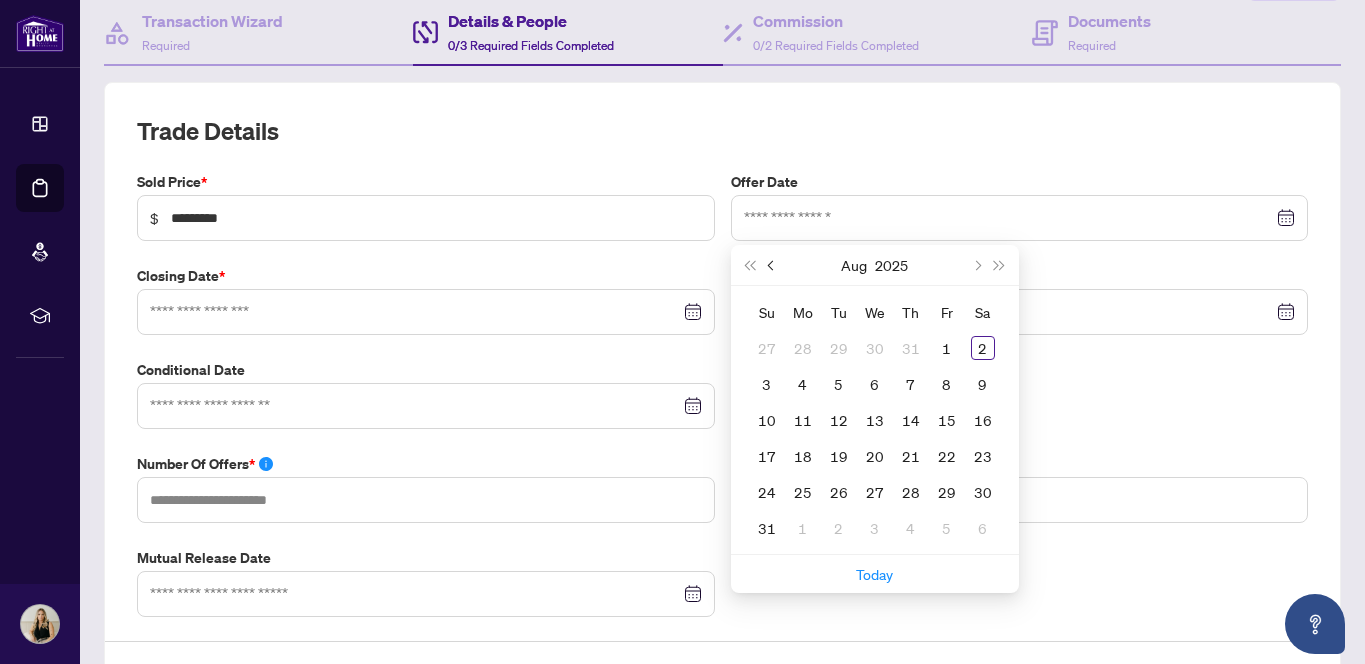 click at bounding box center [772, 265] 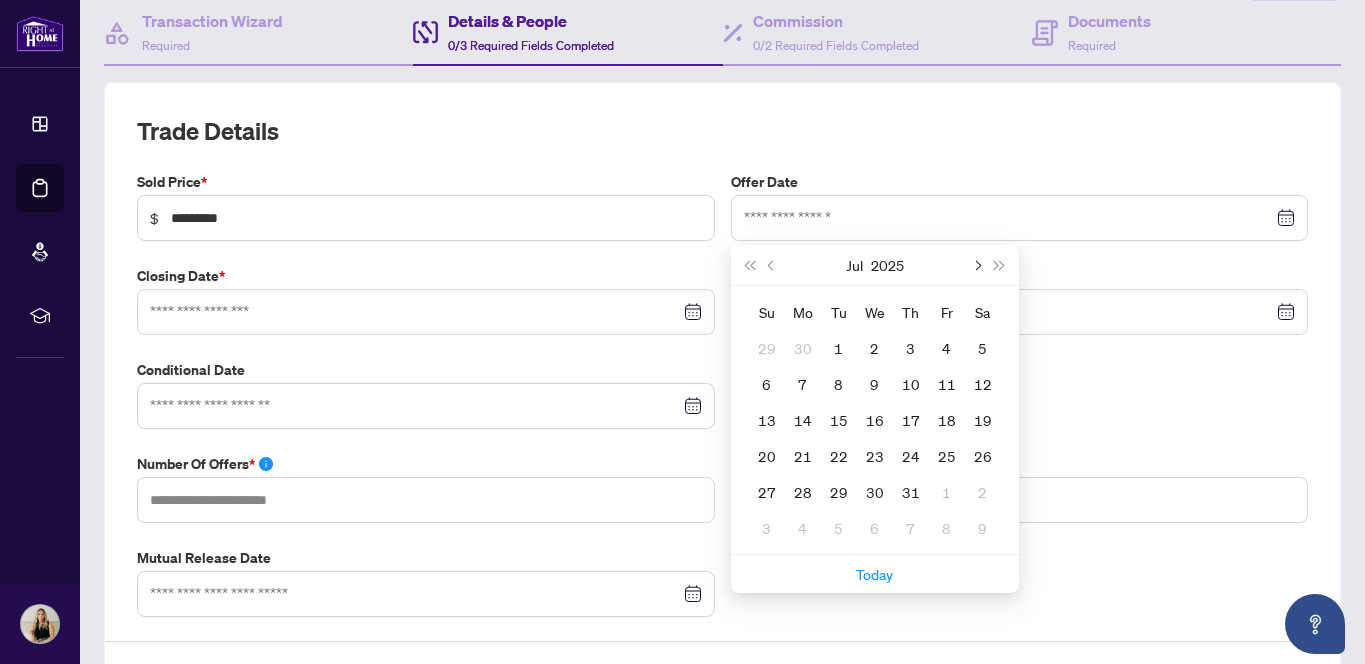 click at bounding box center [977, 265] 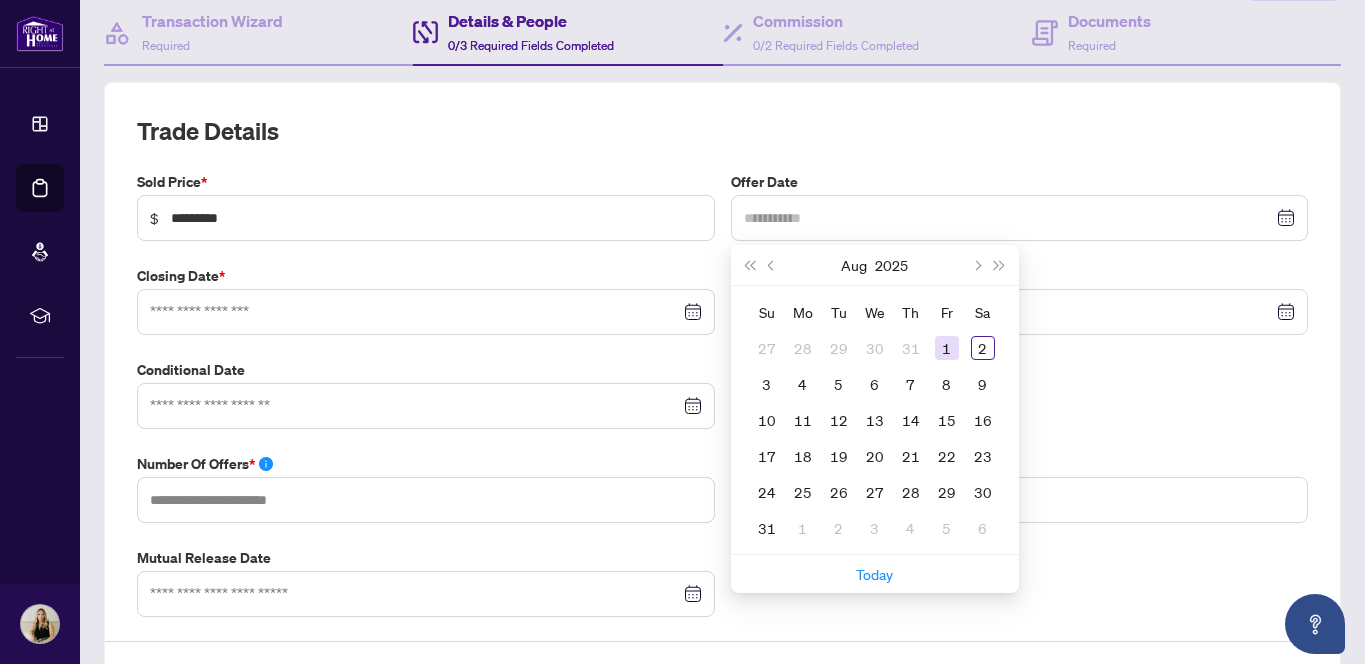 type on "**********" 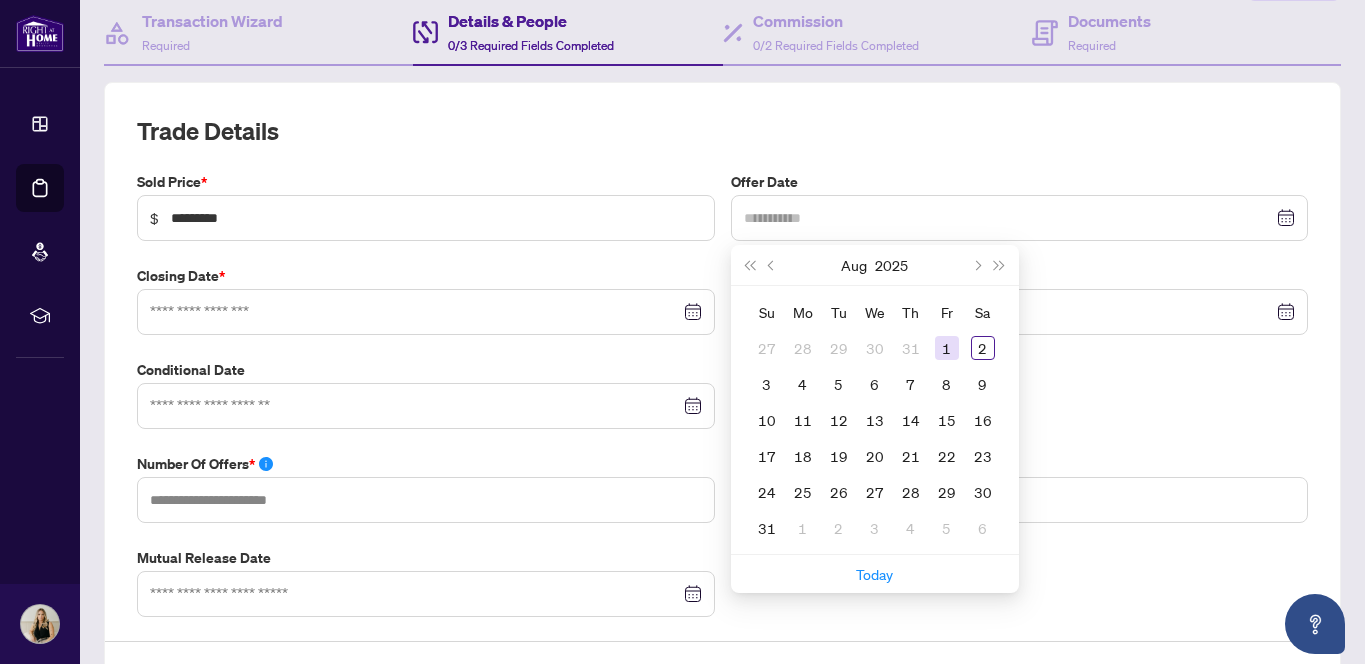 click on "1" at bounding box center (947, 348) 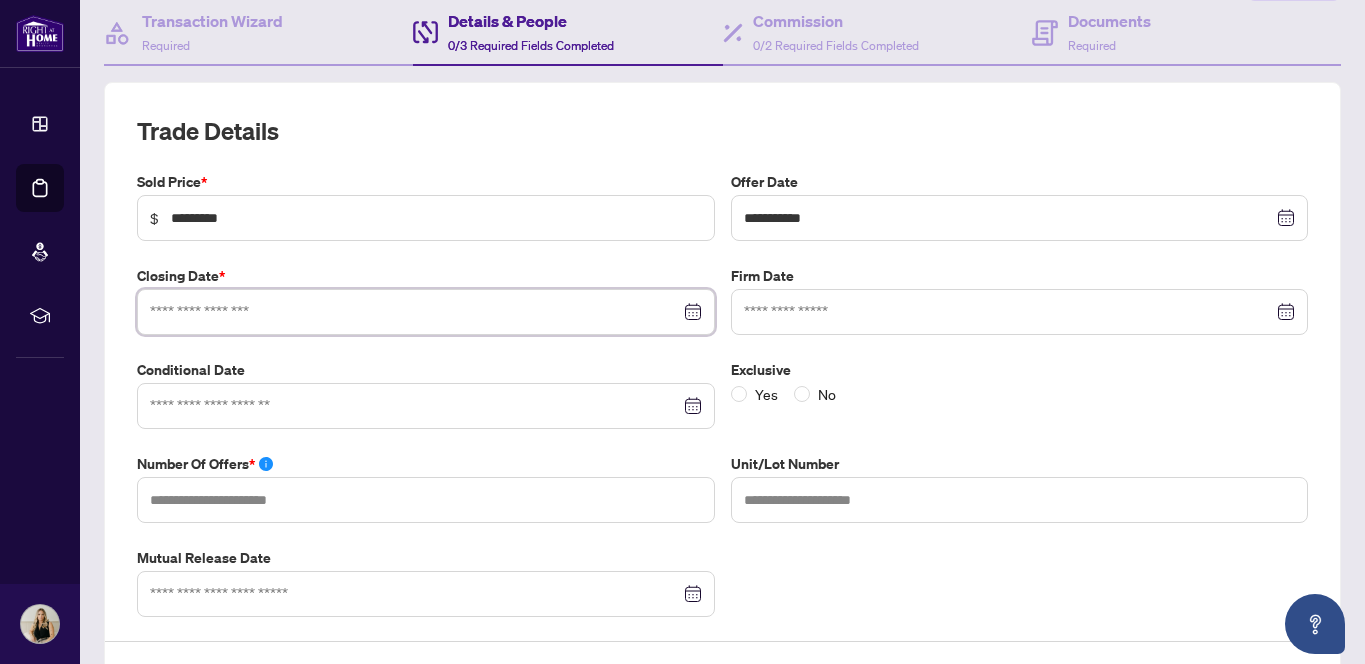 click at bounding box center (415, 312) 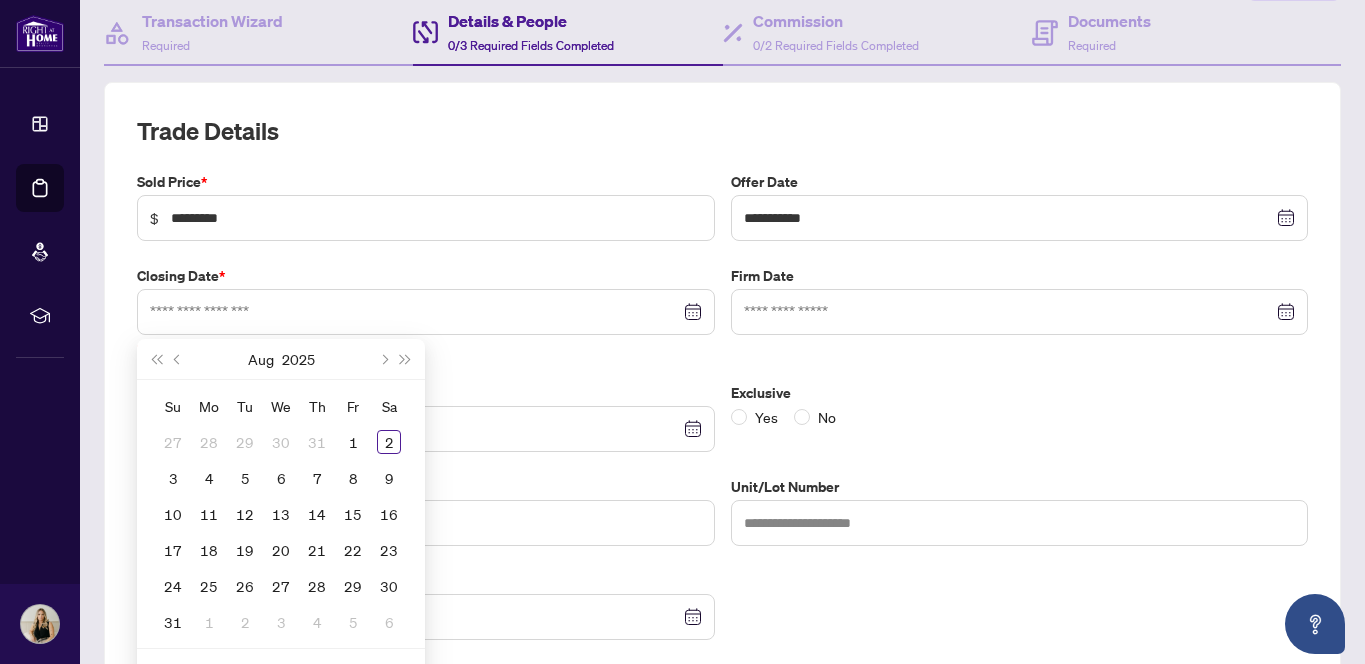 click on "Aug 2025" at bounding box center [281, 359] 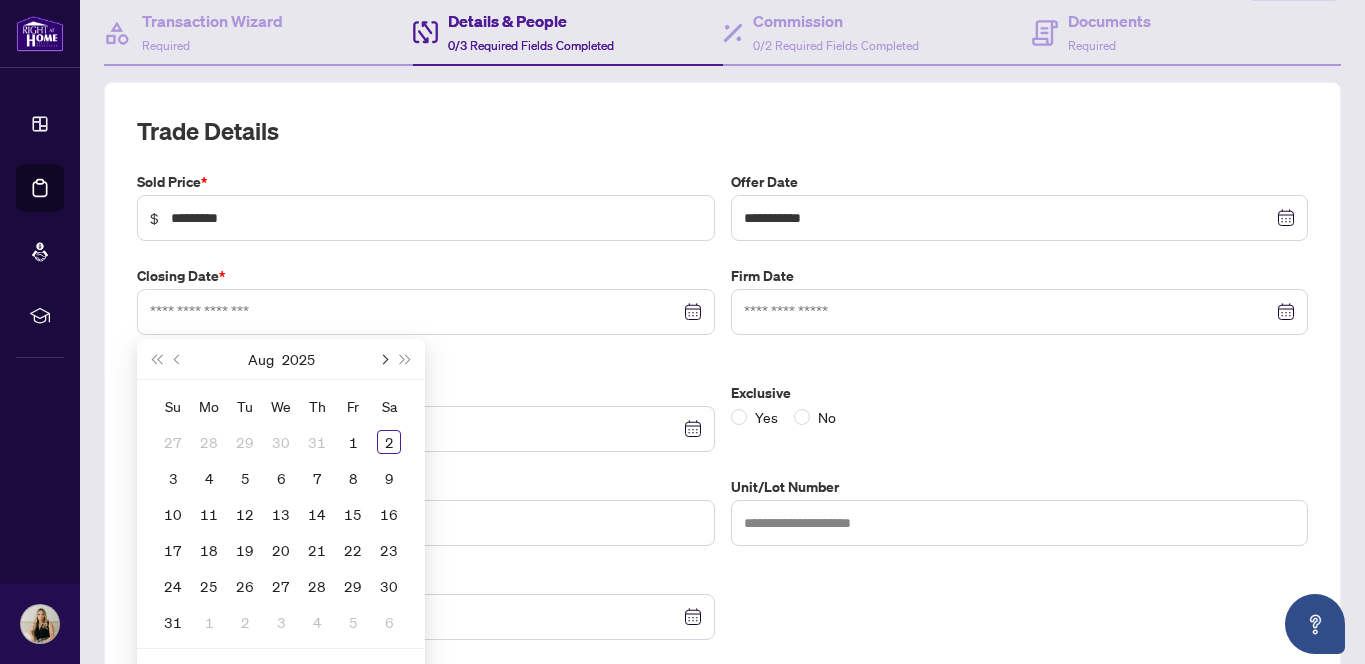 click at bounding box center (383, 359) 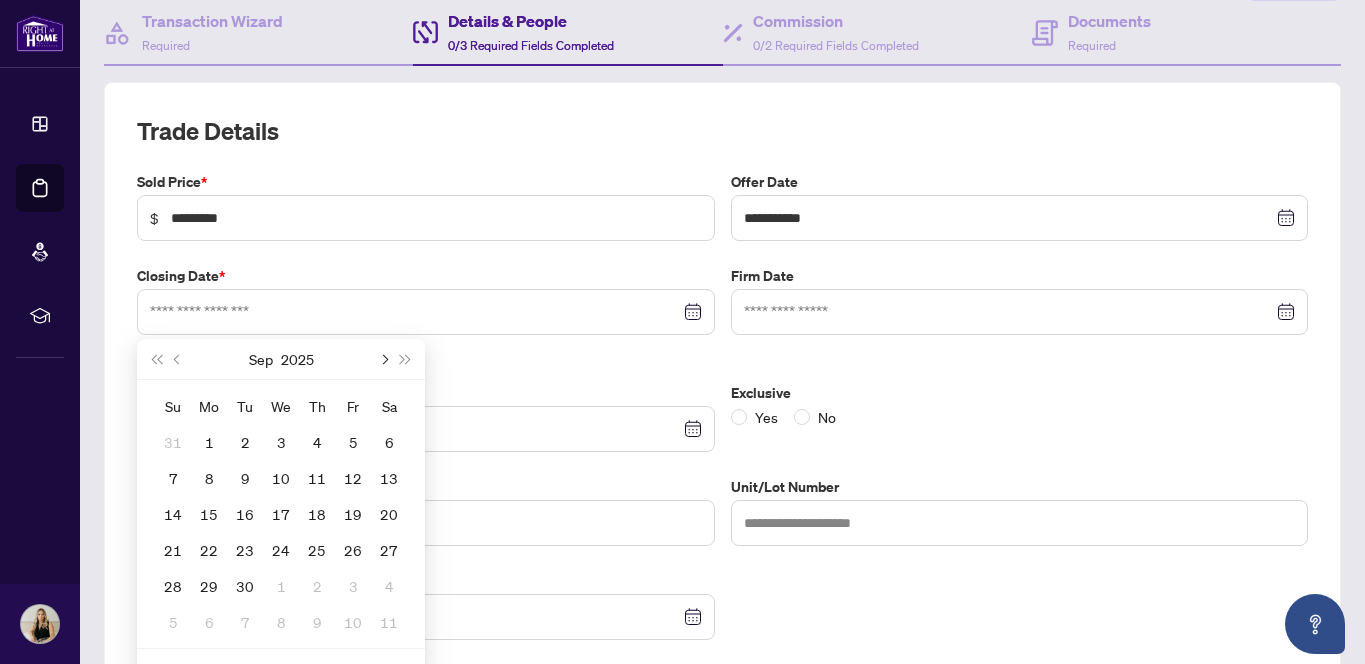 click at bounding box center [383, 359] 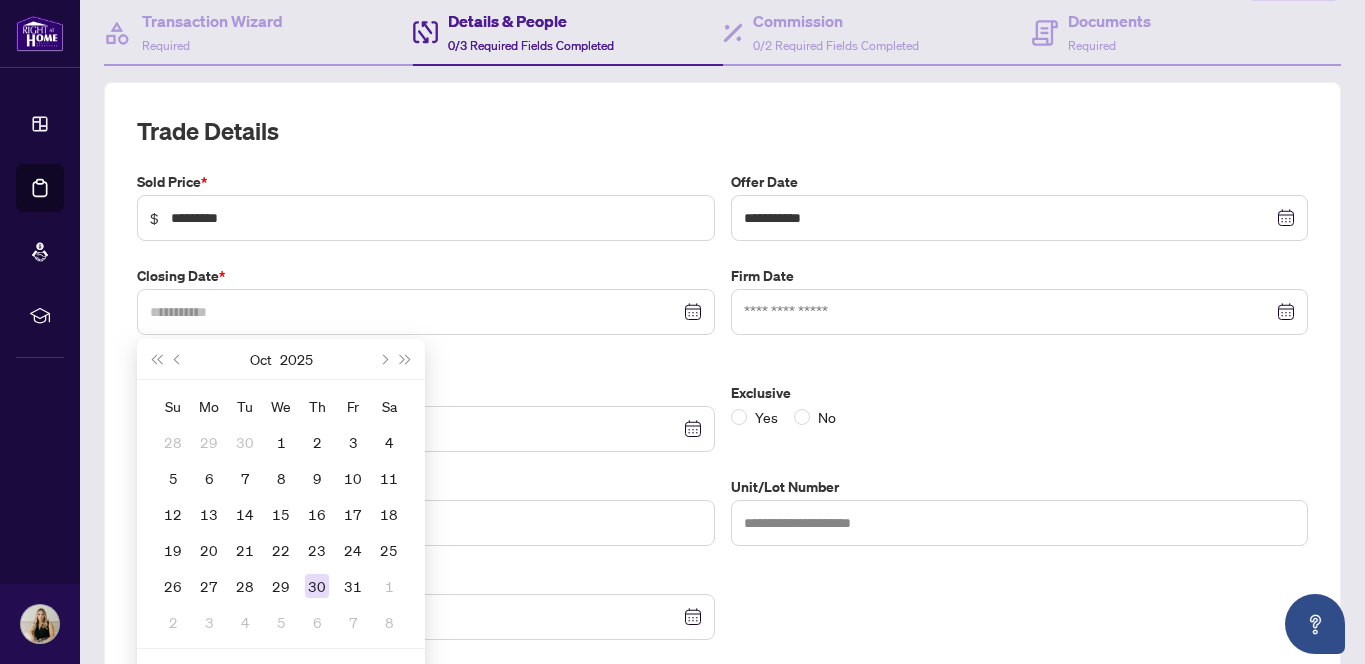 type on "**********" 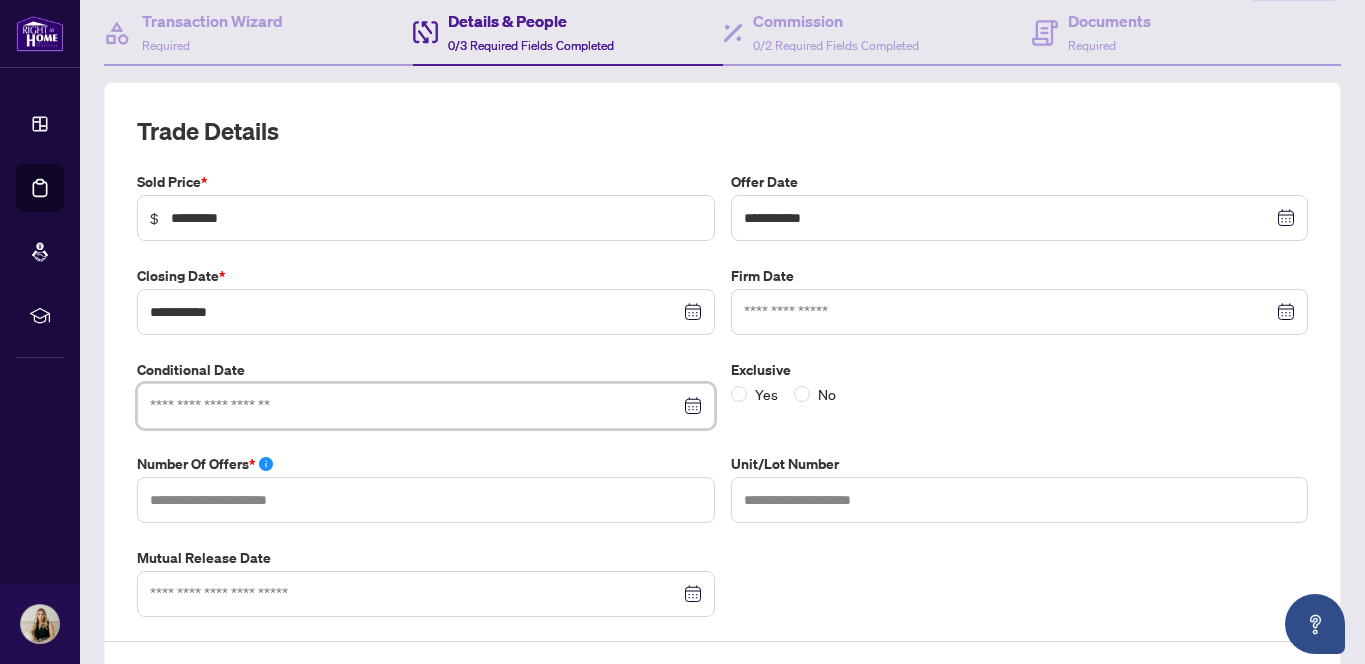 click at bounding box center [415, 406] 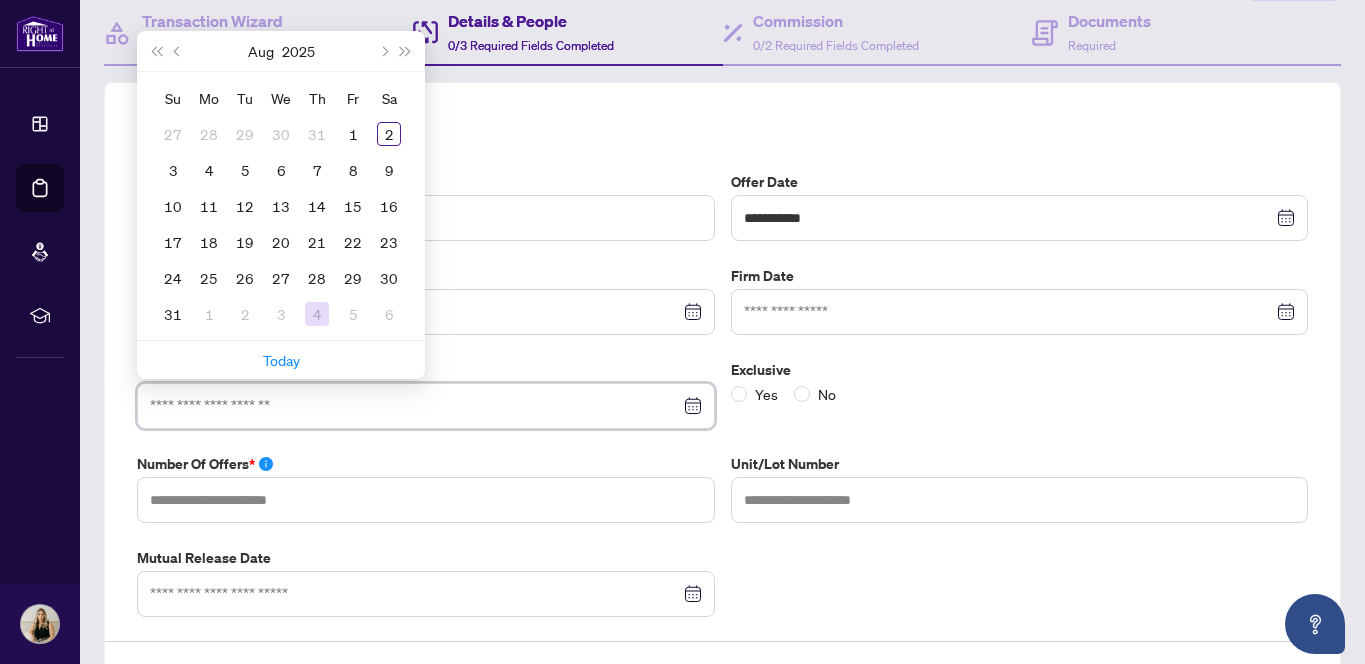 type on "**********" 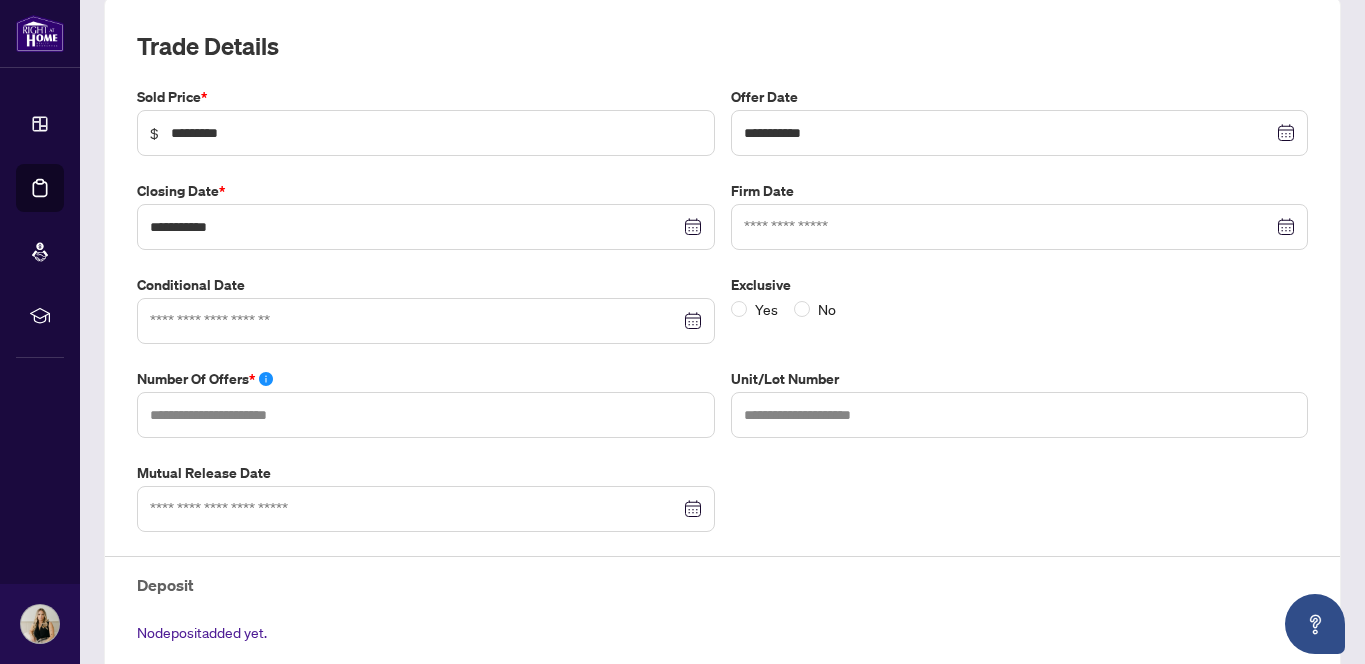 scroll, scrollTop: 278, scrollLeft: 0, axis: vertical 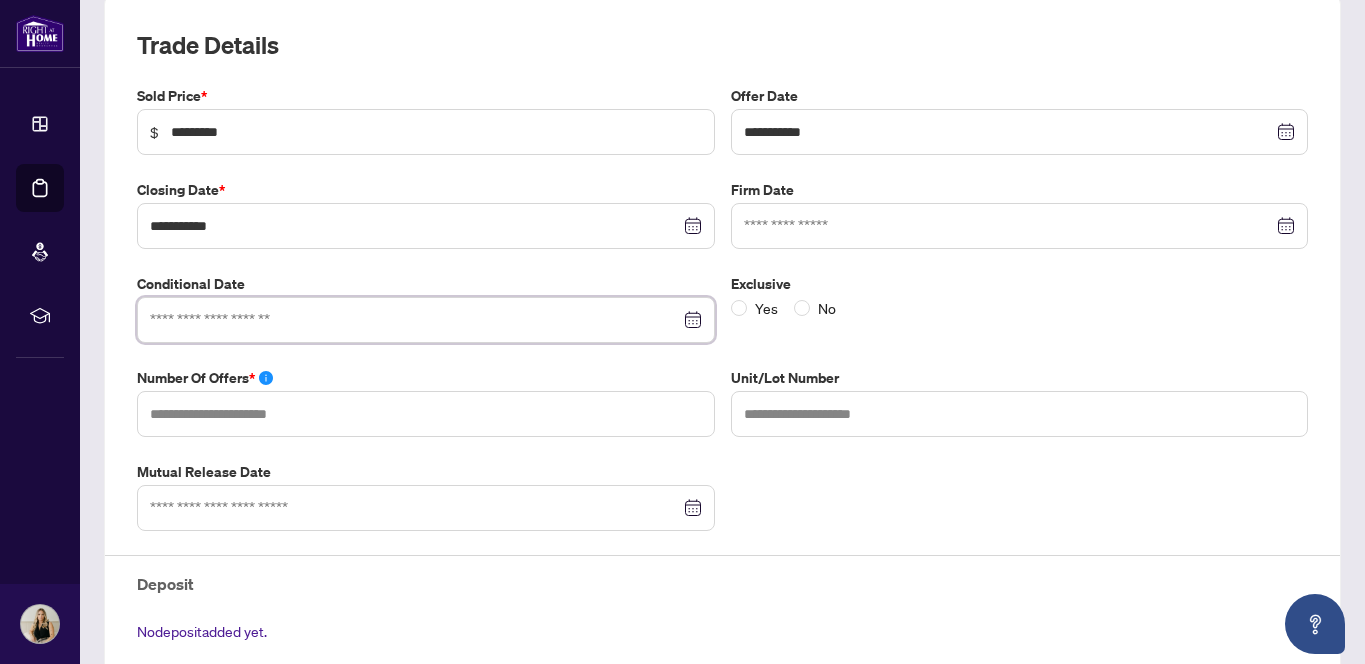 click at bounding box center [426, 320] 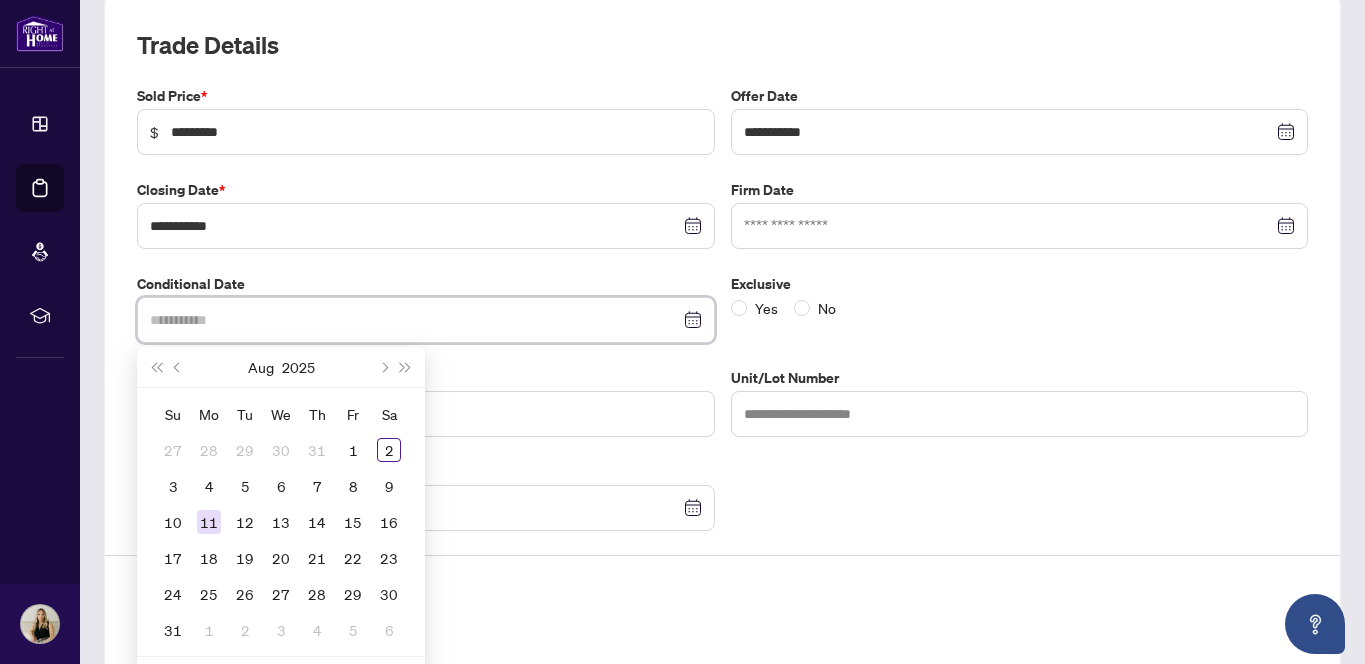 type on "**********" 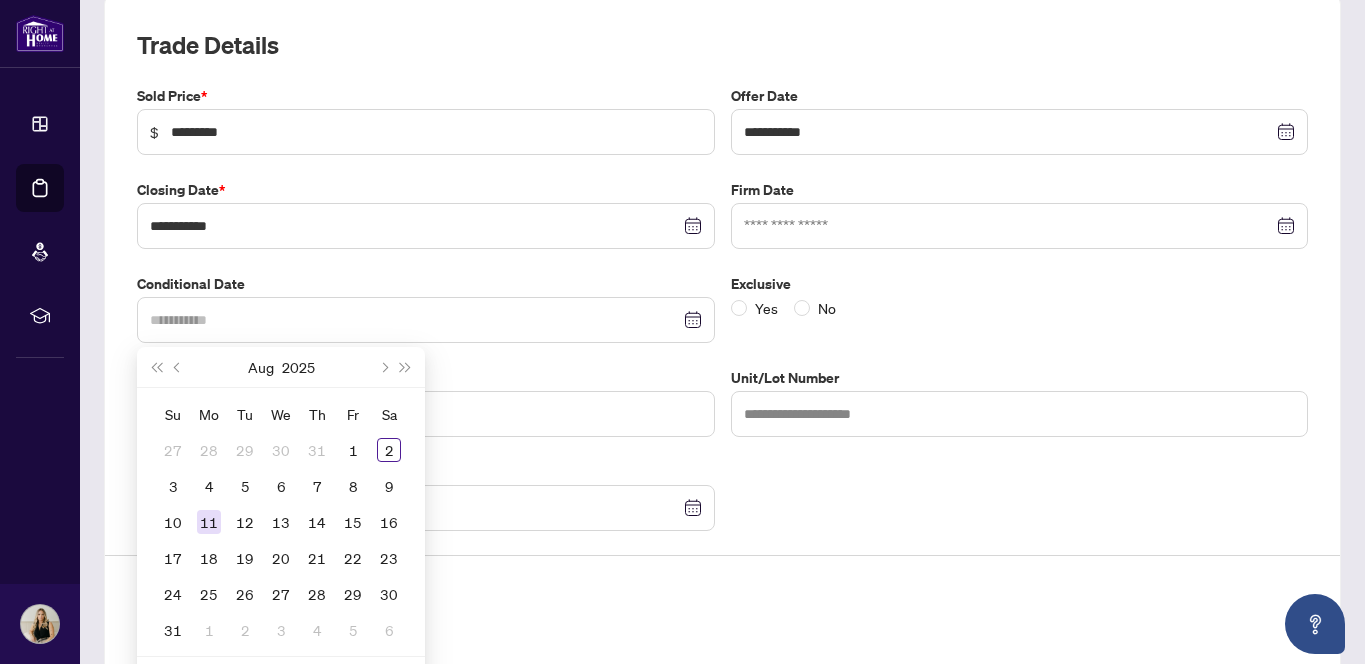 click on "11" at bounding box center [209, 522] 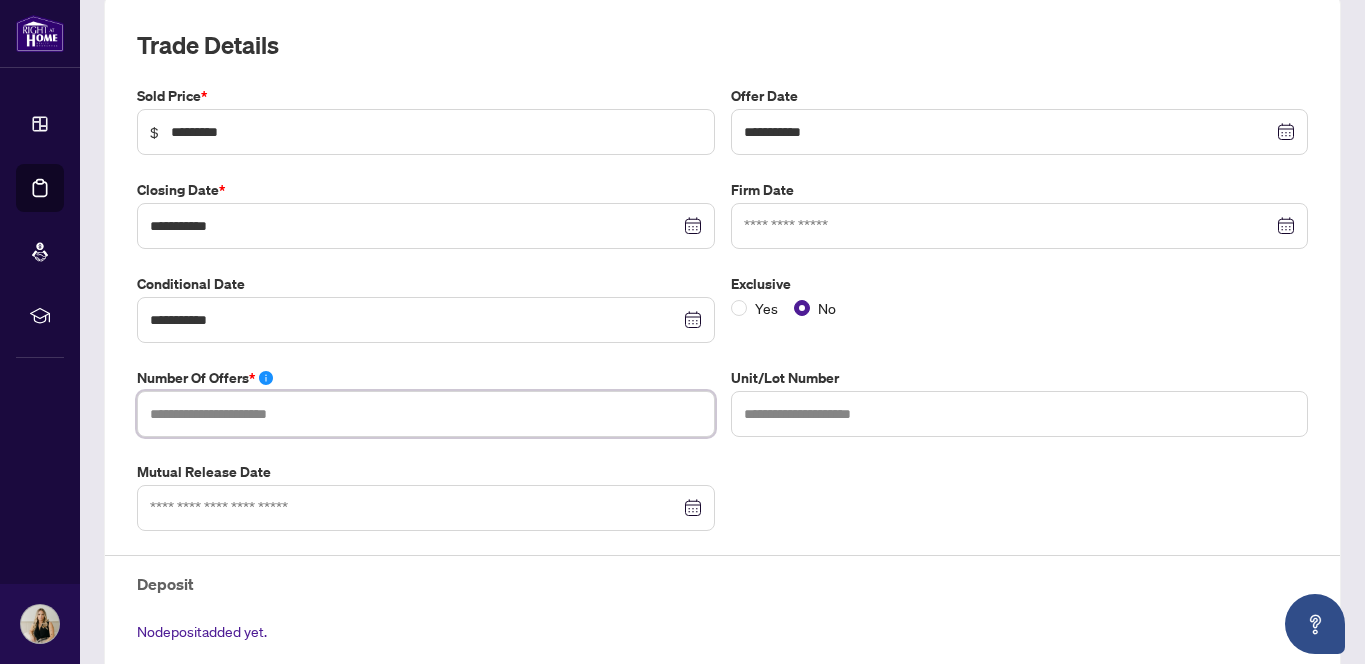 click at bounding box center (426, 414) 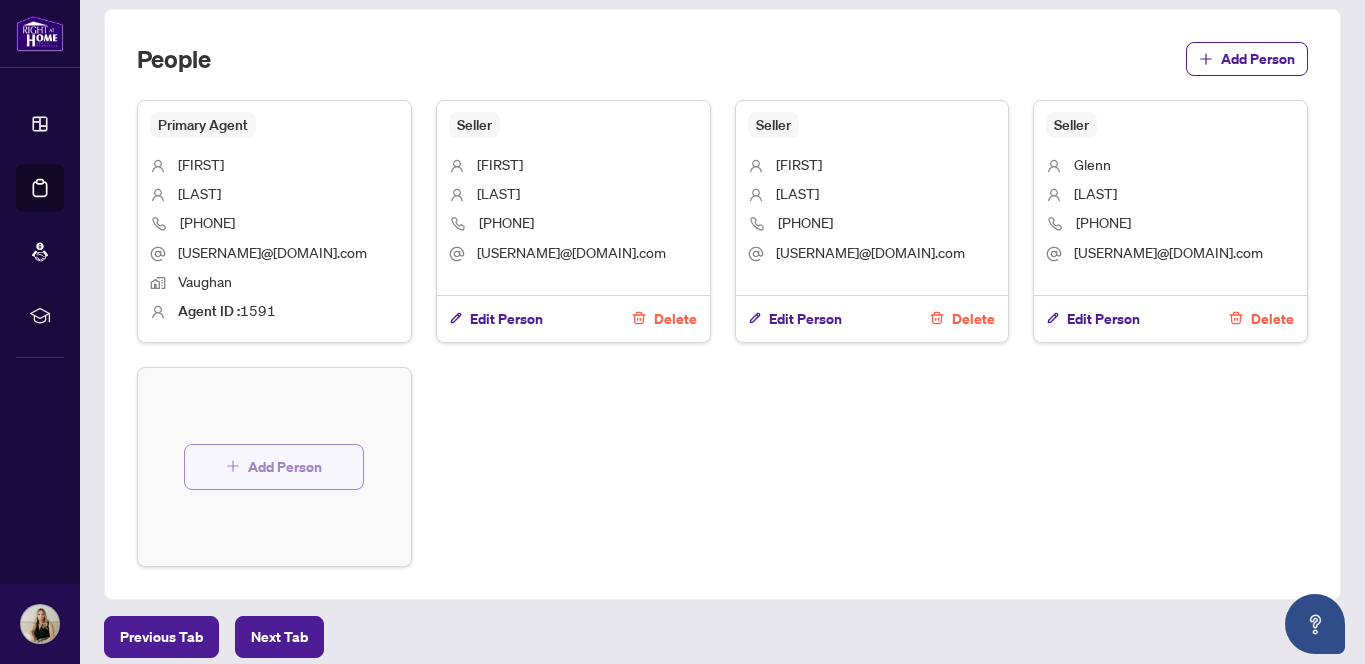 scroll, scrollTop: 1060, scrollLeft: 0, axis: vertical 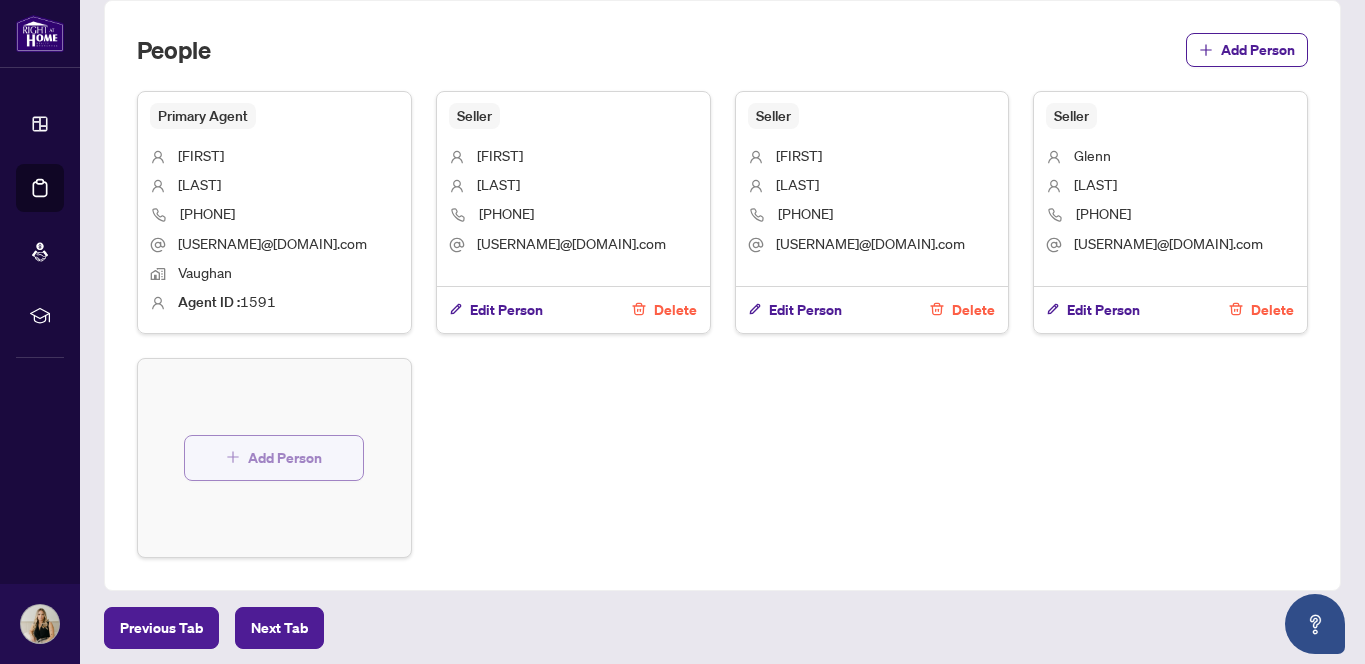 type on "*" 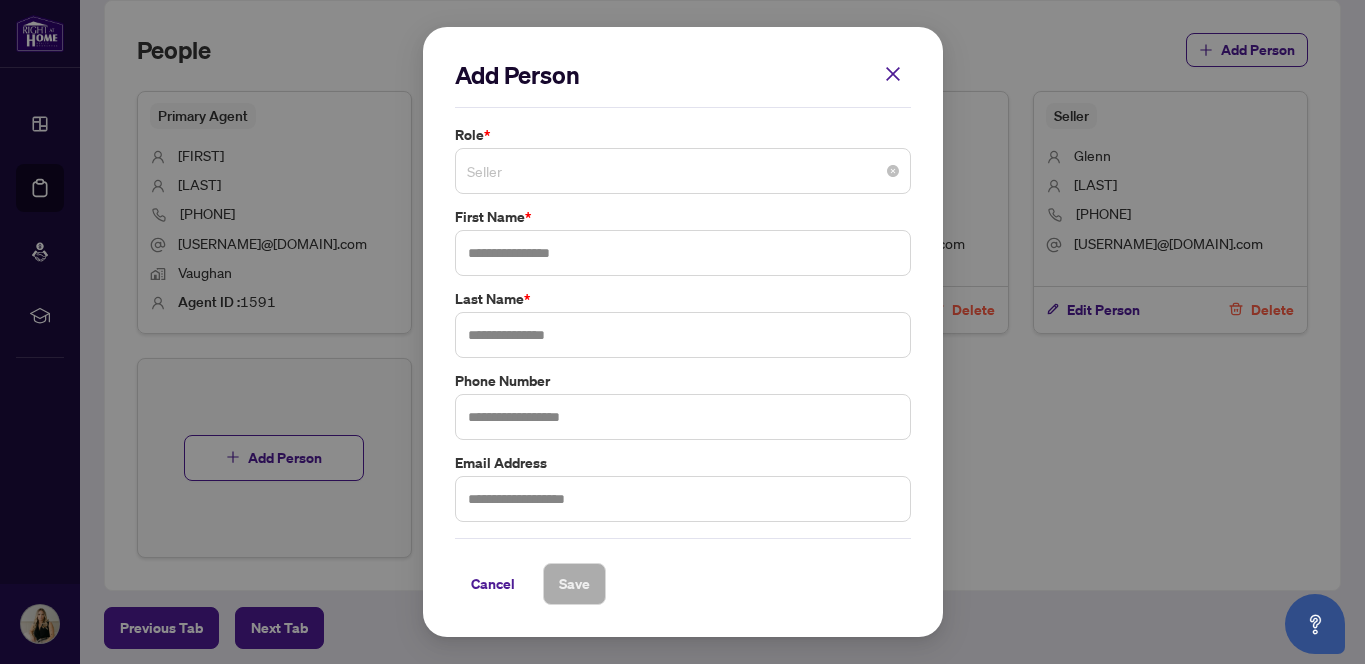 click on "Seller" at bounding box center [683, 171] 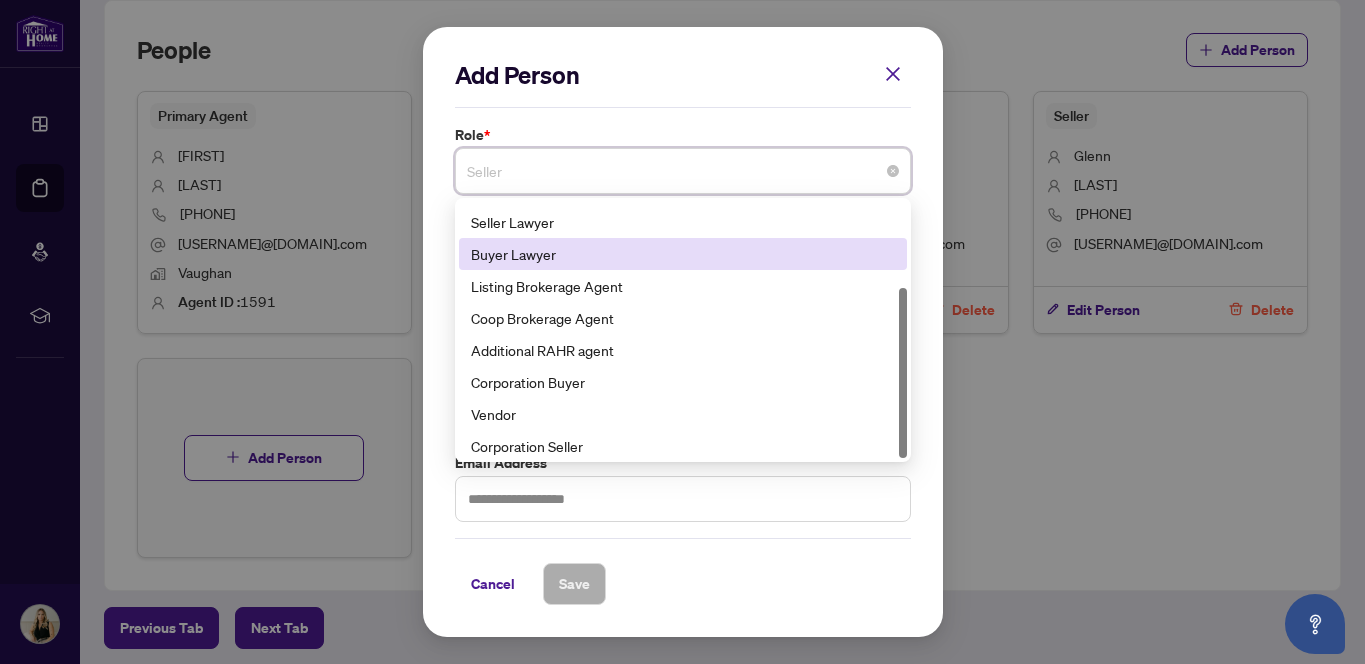 scroll, scrollTop: 128, scrollLeft: 0, axis: vertical 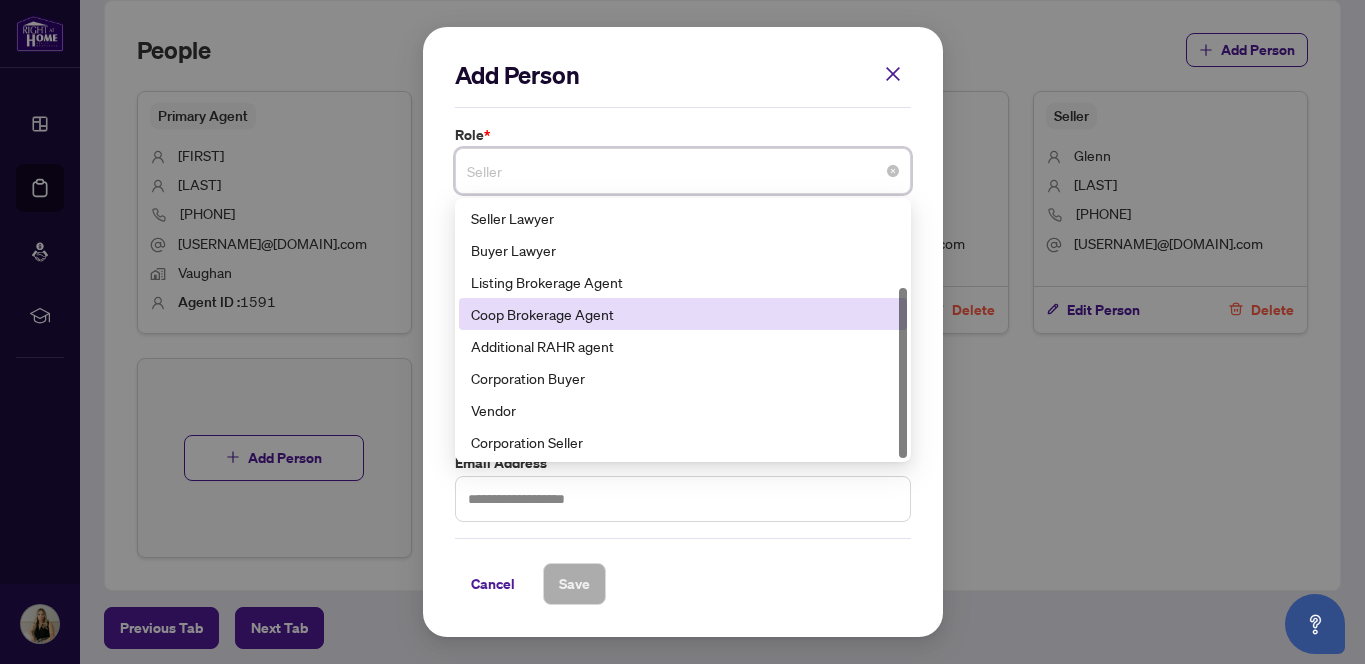 click on "Coop Brokerage Agent" at bounding box center (683, 314) 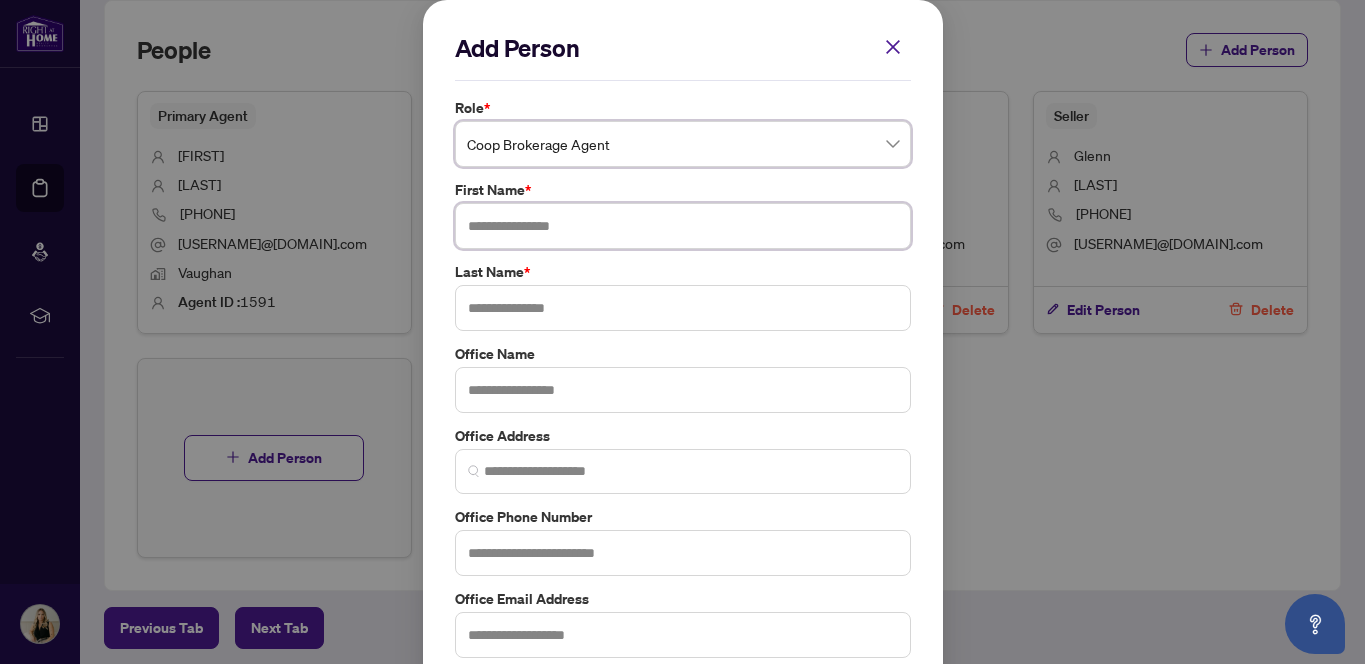 click at bounding box center [683, 226] 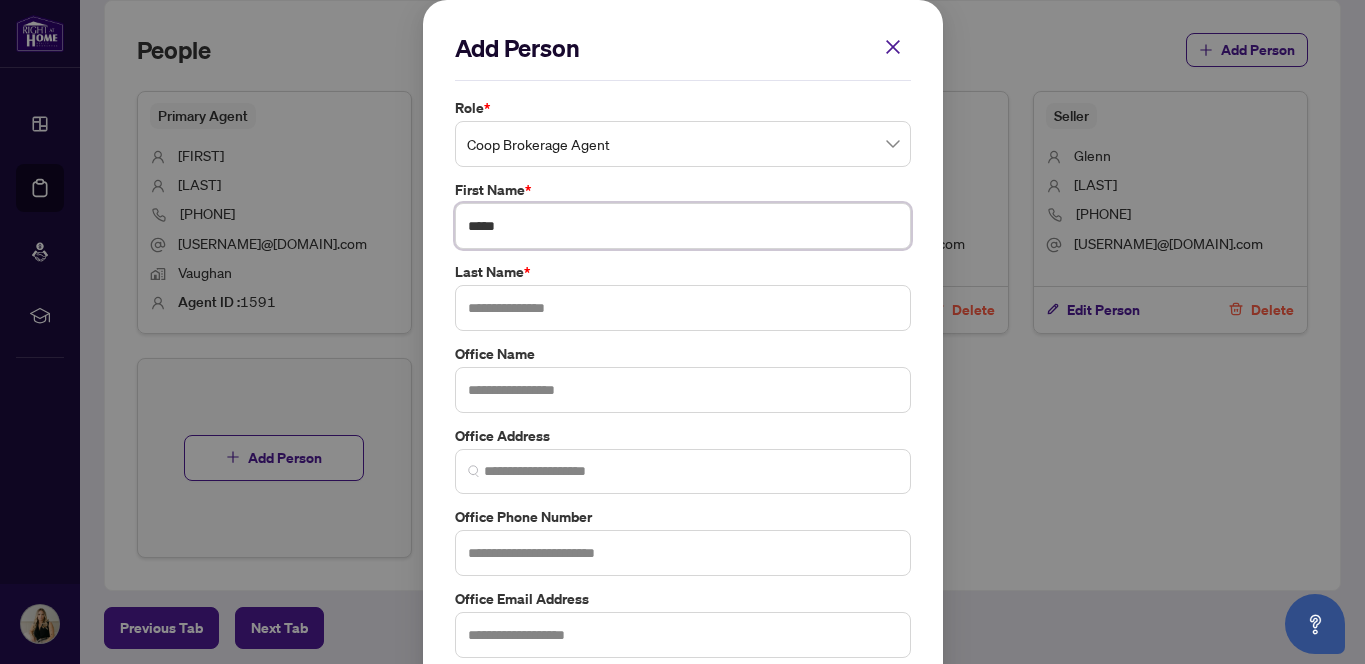 type on "*****" 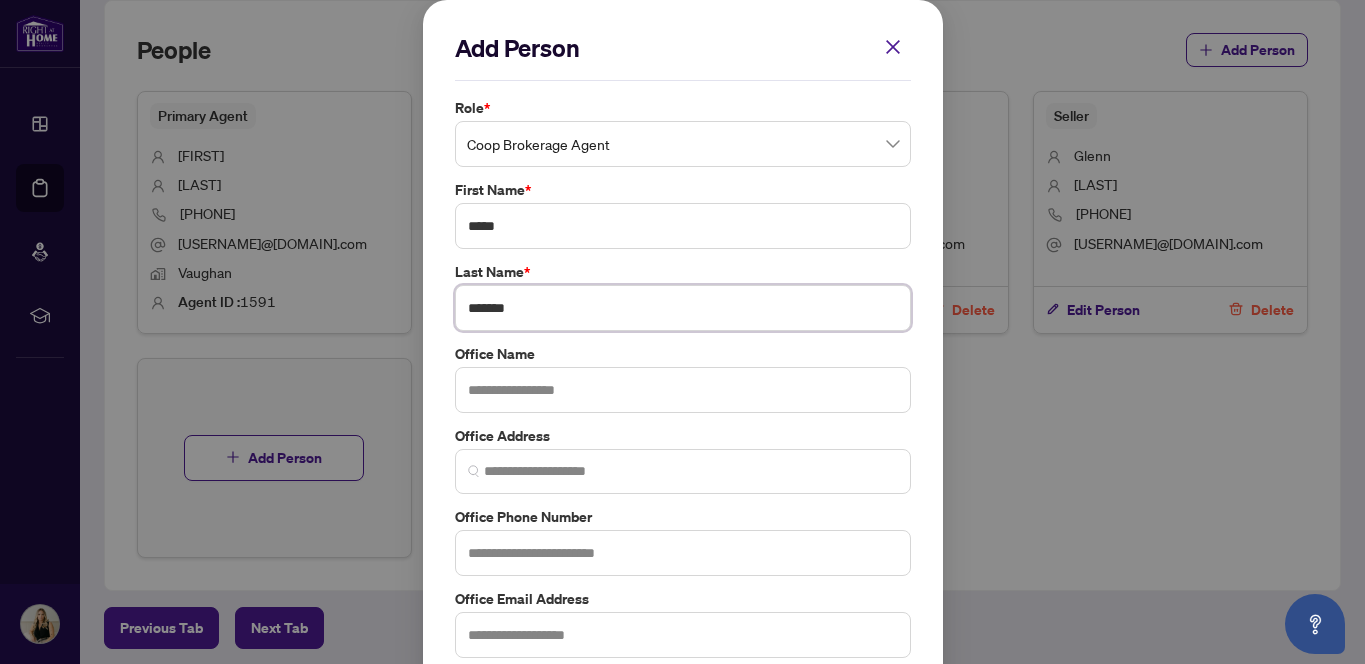 type on "*******" 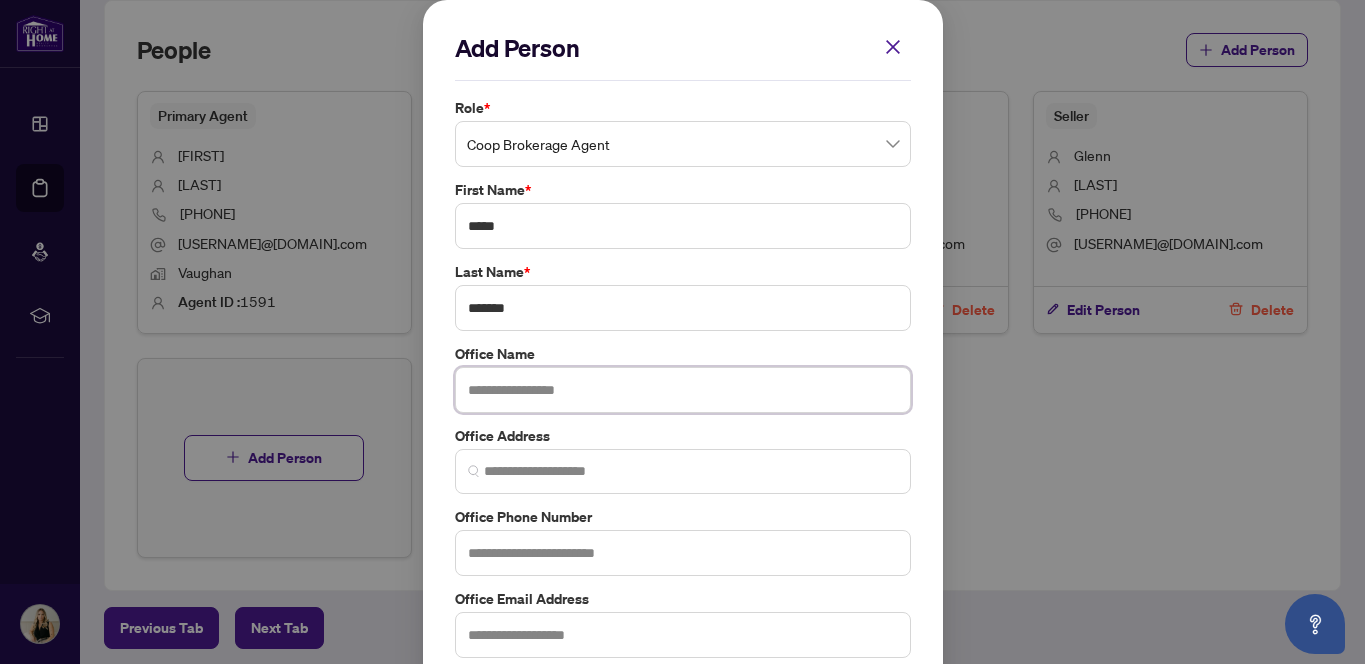 click at bounding box center (683, 390) 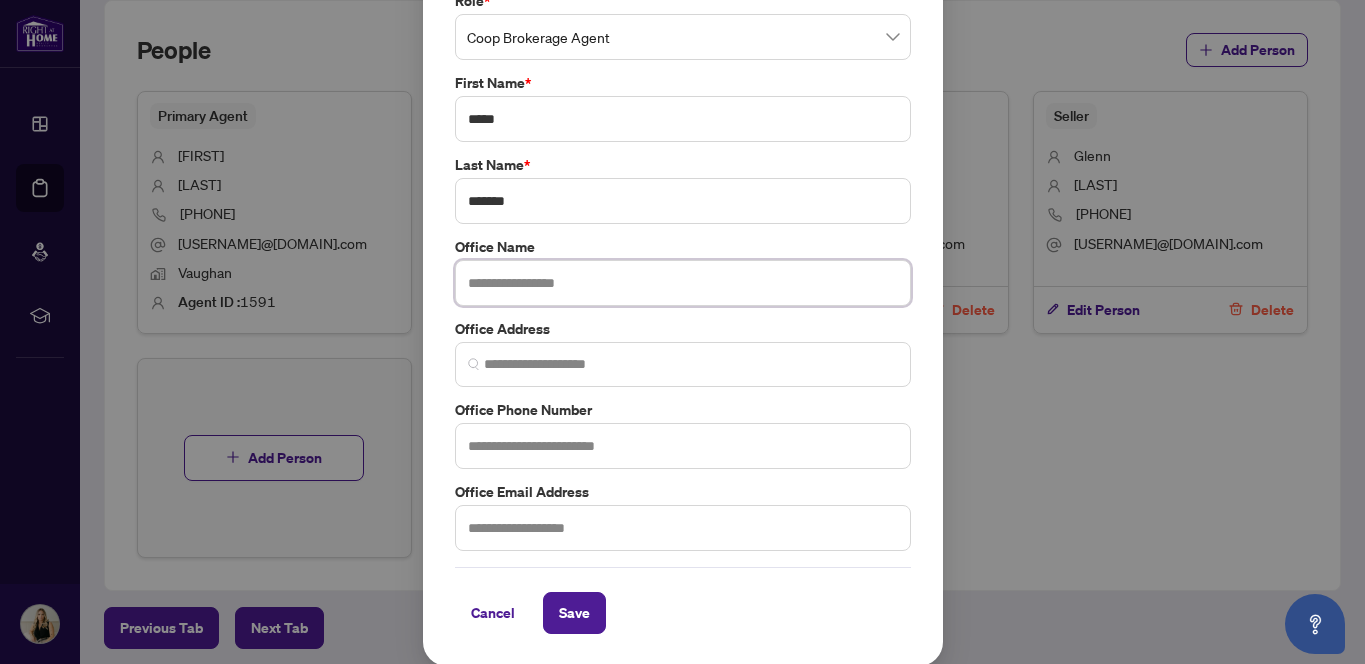 scroll, scrollTop: 98, scrollLeft: 0, axis: vertical 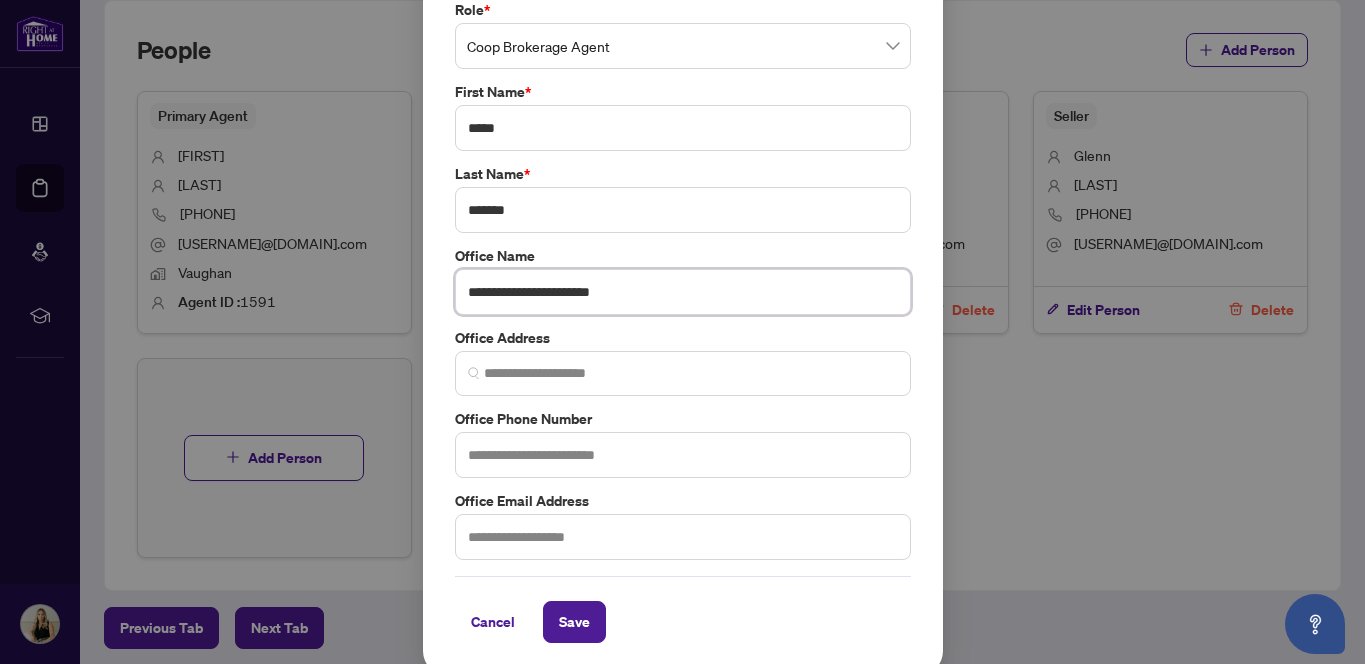 type on "**********" 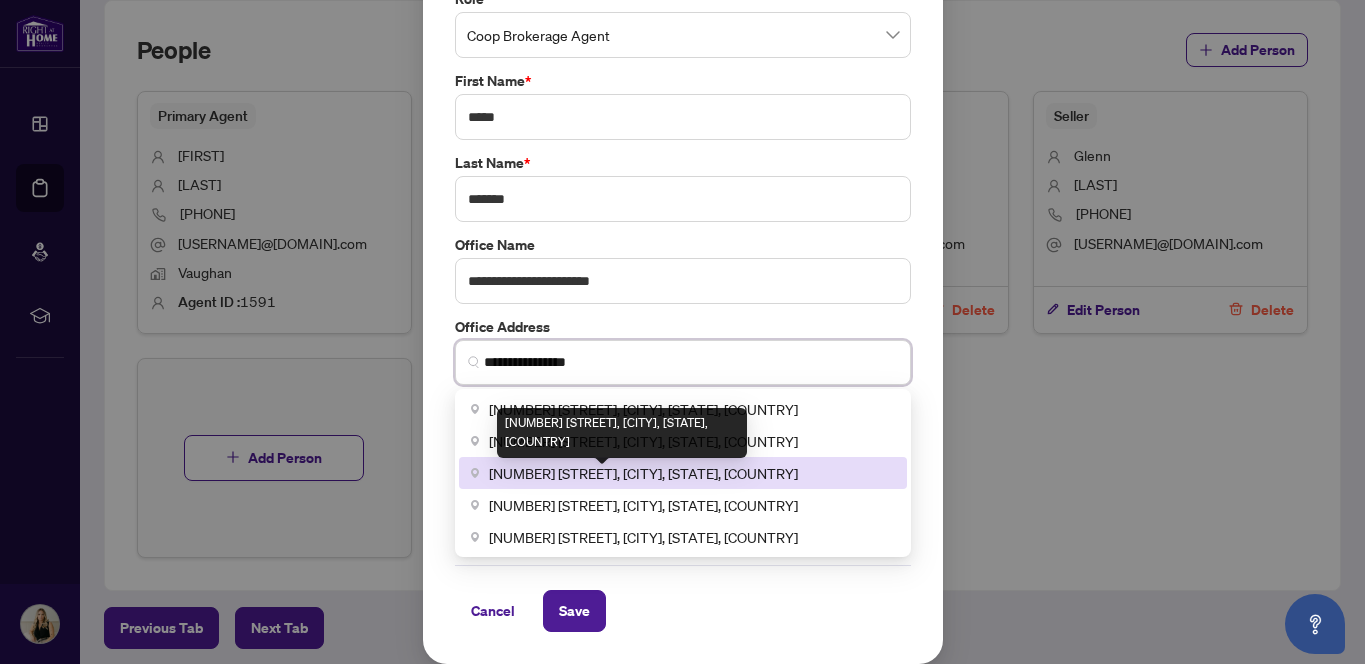 scroll, scrollTop: 61, scrollLeft: 0, axis: vertical 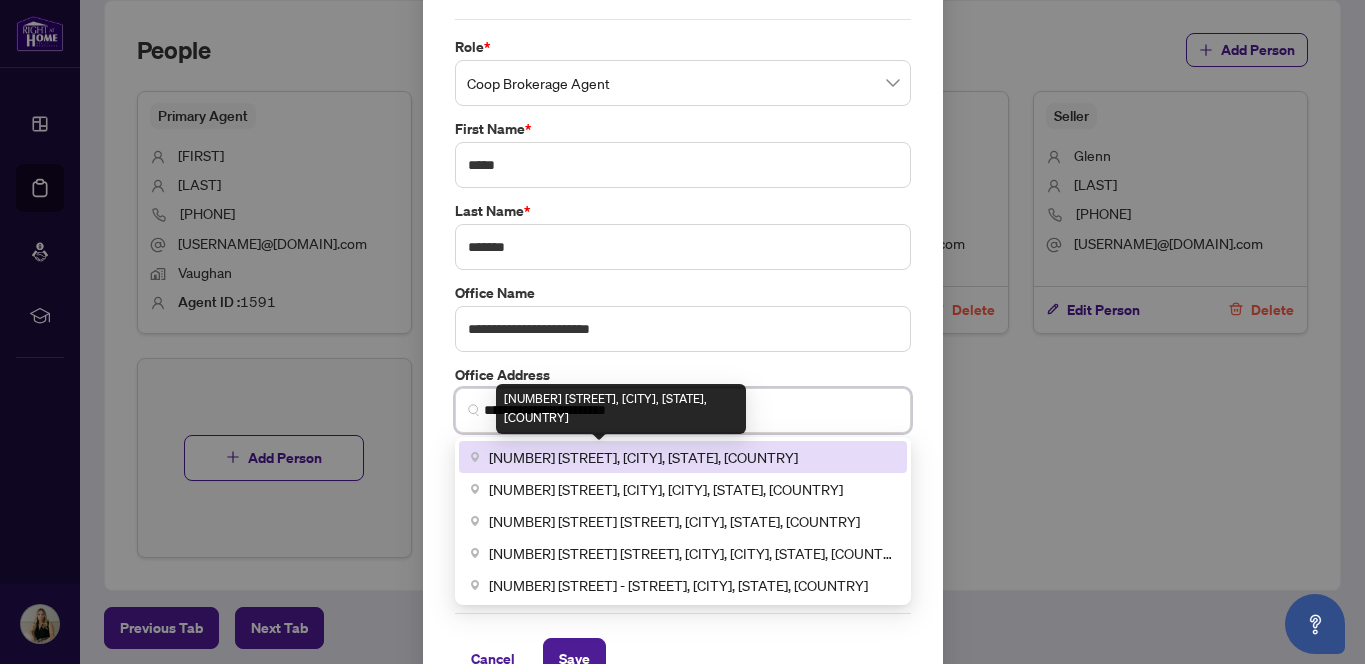 click on "[NUMBER] [STREET], [CITY], [STATE], [COUNTRY]" at bounding box center [643, 457] 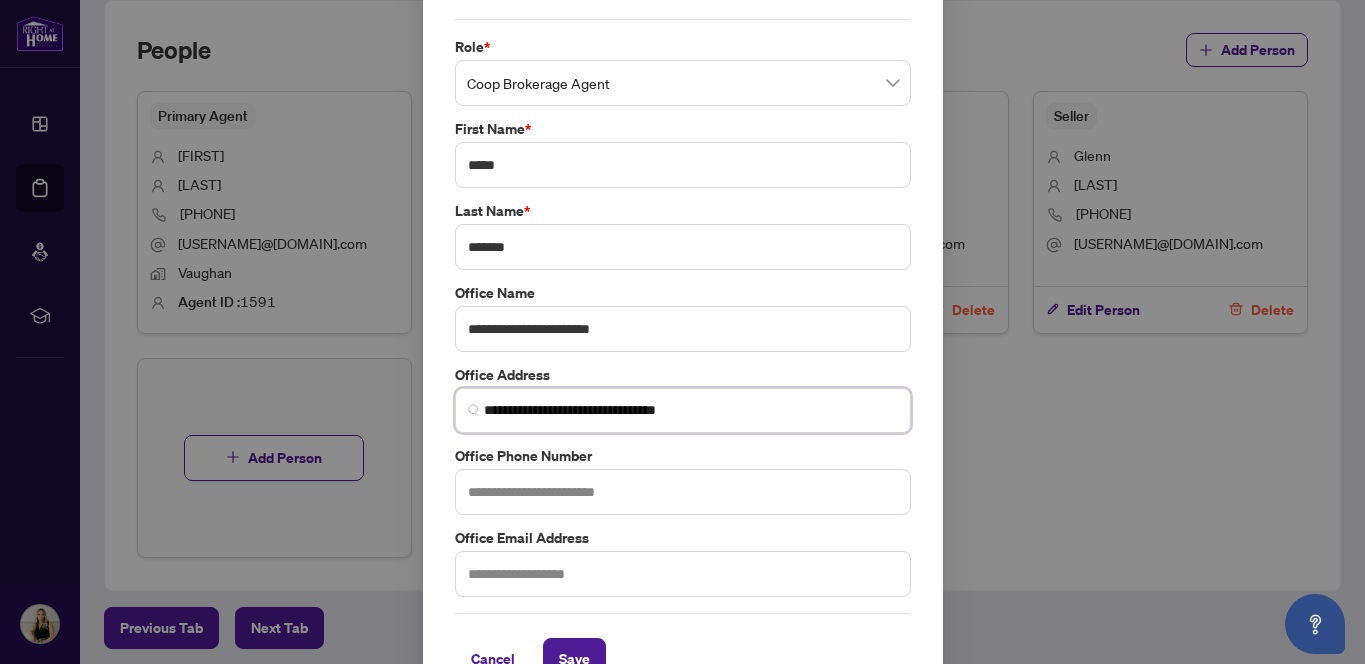 scroll, scrollTop: 109, scrollLeft: 0, axis: vertical 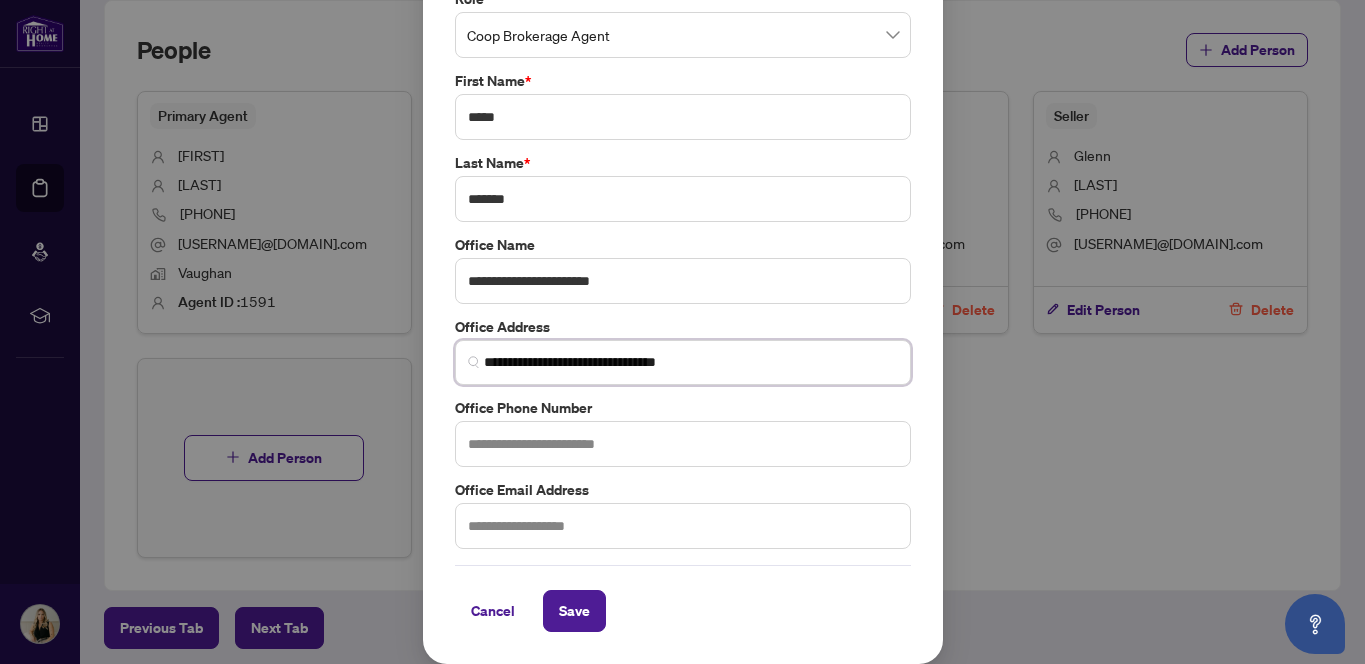 click on "**********" at bounding box center [691, 362] 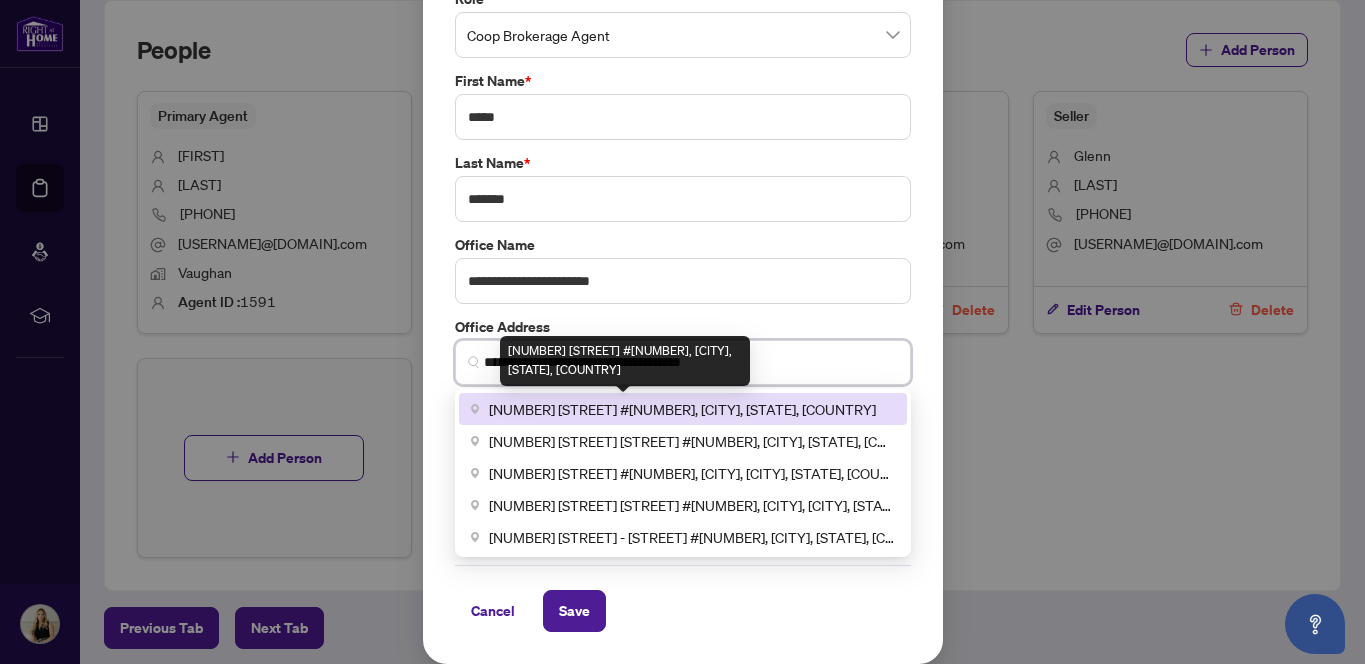 click on "[NUMBER] [STREET] #[NUMBER], [CITY], [STATE], [COUNTRY]" at bounding box center [682, 409] 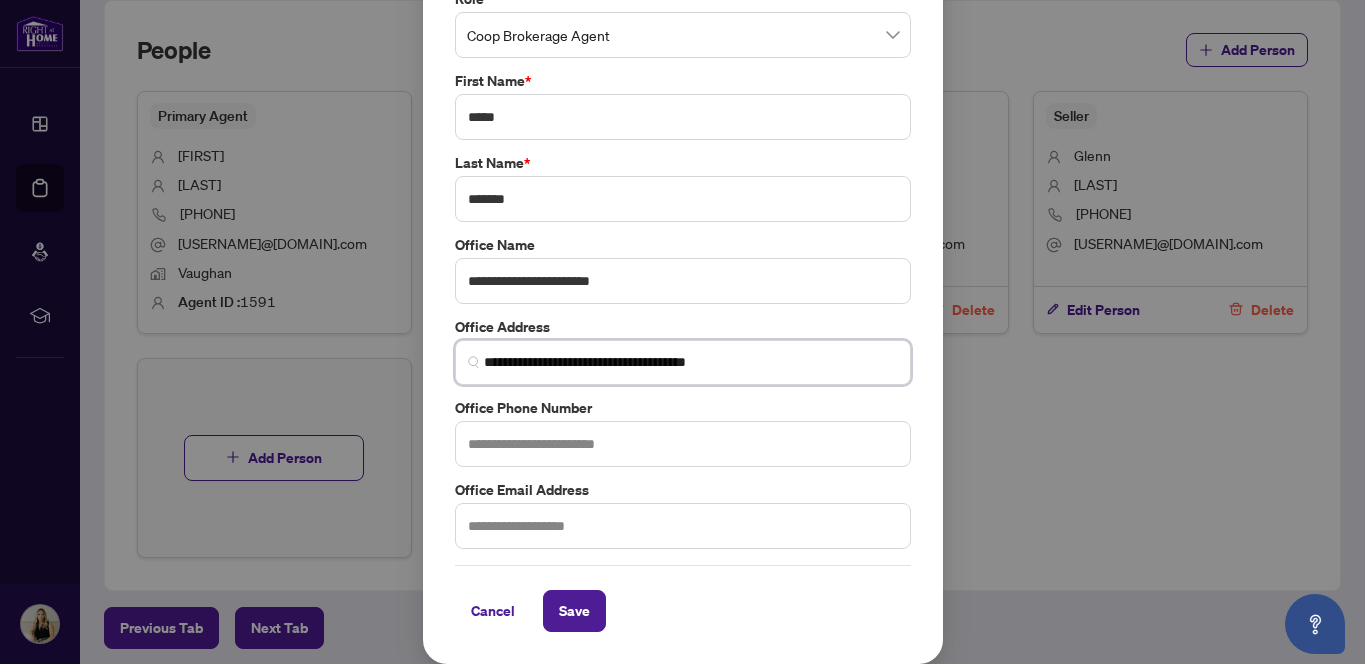 type on "**********" 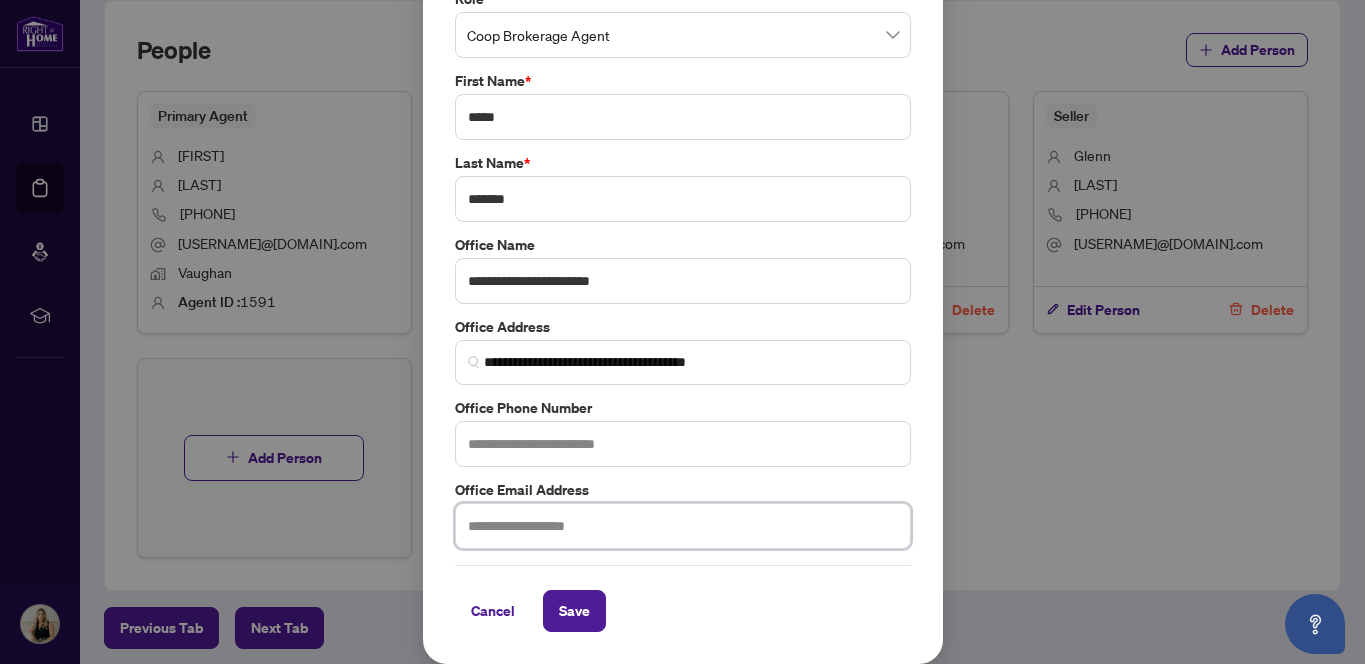click at bounding box center (683, 526) 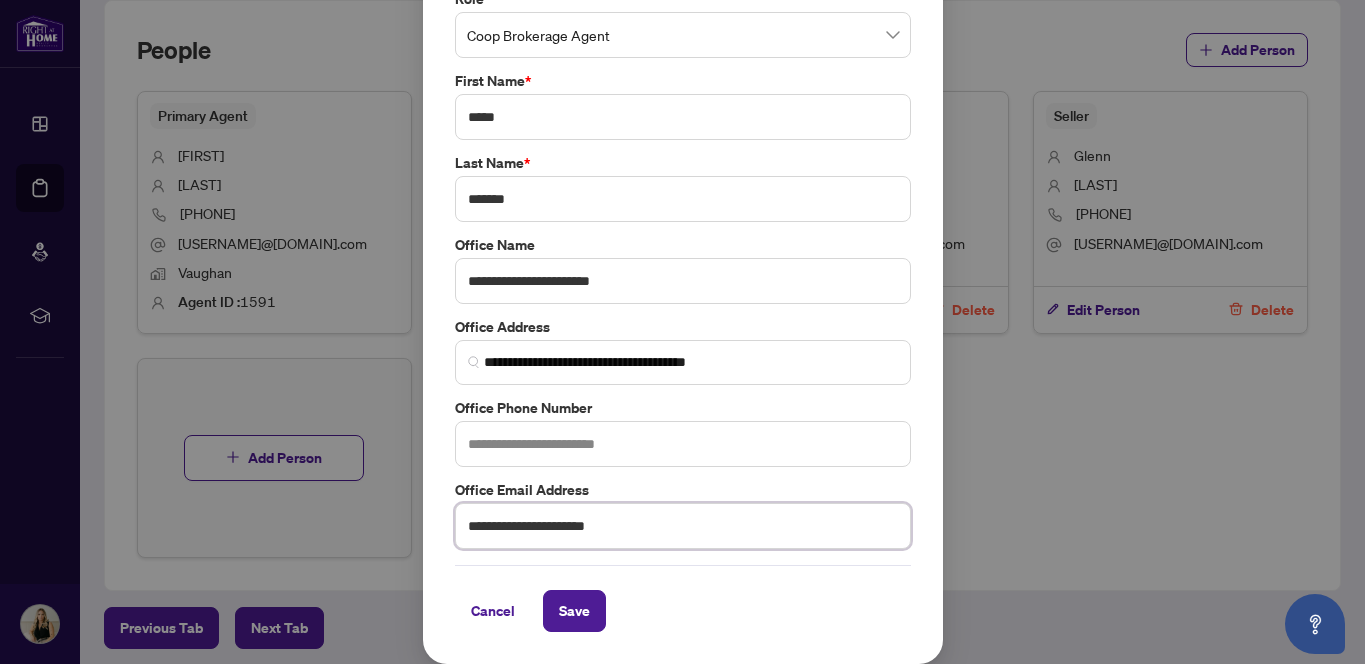 type on "**********" 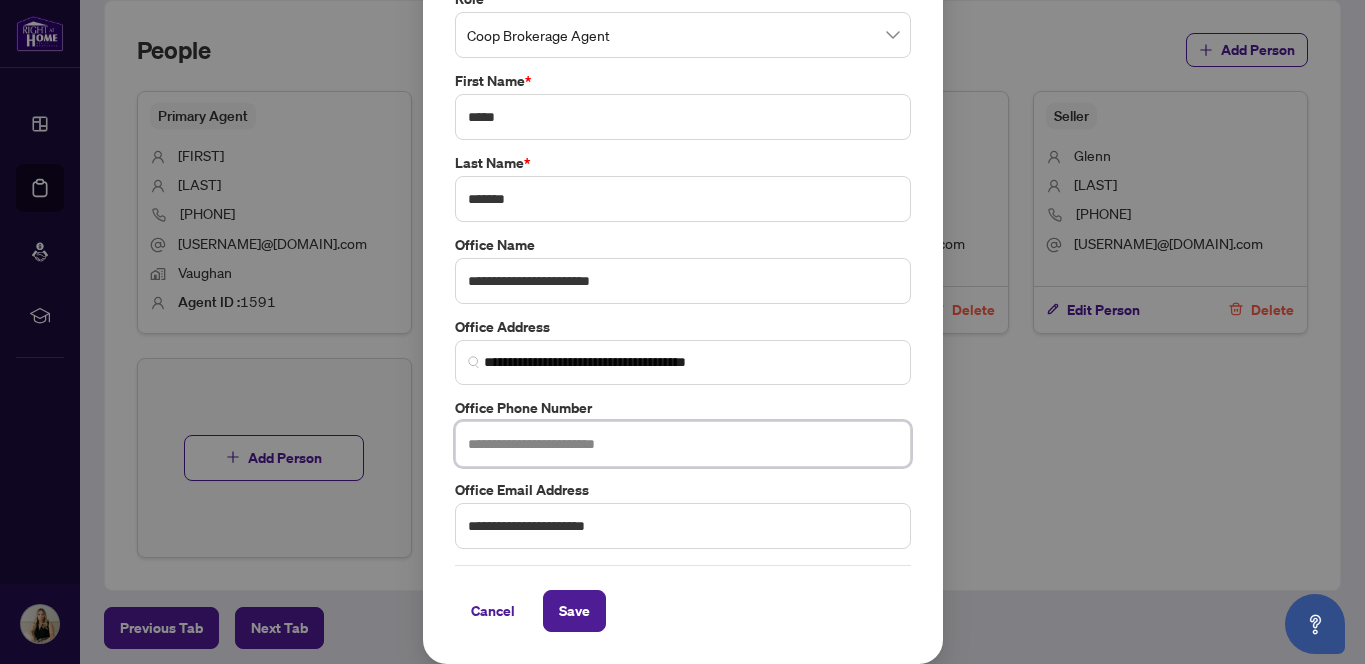 click at bounding box center [683, 444] 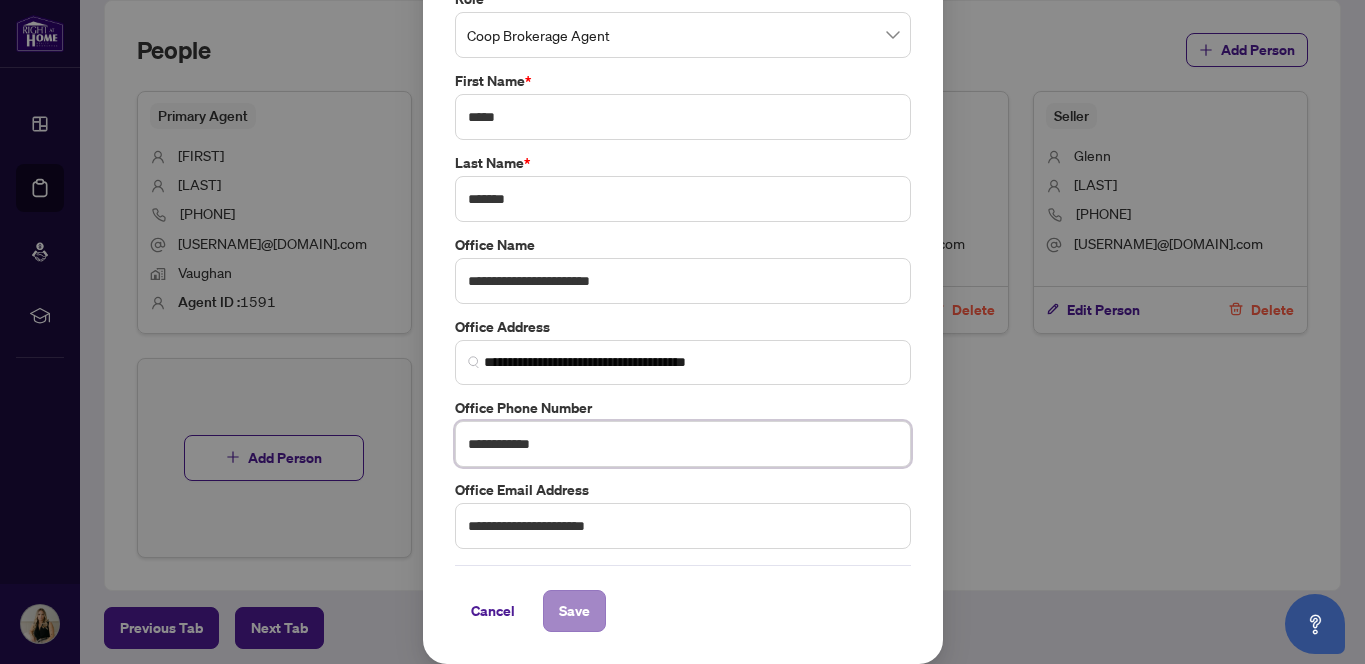 type on "**********" 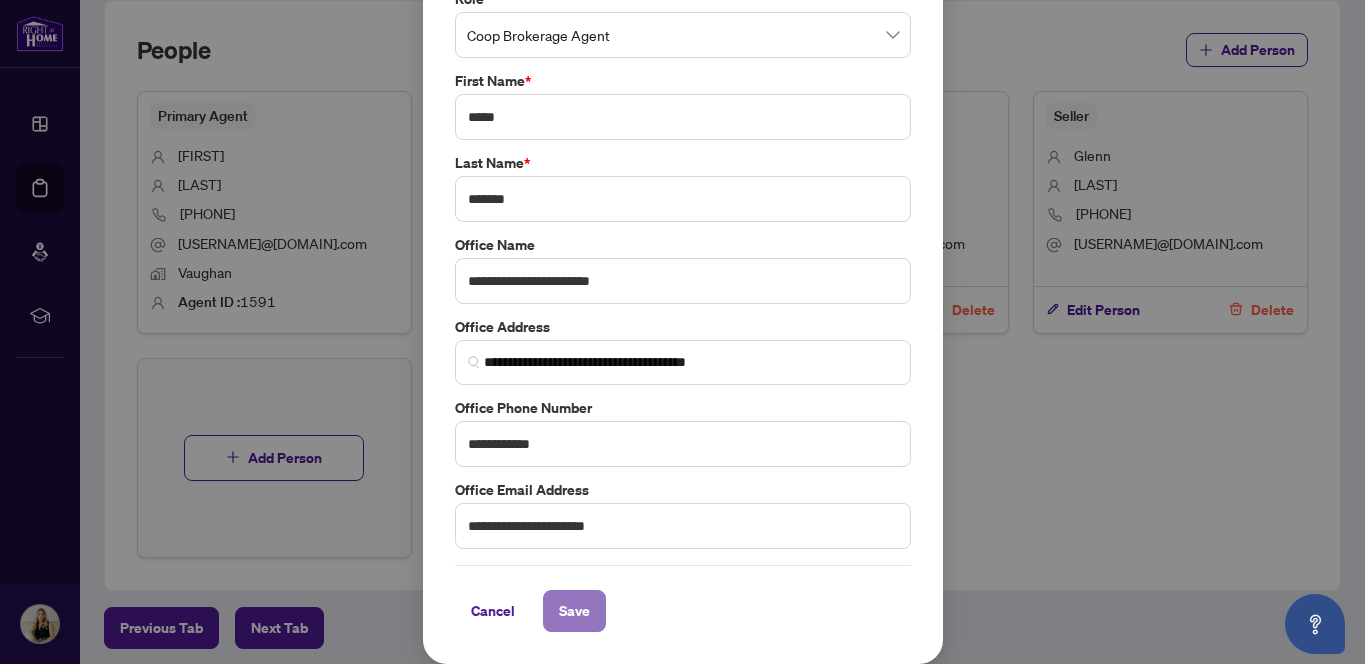 click on "Save" at bounding box center (574, 611) 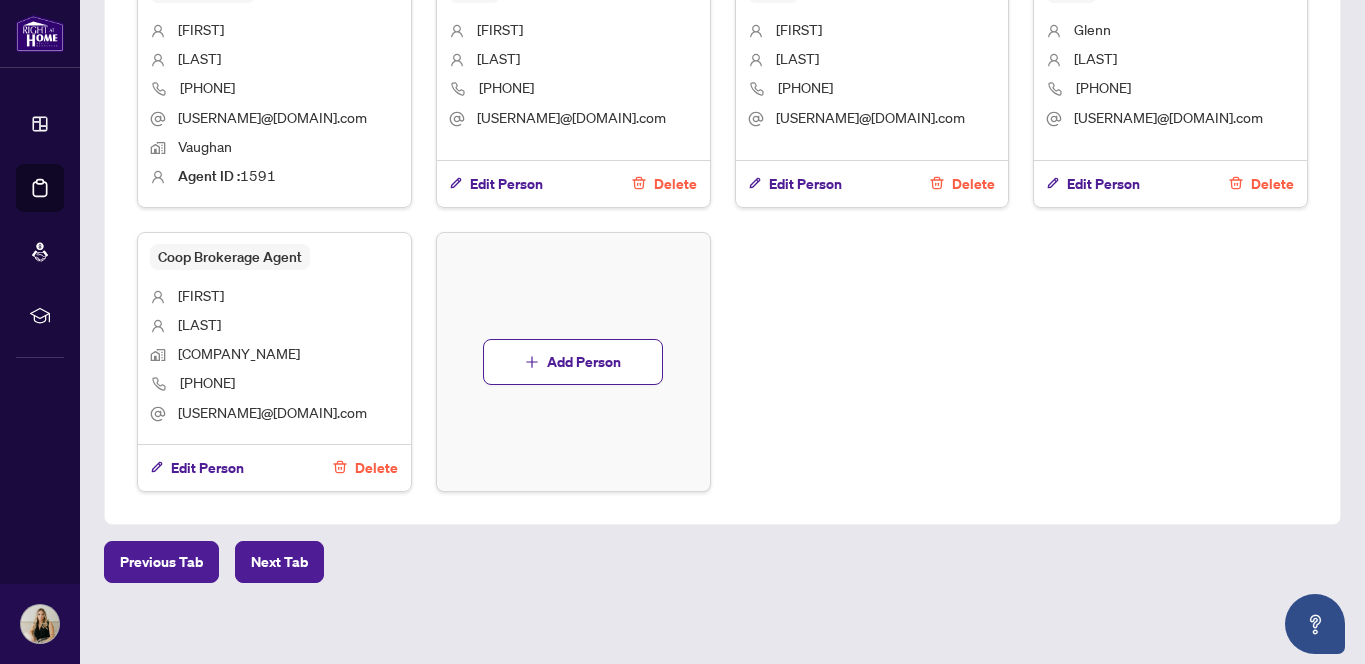 scroll, scrollTop: 1196, scrollLeft: 0, axis: vertical 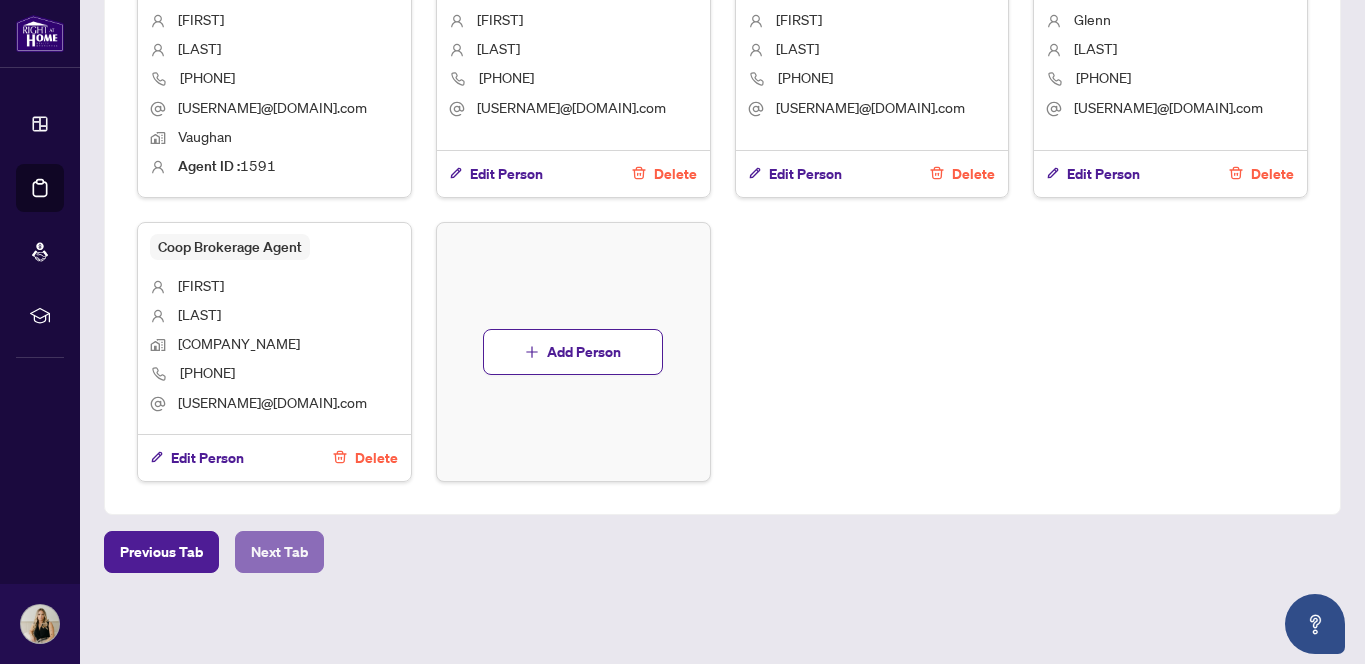 click on "Next Tab" at bounding box center [279, 552] 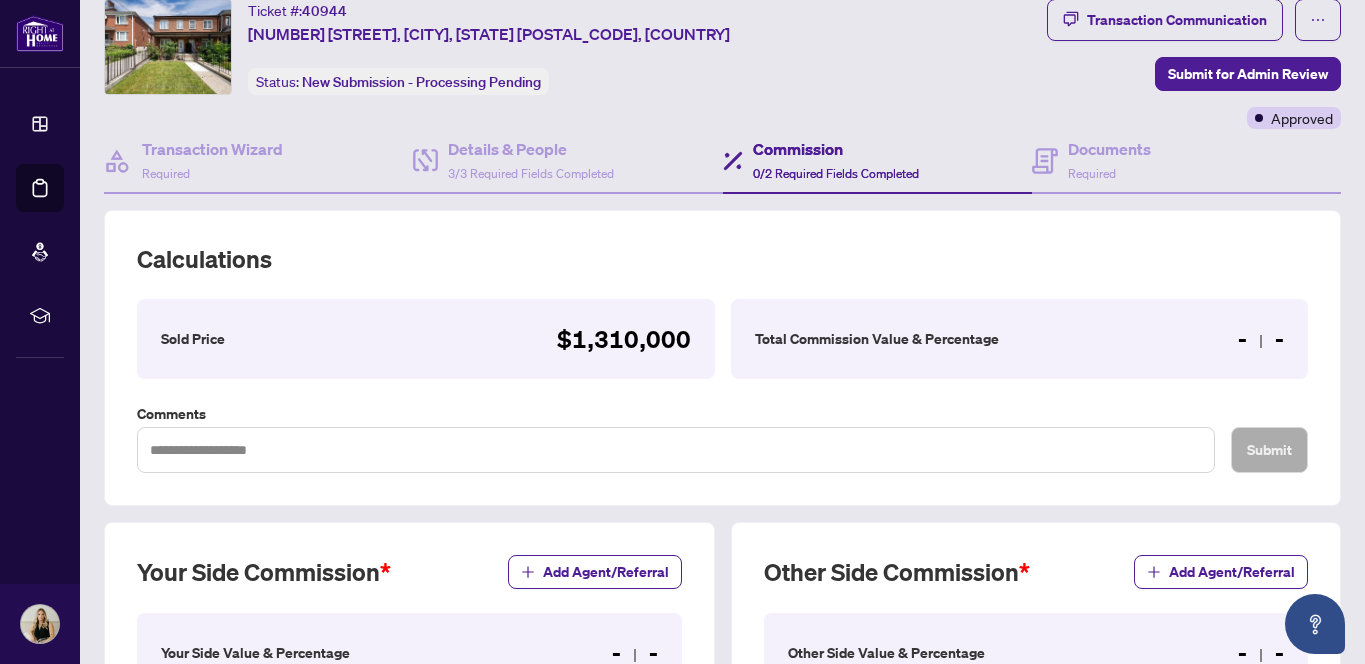 scroll, scrollTop: 526, scrollLeft: 0, axis: vertical 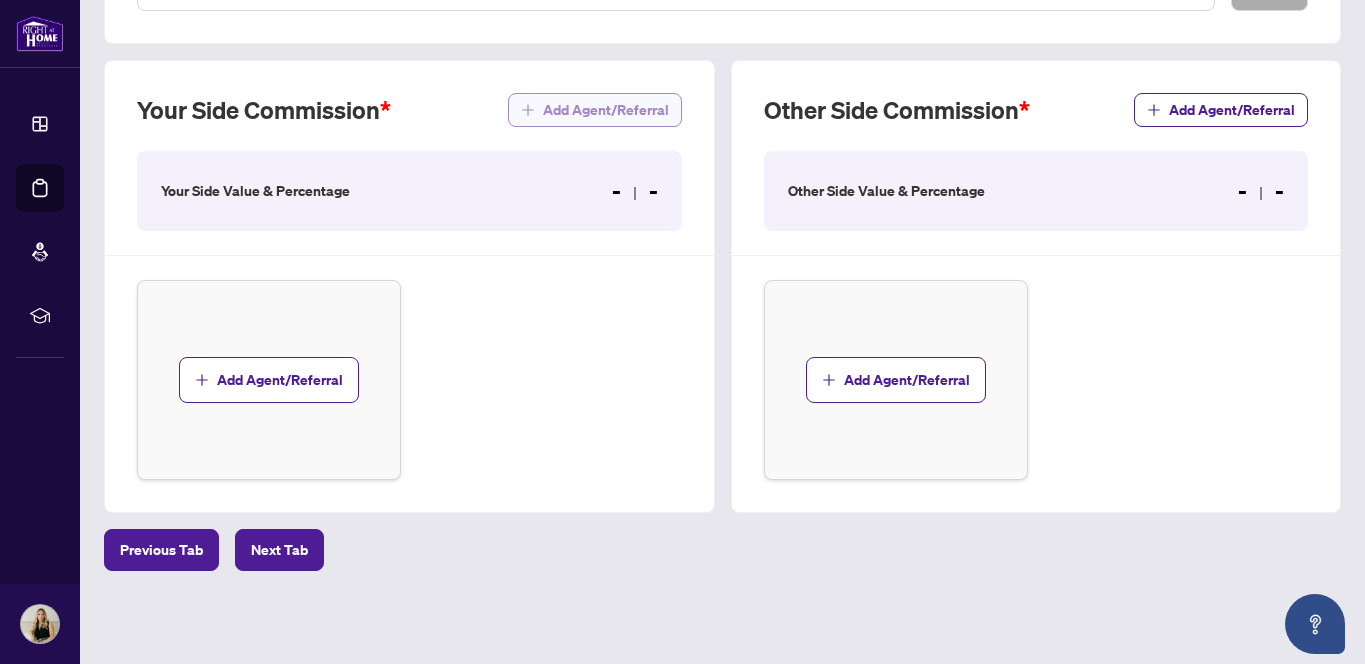 click on "Add Agent/Referral" at bounding box center [606, 110] 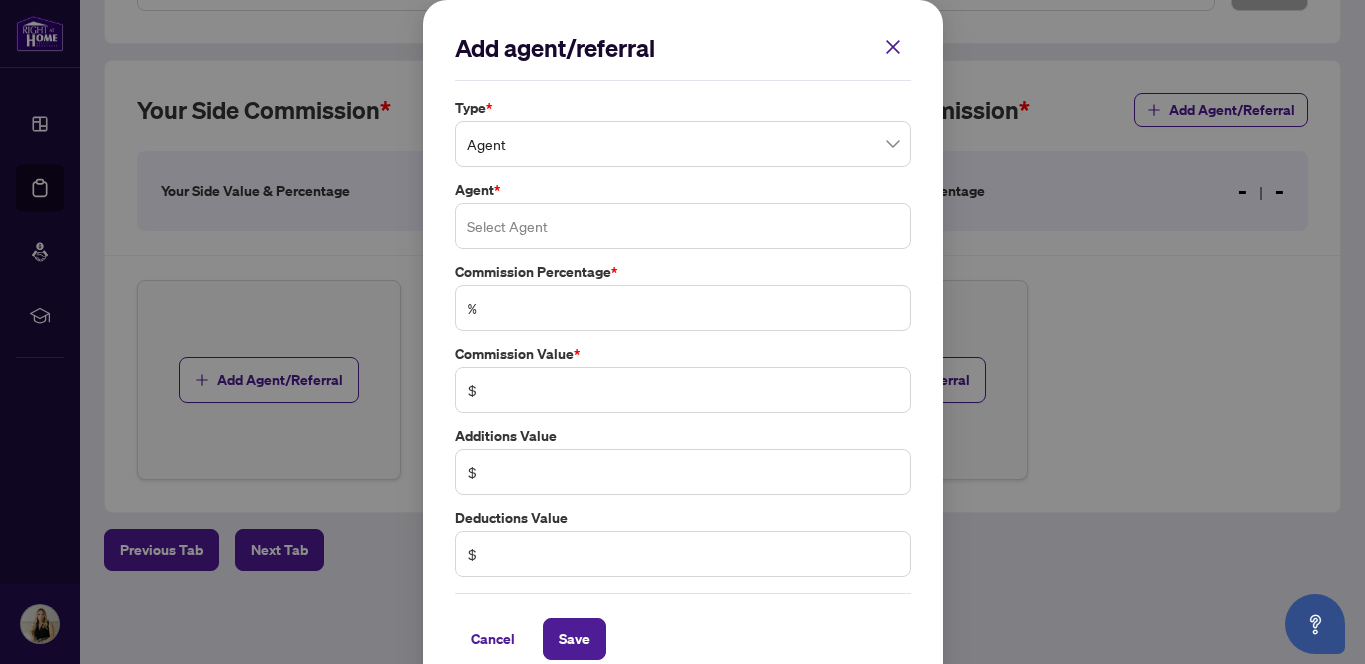 click at bounding box center (683, 226) 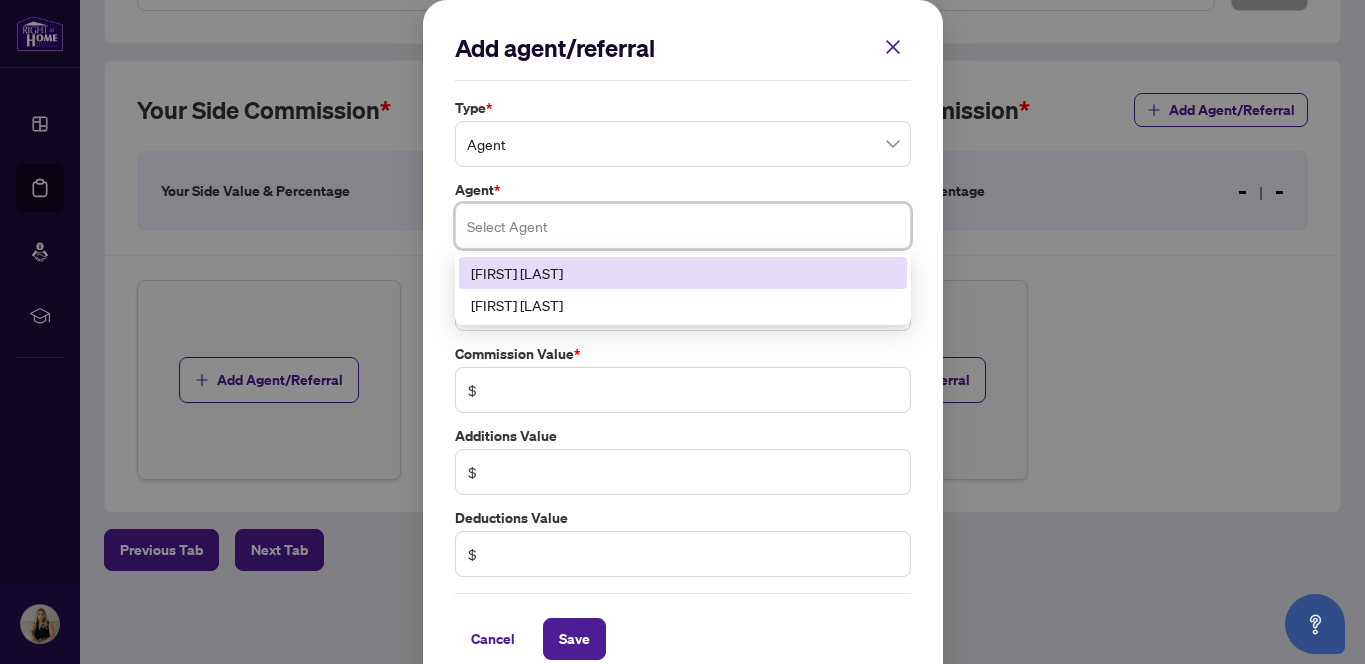 click on "[FIRST] [LAST]" at bounding box center [683, 273] 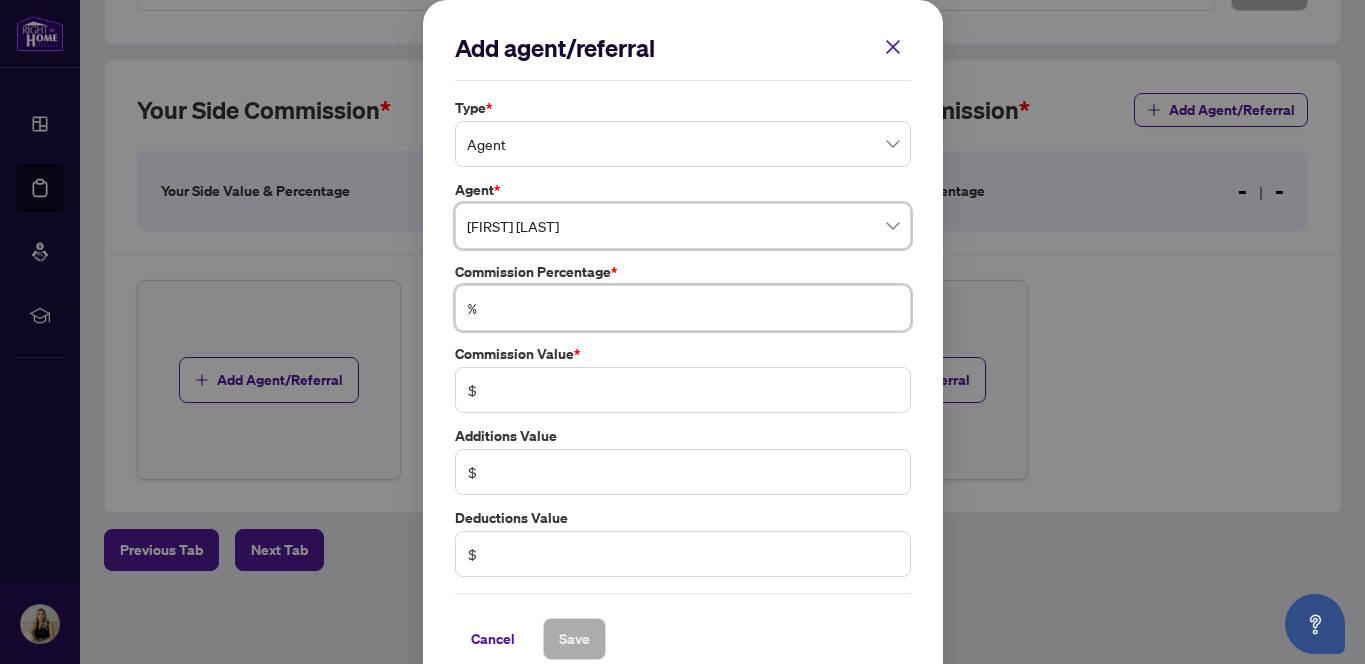 click at bounding box center (693, 308) 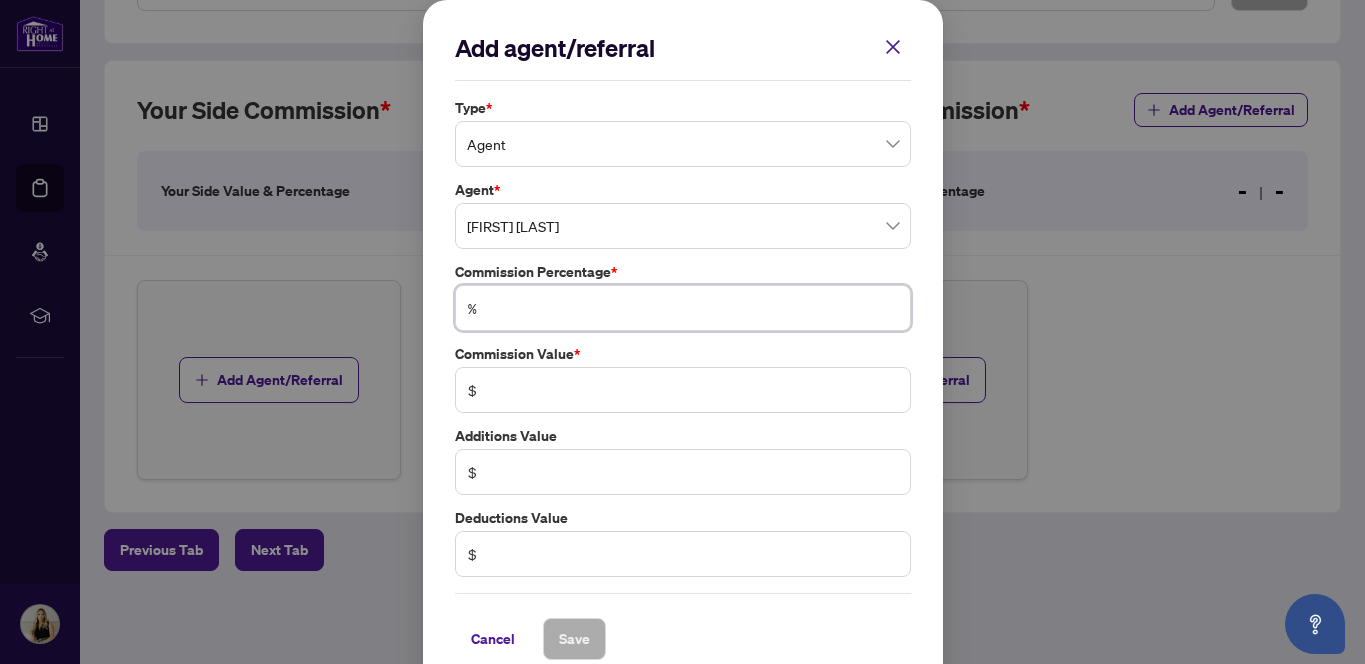 type on "*" 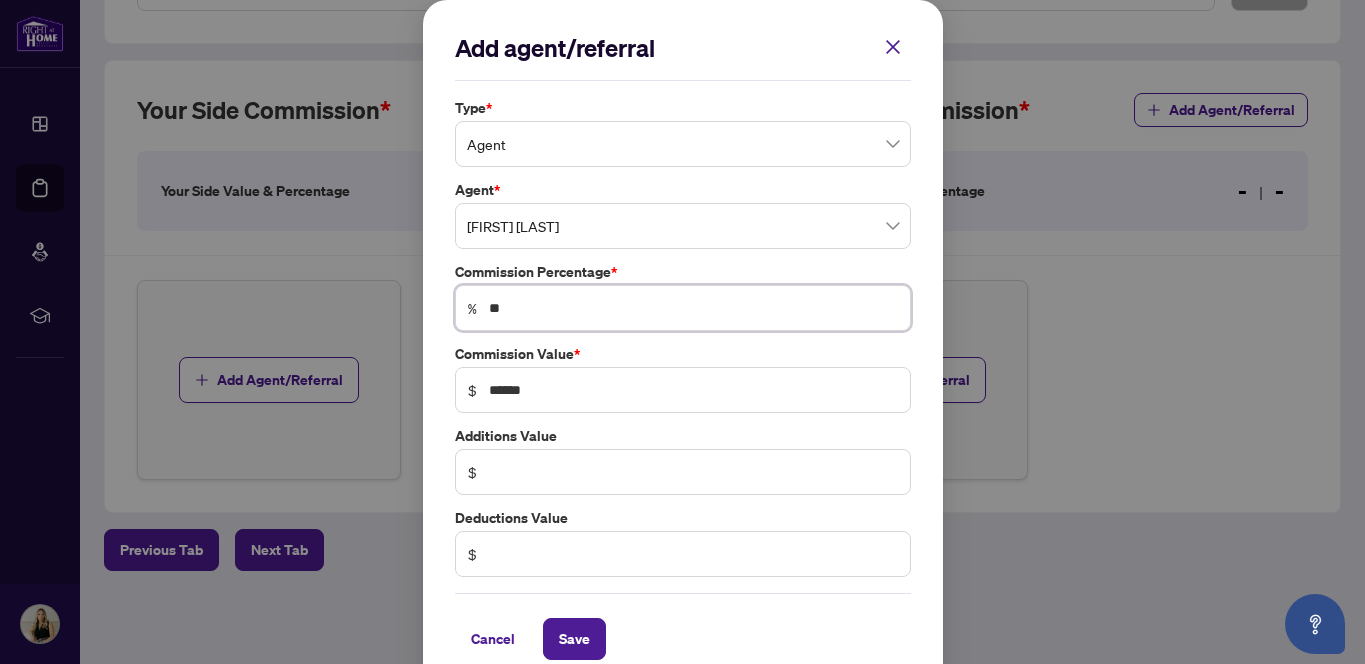 type on "***" 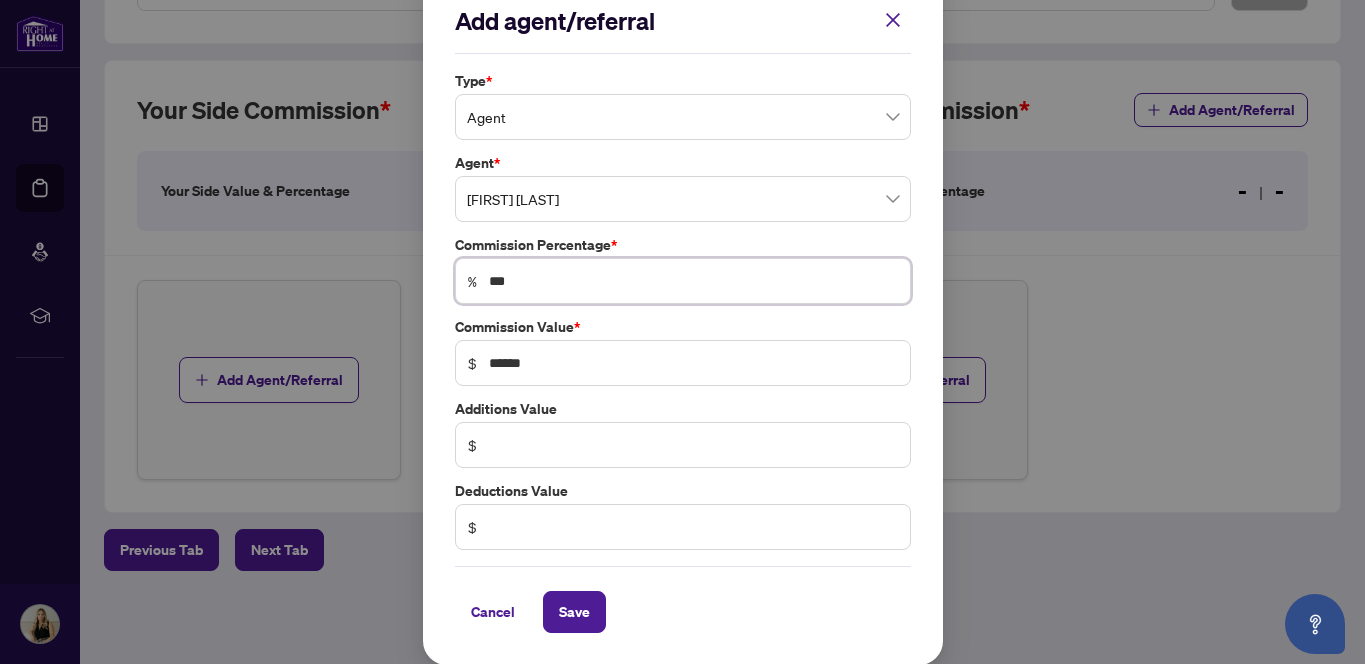 scroll, scrollTop: 28, scrollLeft: 0, axis: vertical 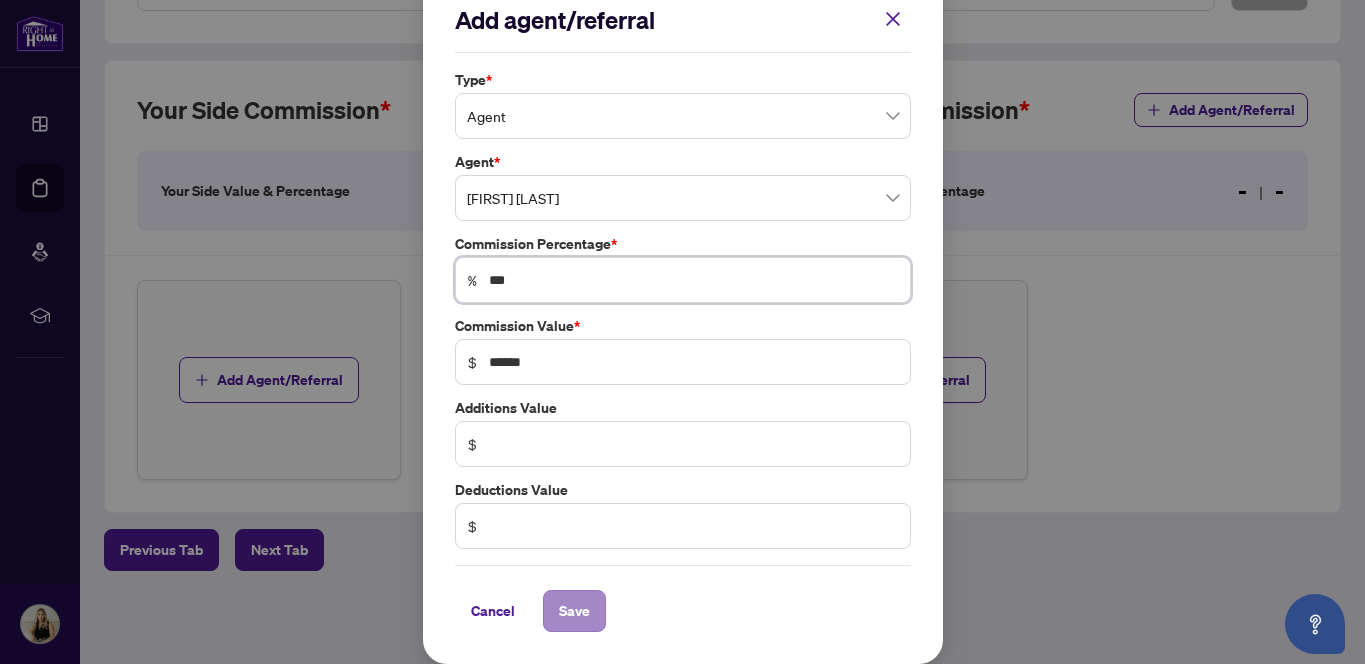 type on "***" 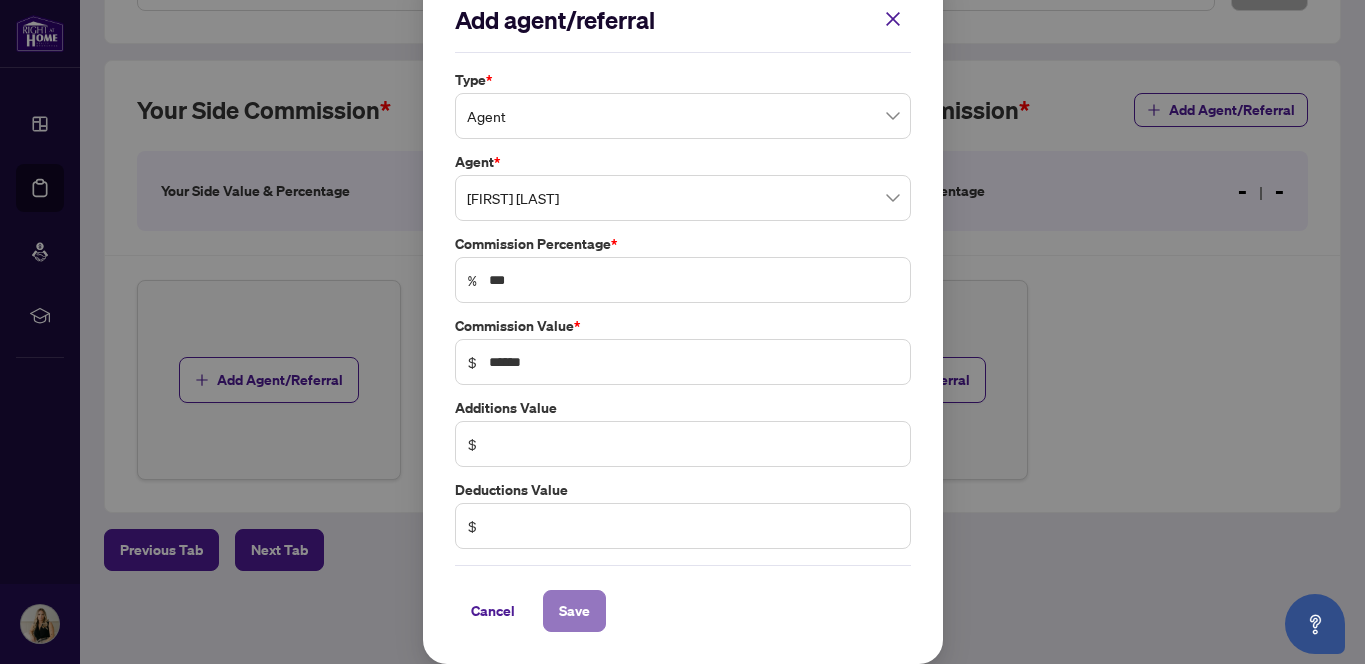 click on "Save" at bounding box center [574, 611] 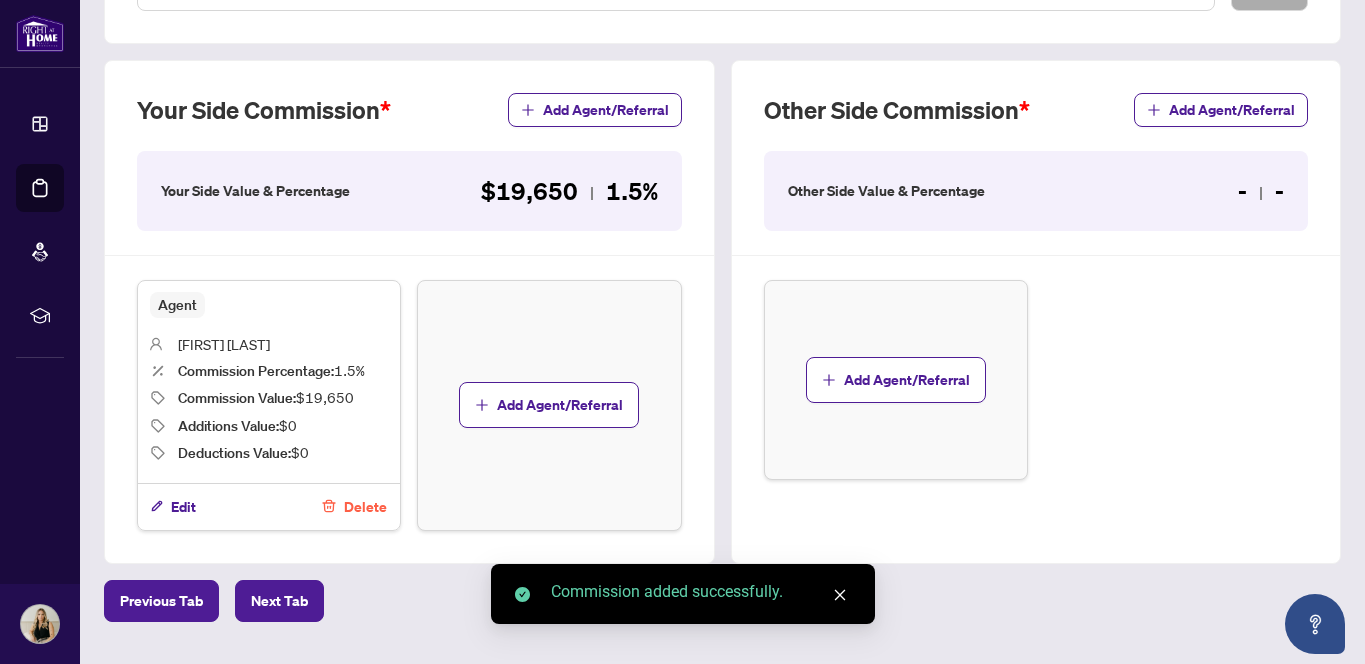 click on "Other Side Value & Percentage" at bounding box center [886, 191] 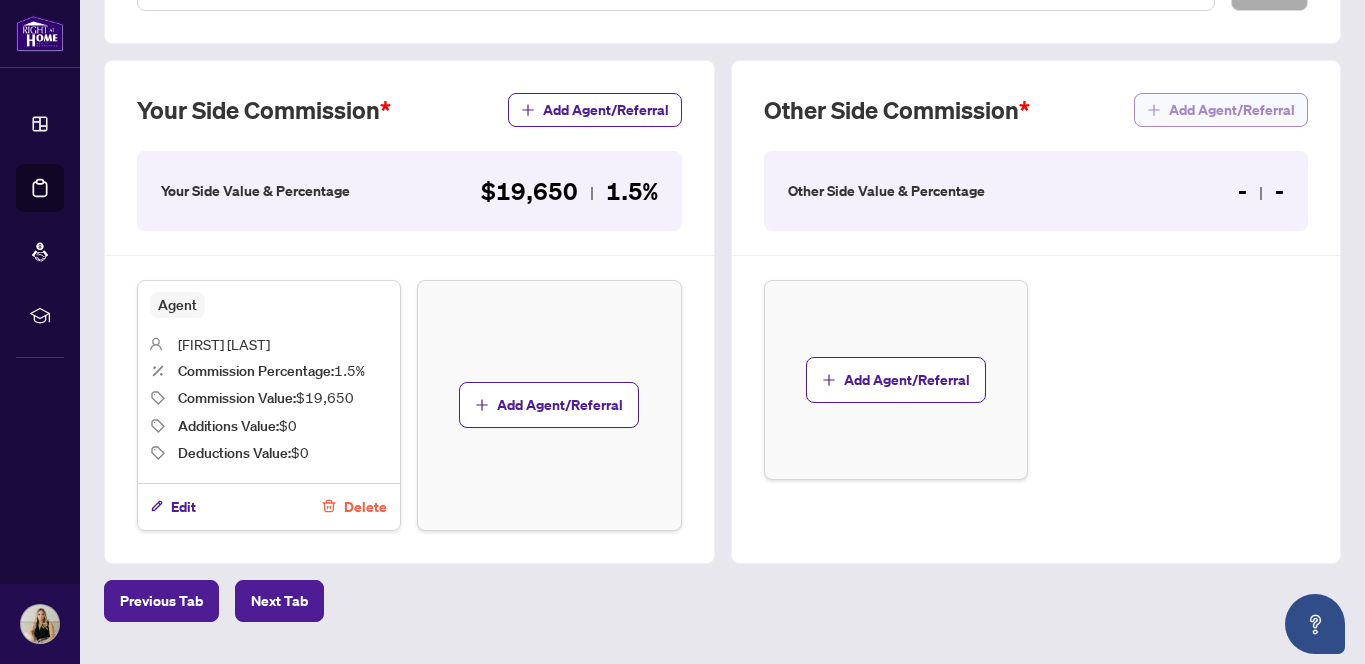 click on "Add Agent/Referral" at bounding box center (1232, 110) 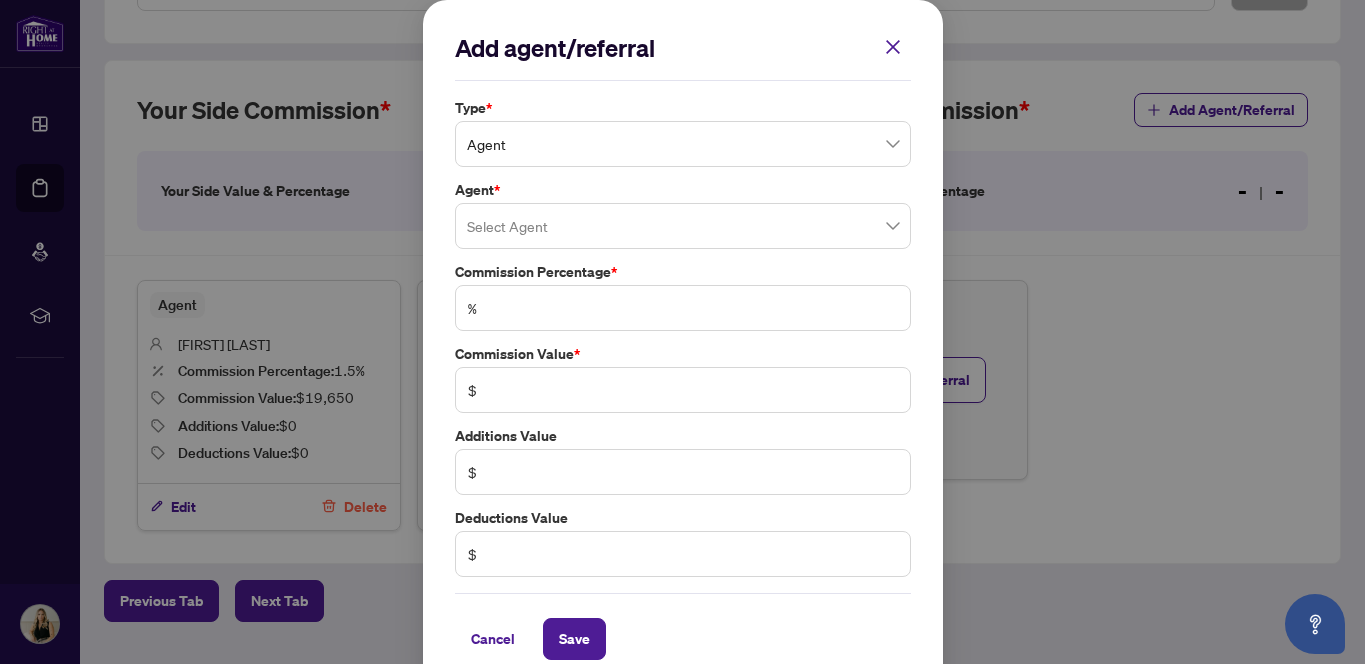click at bounding box center (683, 226) 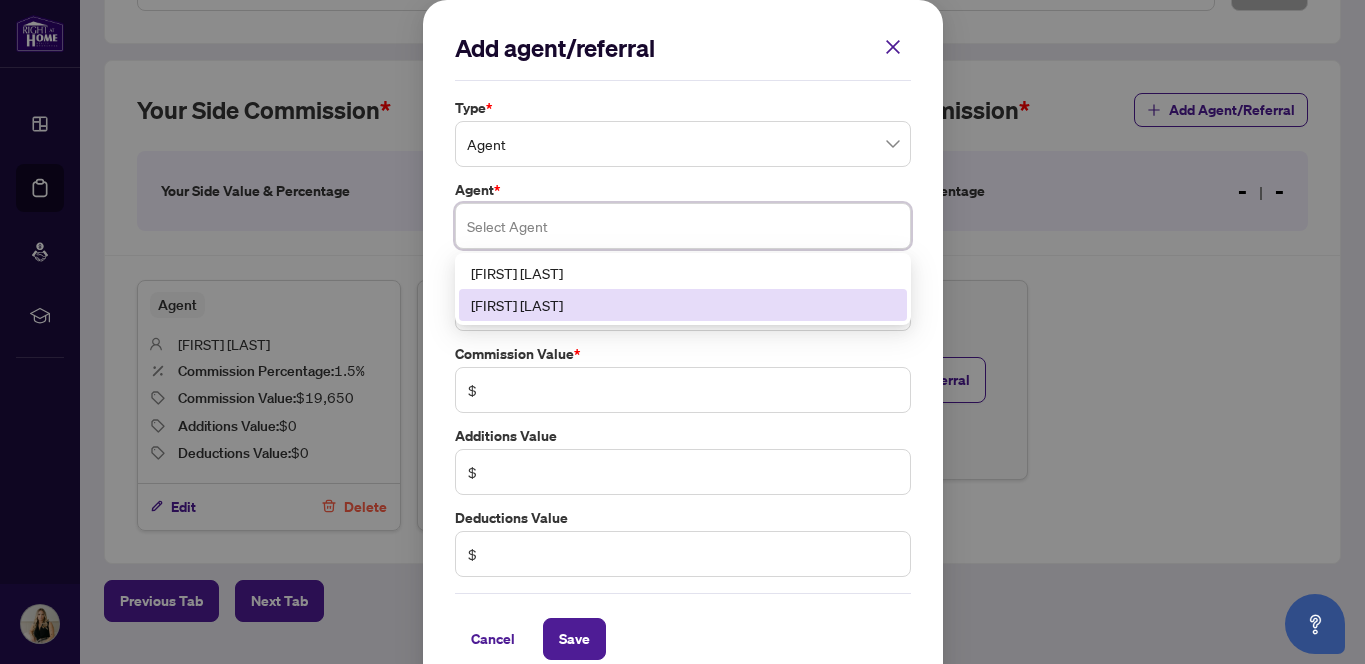 click on "[FIRST] [LAST]" at bounding box center [683, 305] 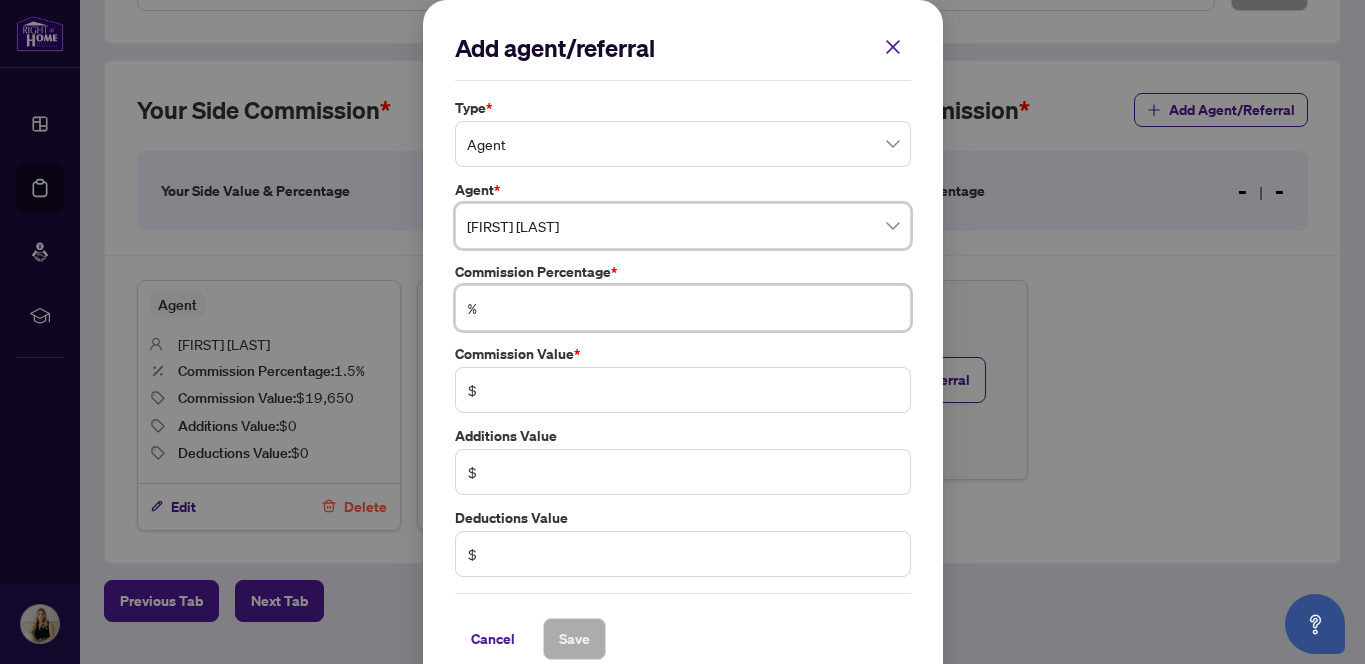 click at bounding box center [693, 308] 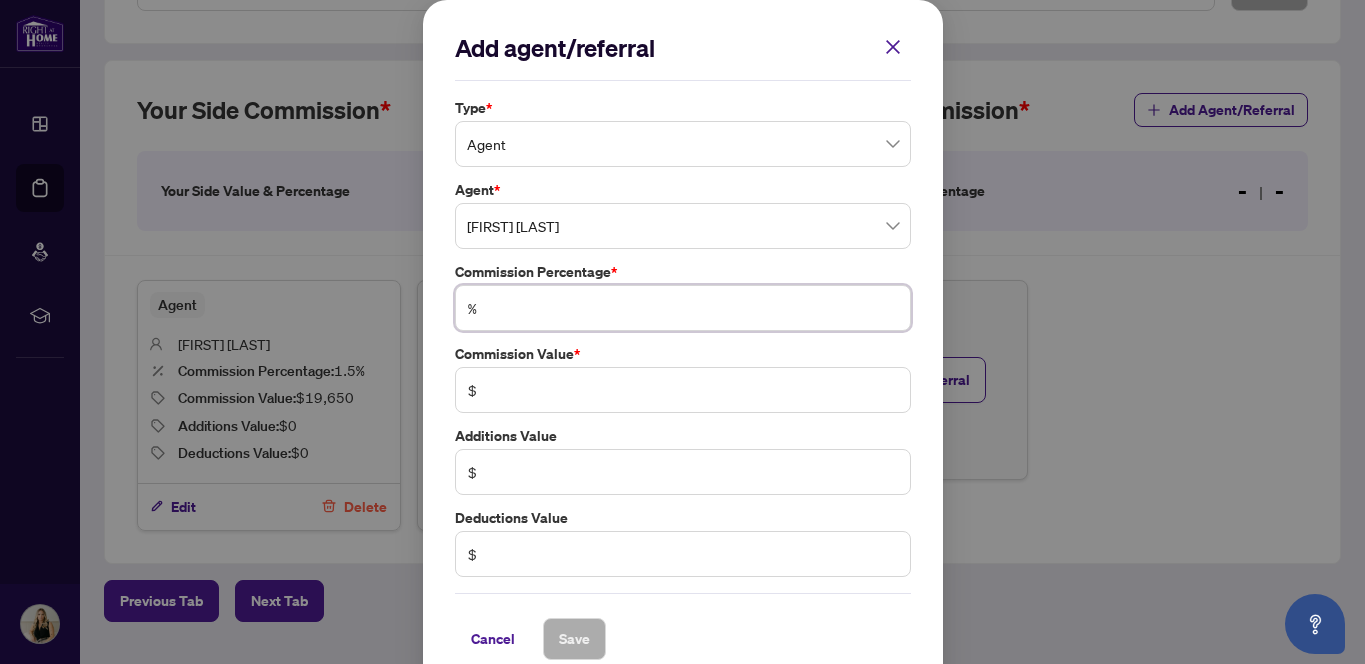 type on "*" 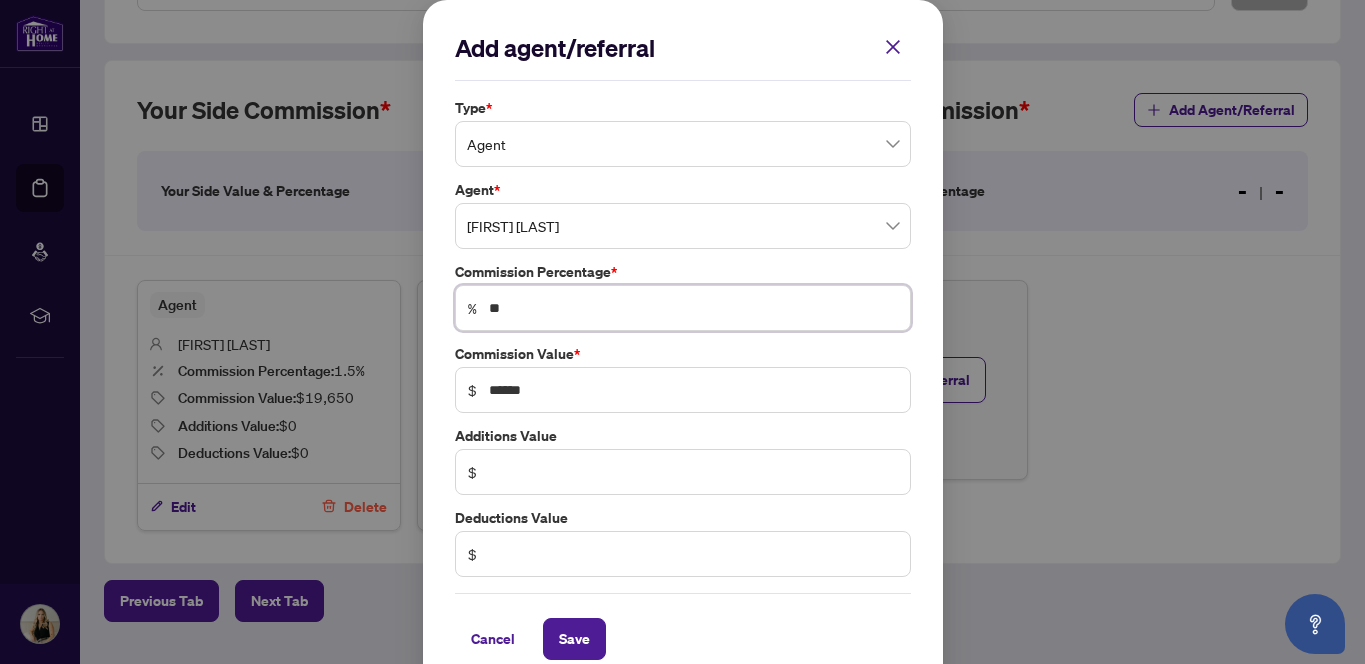 type on "***" 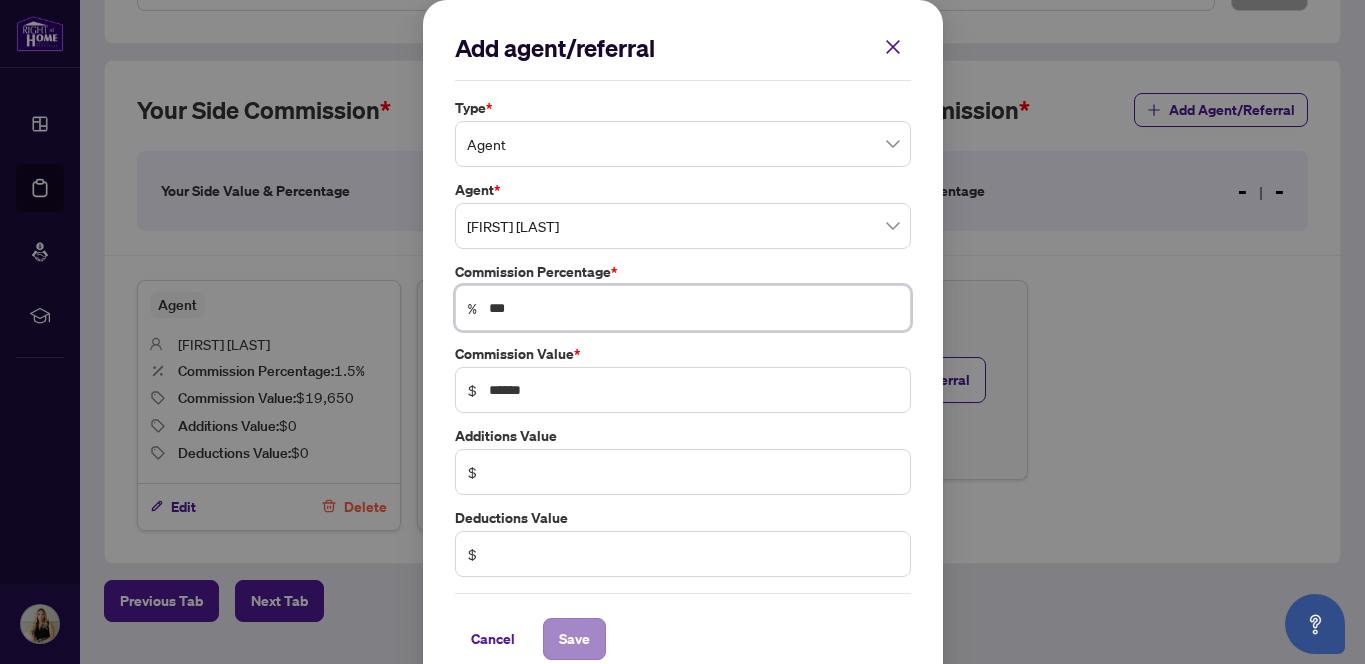 type on "***" 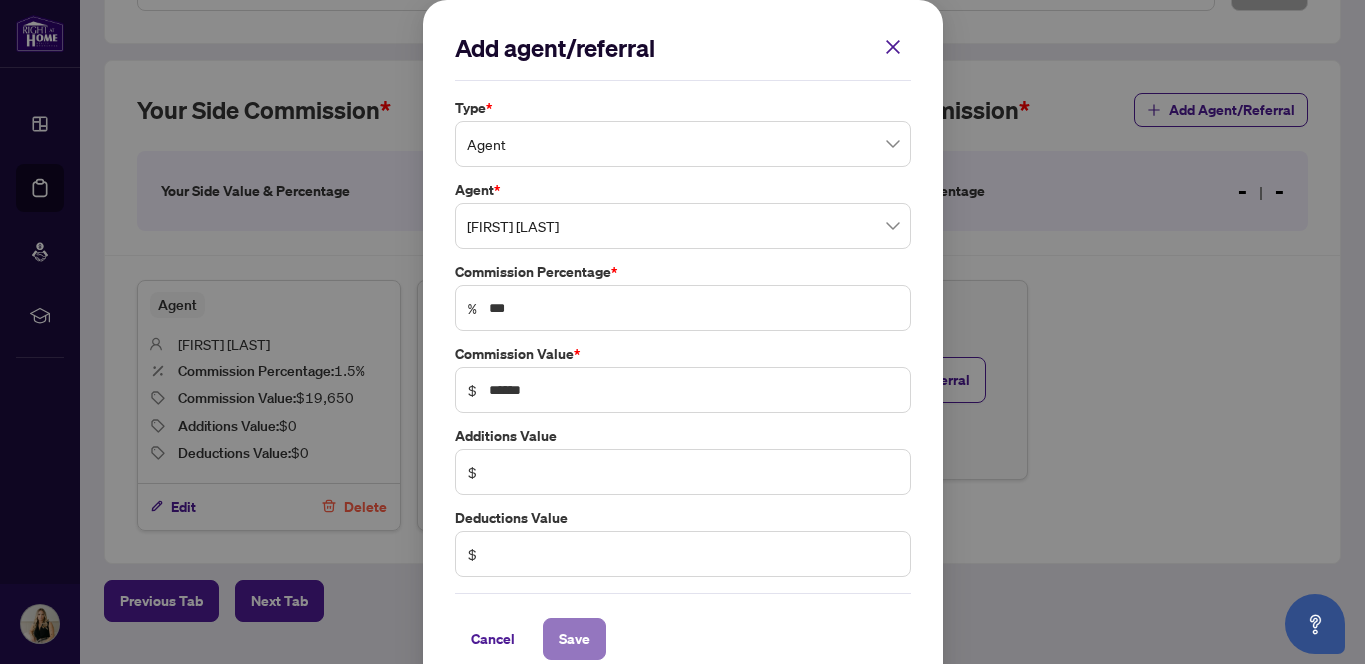 click on "Save" at bounding box center (574, 639) 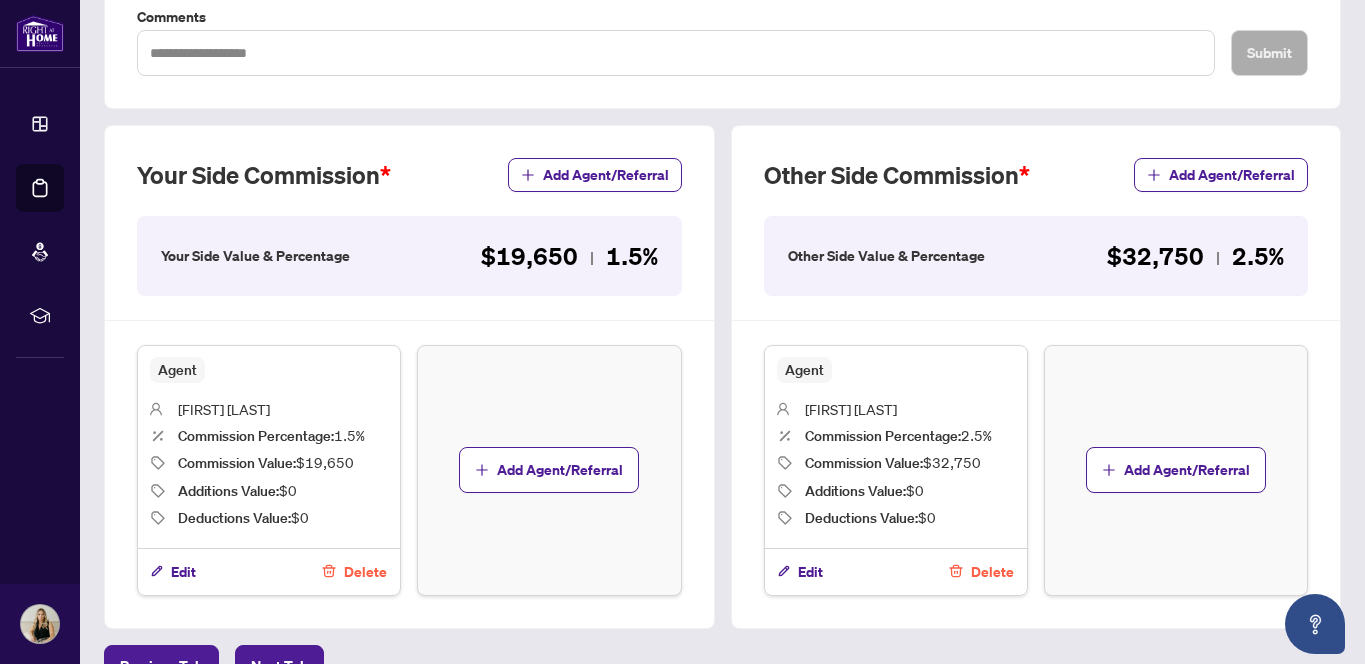 scroll, scrollTop: 572, scrollLeft: 0, axis: vertical 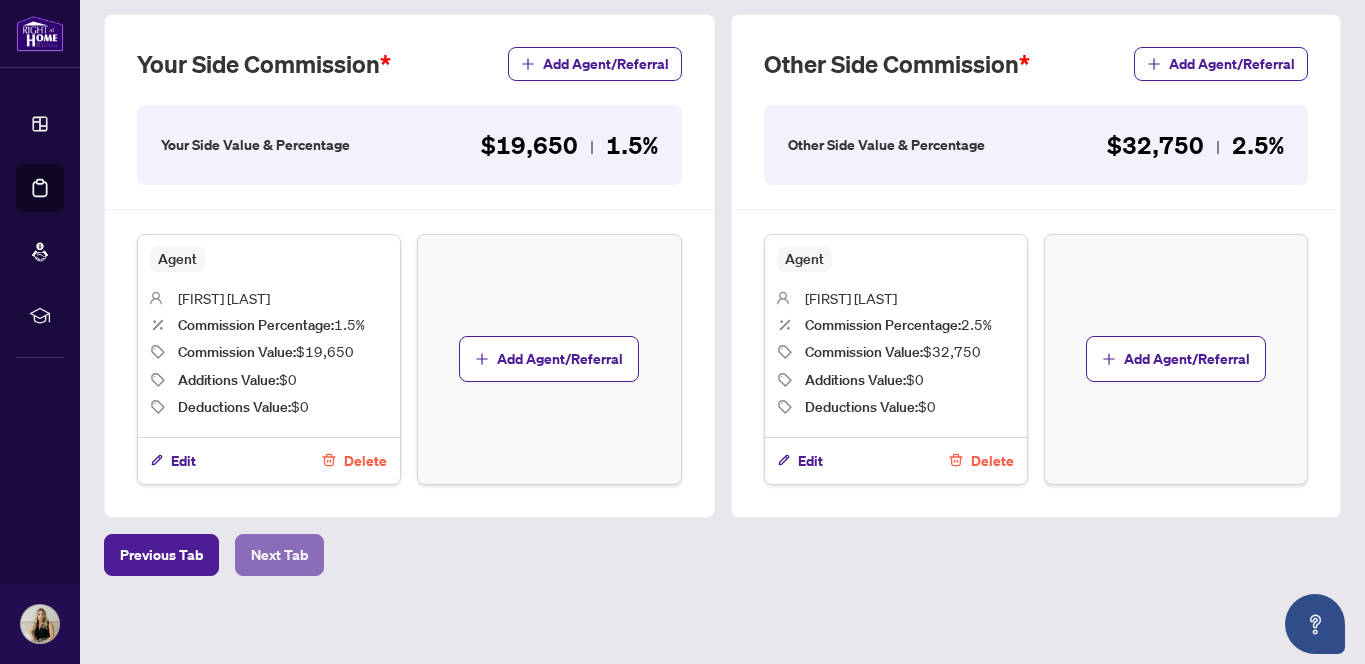 click on "Next Tab" at bounding box center (279, 555) 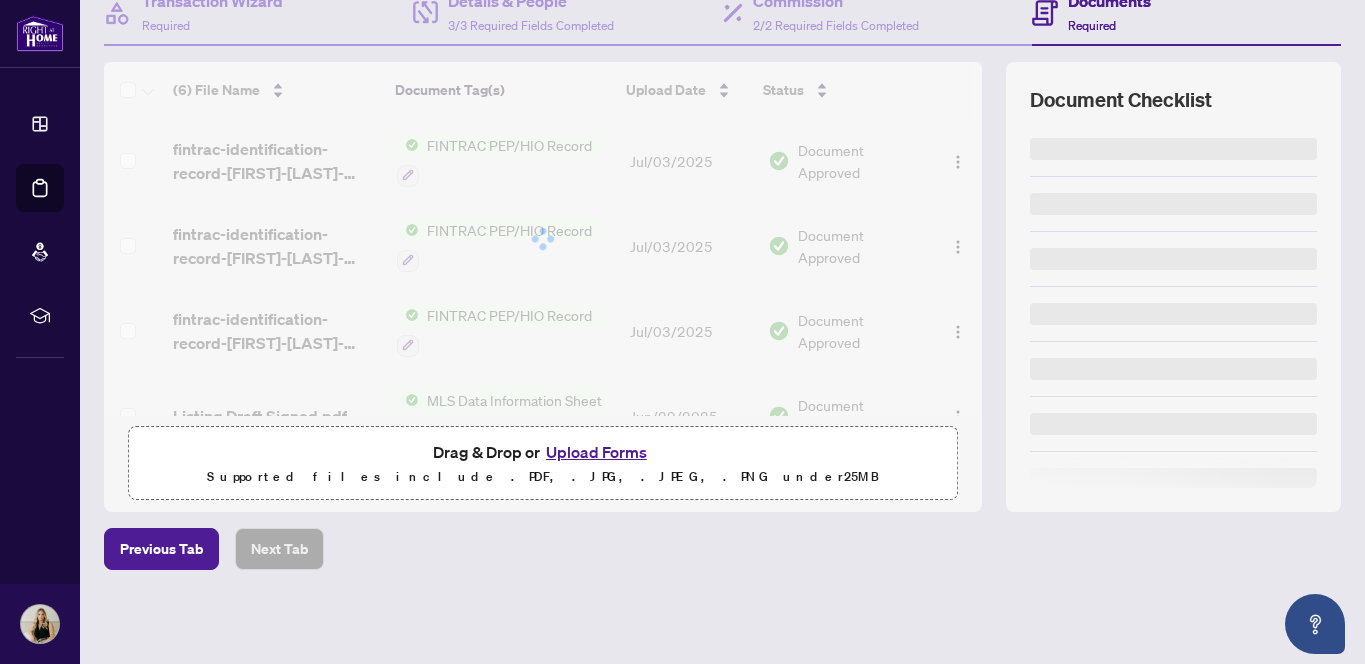 scroll, scrollTop: 0, scrollLeft: 0, axis: both 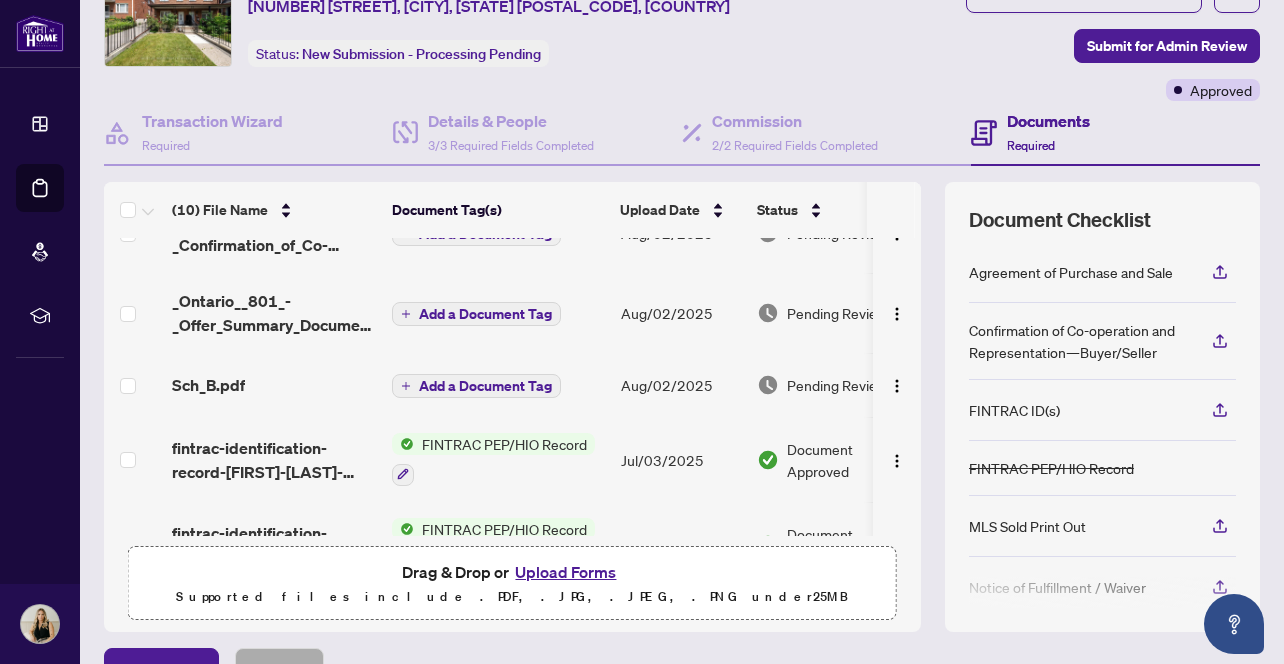 click on "Add a Document Tag" at bounding box center (485, 386) 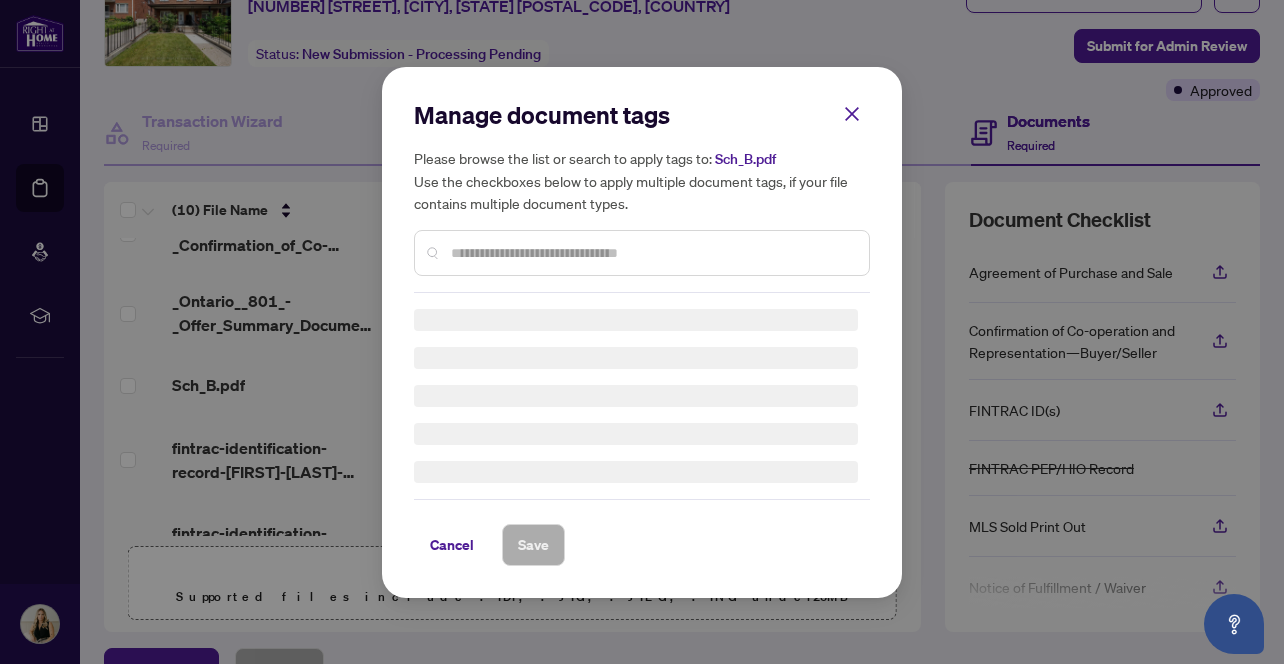click on "Manage document tags Please browse the list or search to apply tags to:   Sch_B.pdf   Use the checkboxes below to apply multiple document tags, if your file contains multiple document types.   Cancel Save Cancel OK" at bounding box center (642, 332) 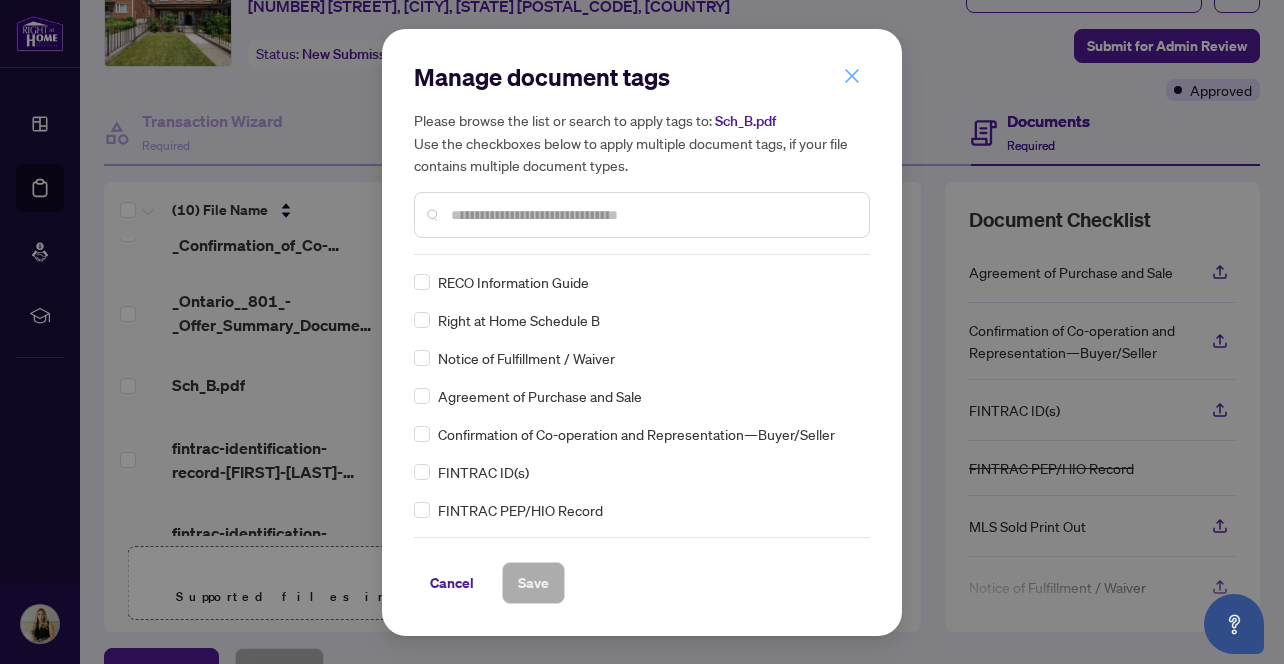 click 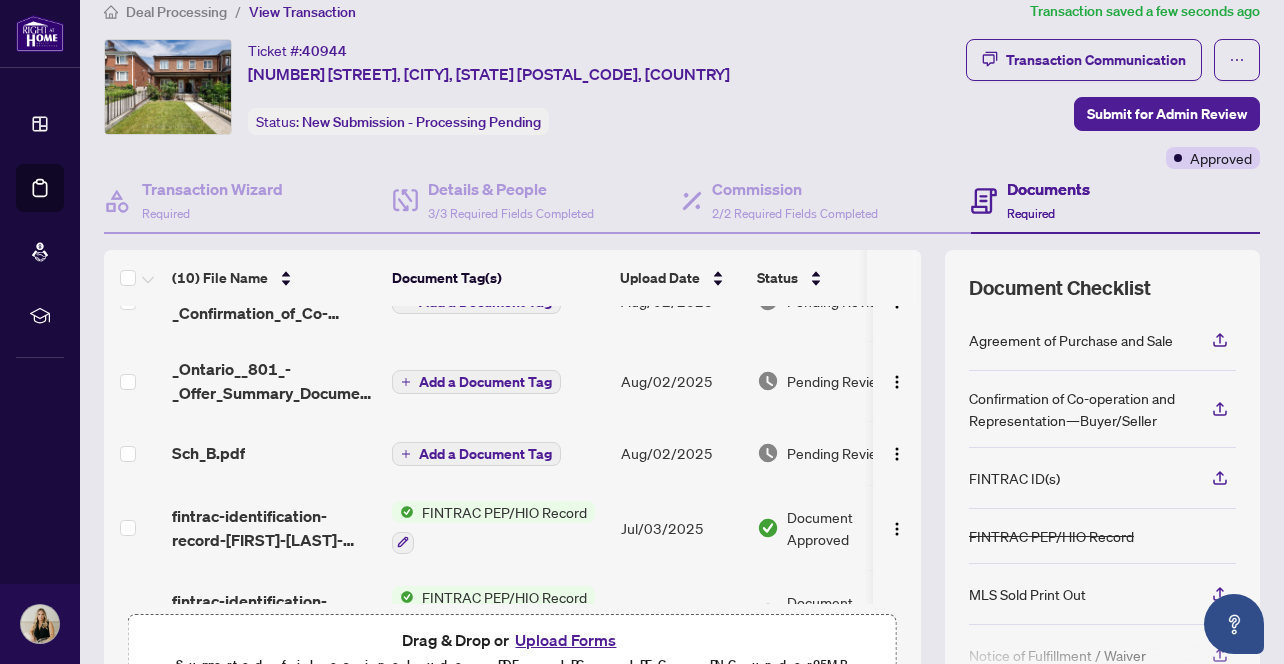 scroll, scrollTop: 0, scrollLeft: 0, axis: both 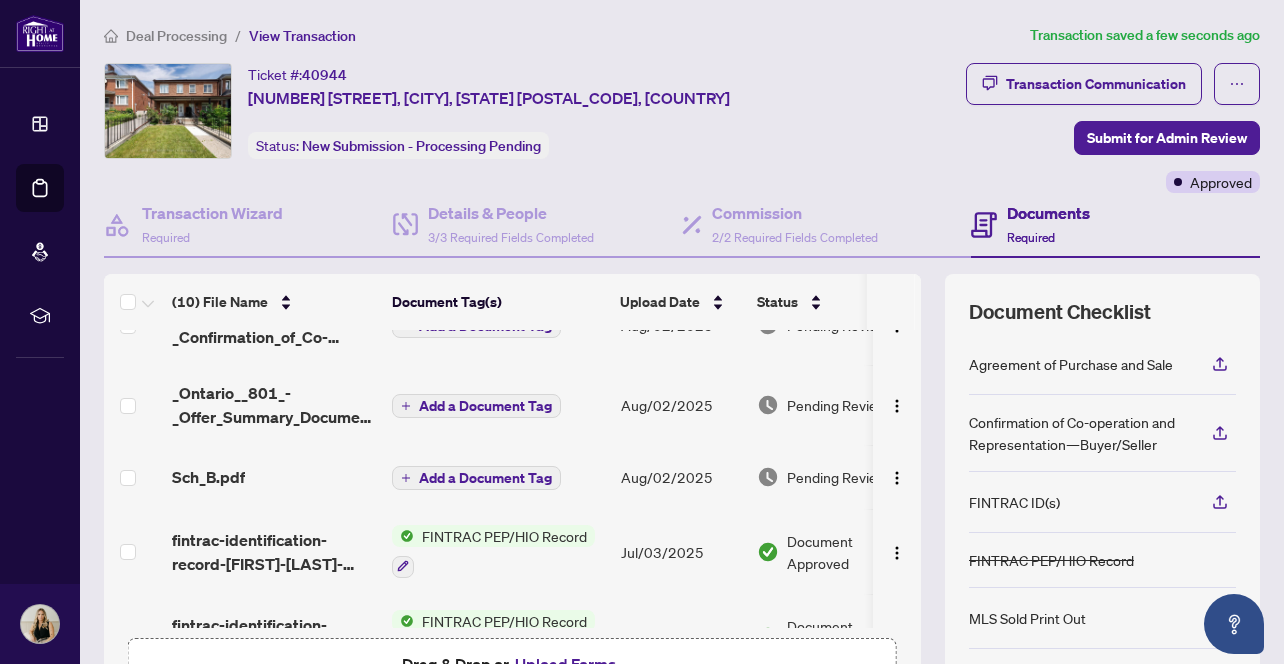 drag, startPoint x: 1040, startPoint y: 85, endPoint x: 998, endPoint y: 193, distance: 115.87925 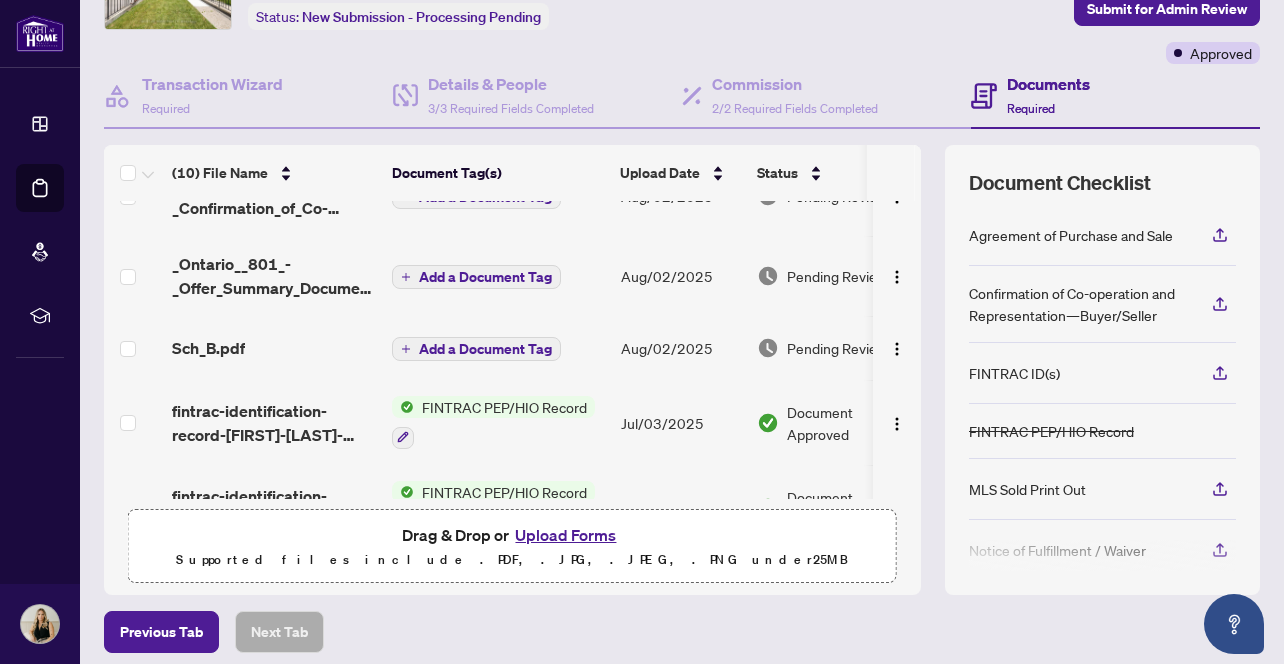 scroll, scrollTop: 124, scrollLeft: 0, axis: vertical 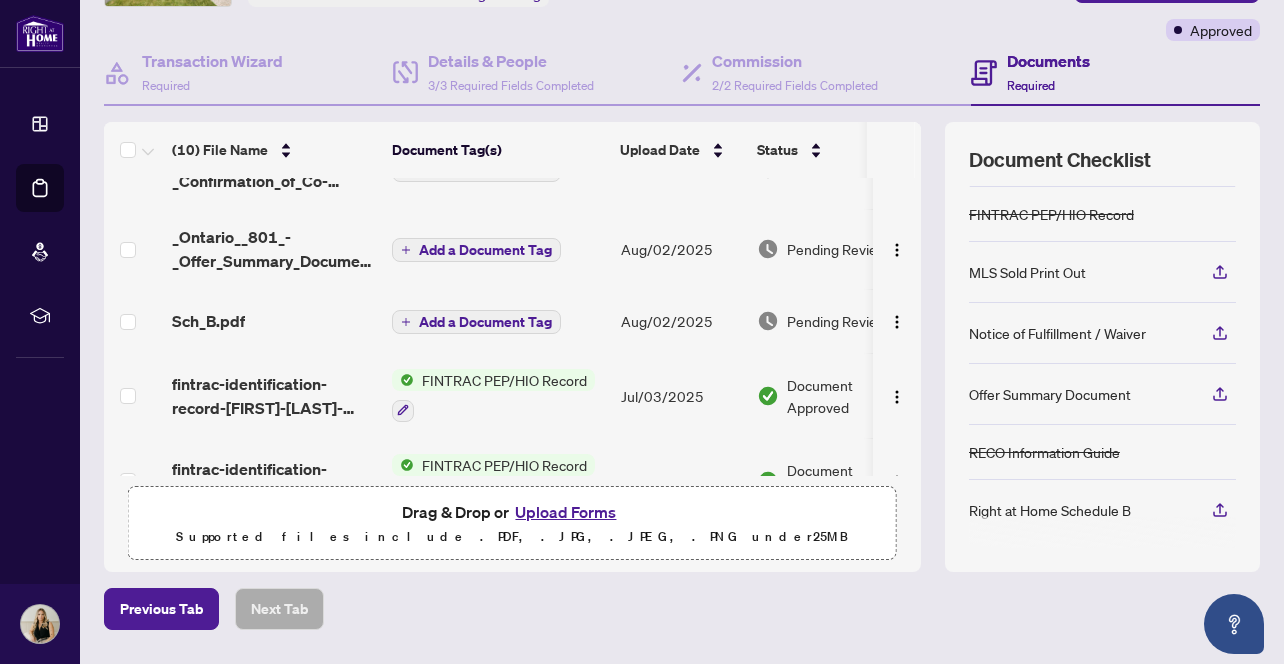 click on "Add a Document Tag" at bounding box center (476, 322) 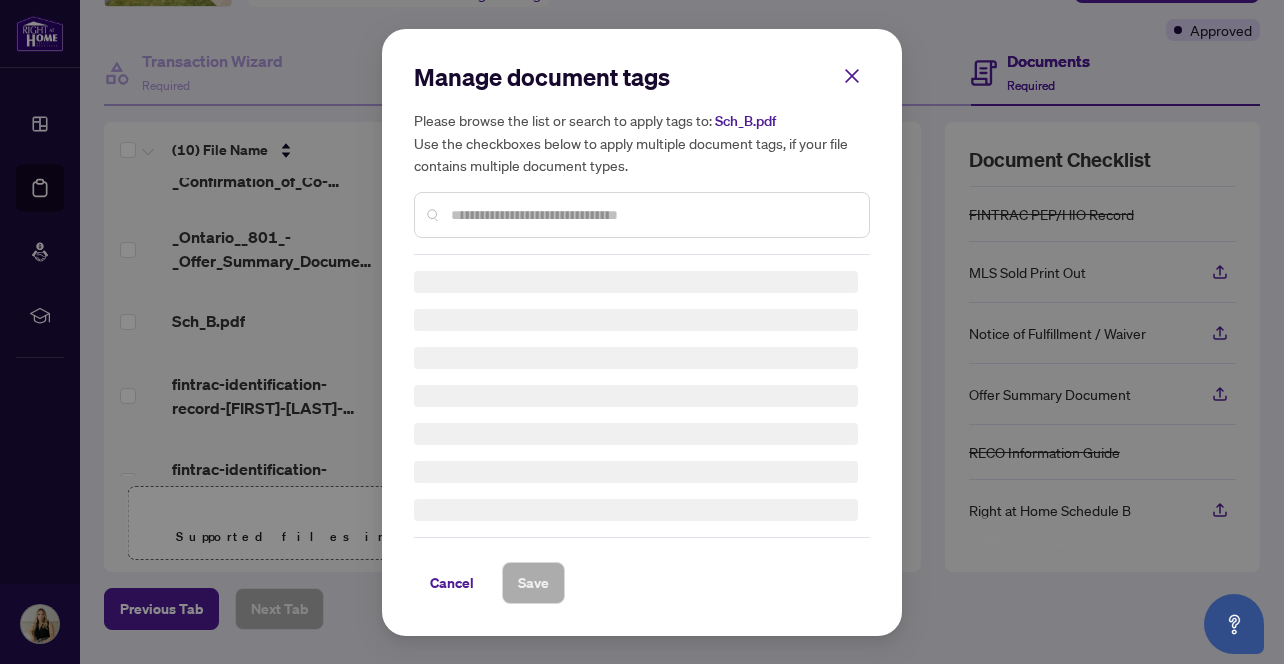 type 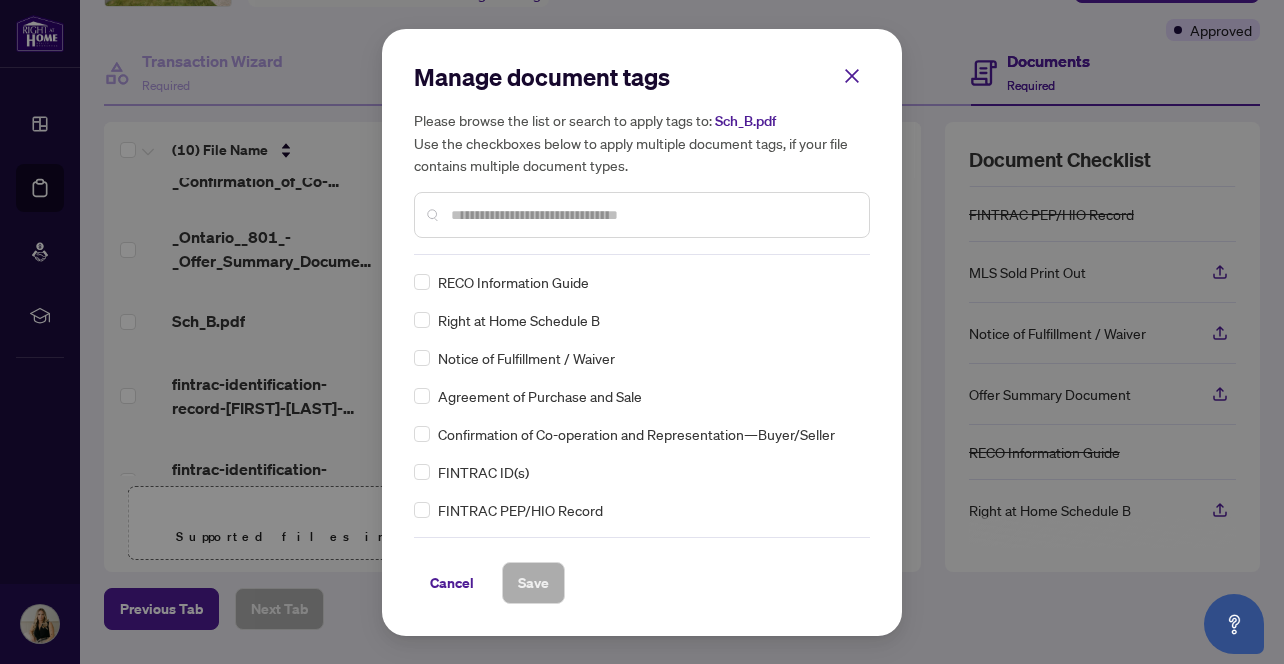 click at bounding box center [652, 215] 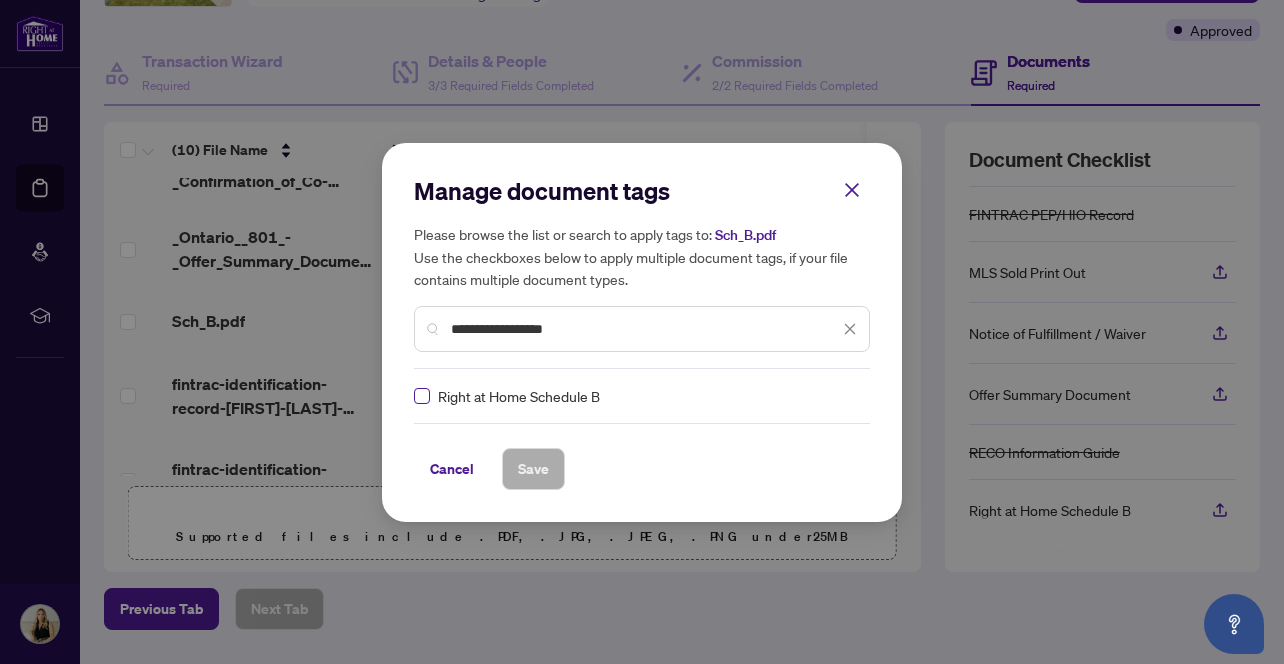 type on "**********" 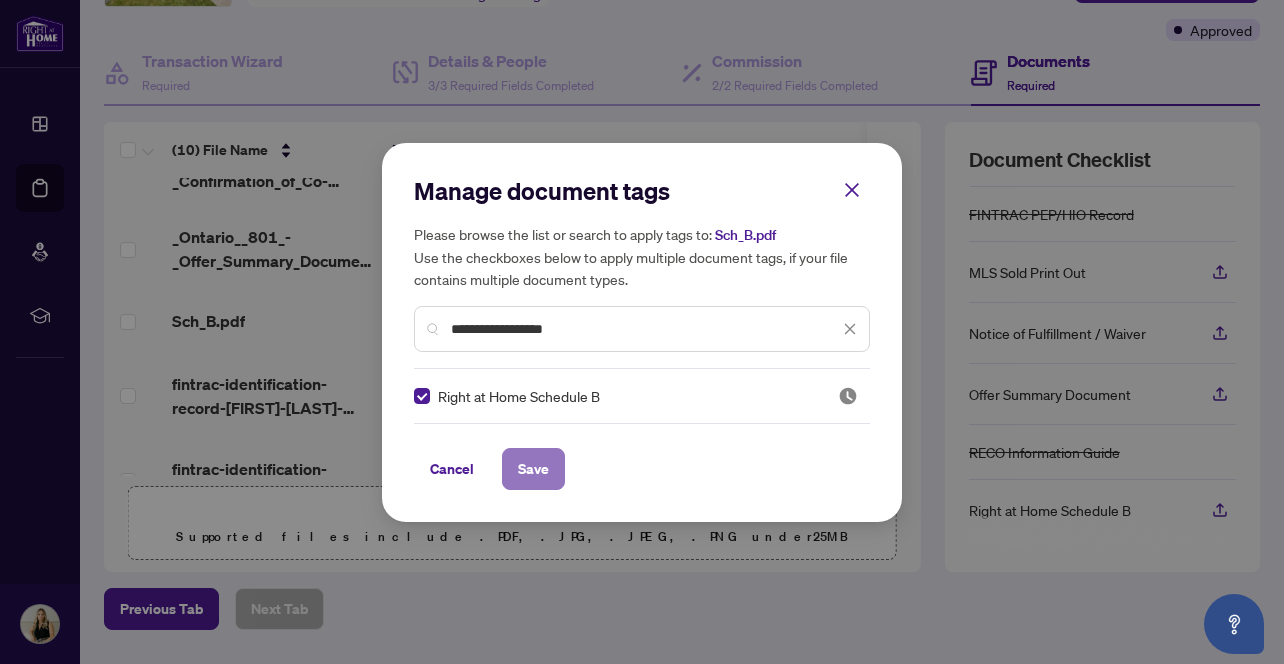 click on "Save" at bounding box center [533, 469] 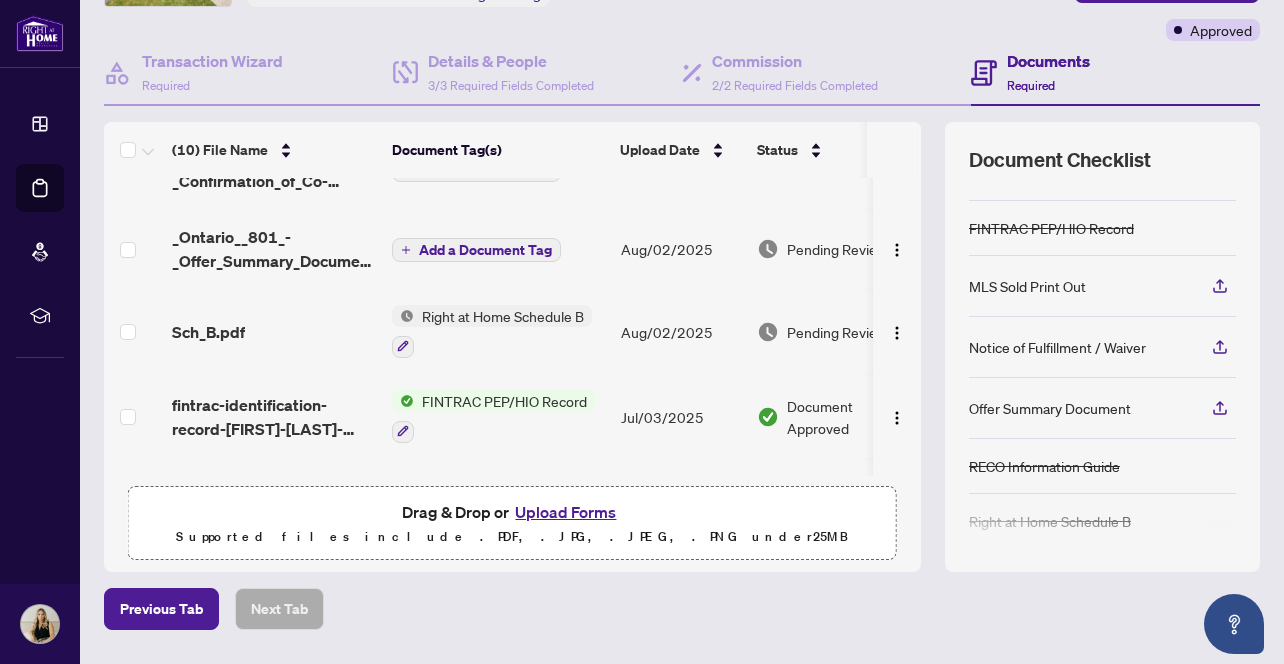 scroll, scrollTop: 188, scrollLeft: 0, axis: vertical 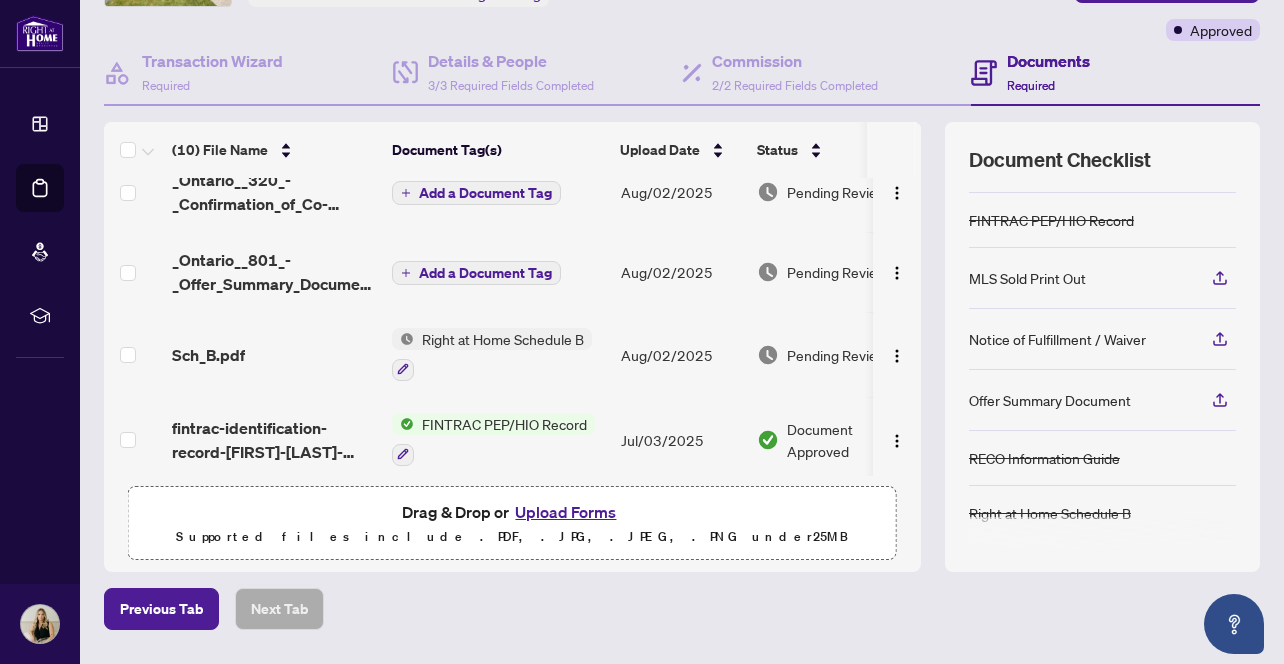 click on "Add a Document Tag" at bounding box center (485, 273) 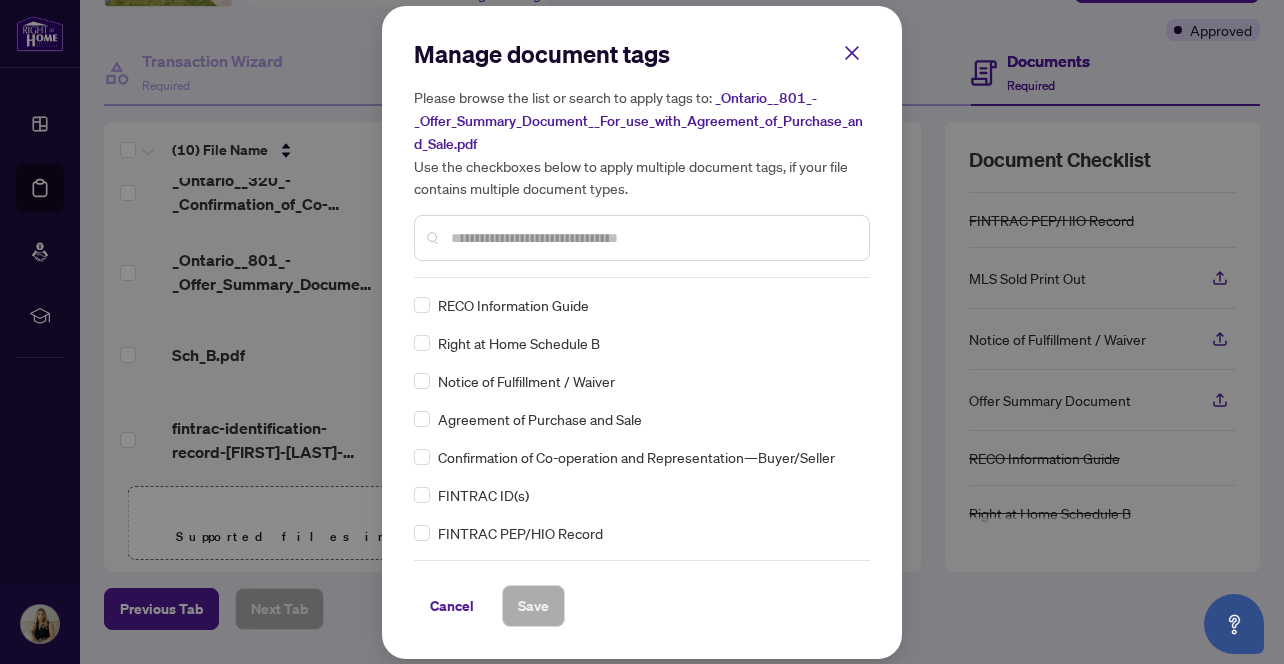 click at bounding box center [652, 238] 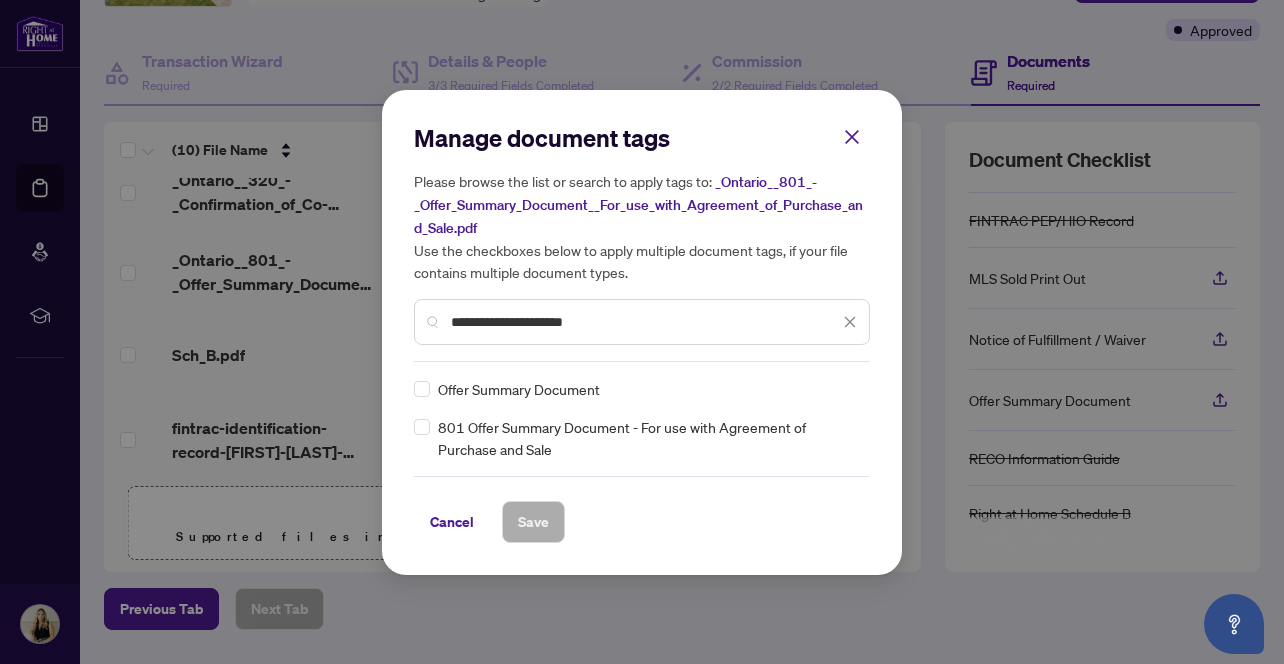 type on "**********" 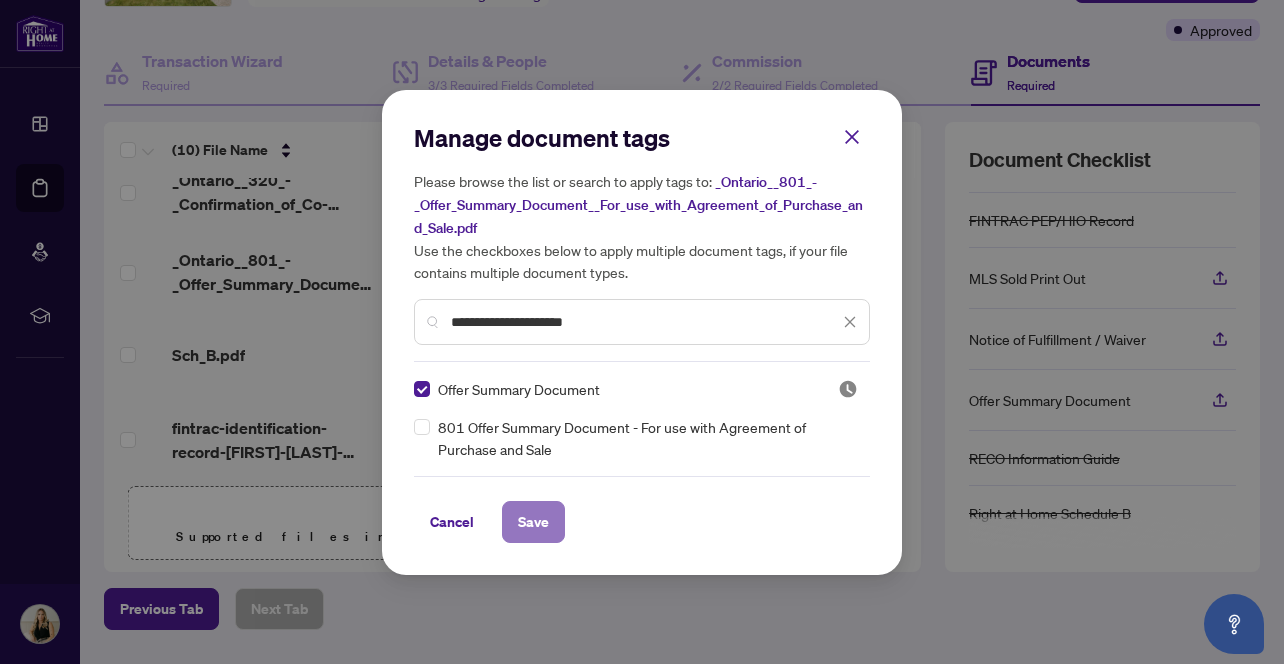 click on "Save" at bounding box center [533, 522] 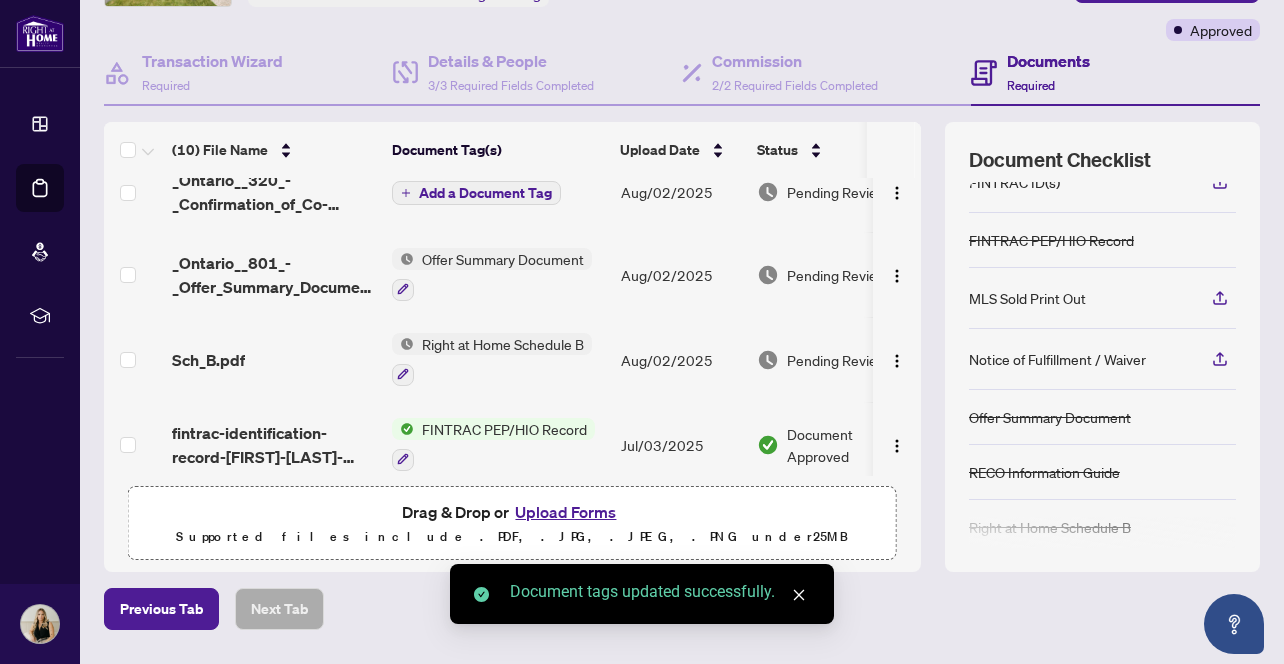 scroll, scrollTop: 182, scrollLeft: 0, axis: vertical 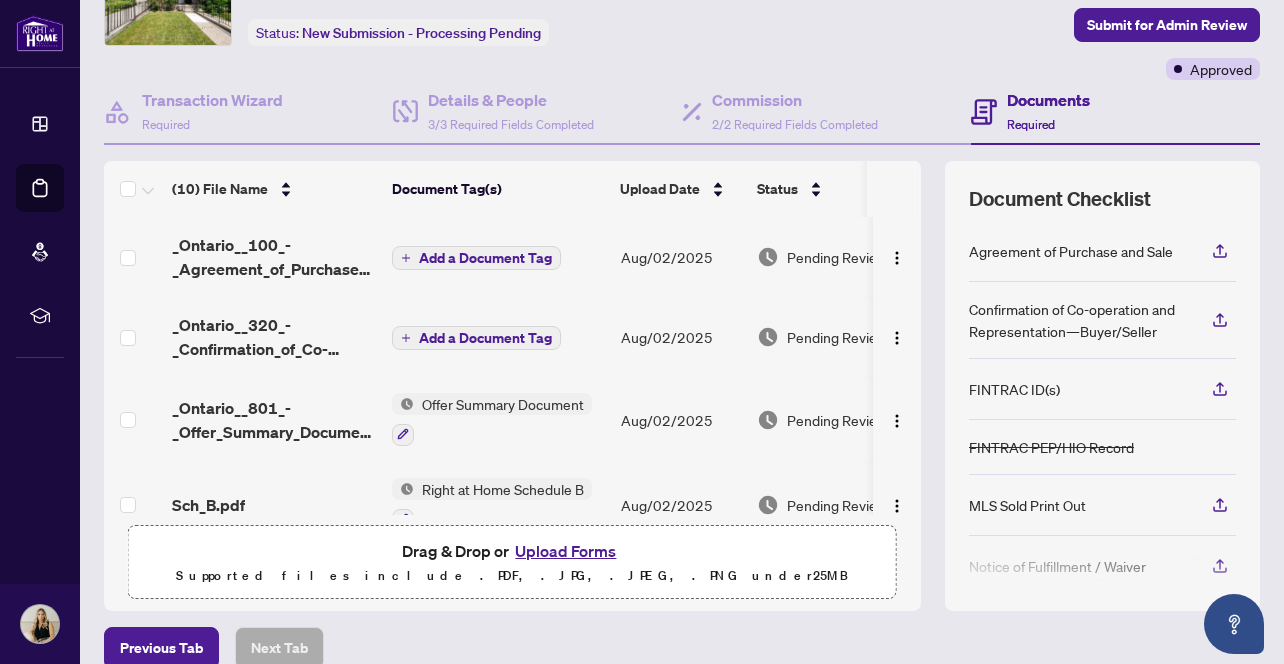 click on "Add a Document Tag" at bounding box center (485, 338) 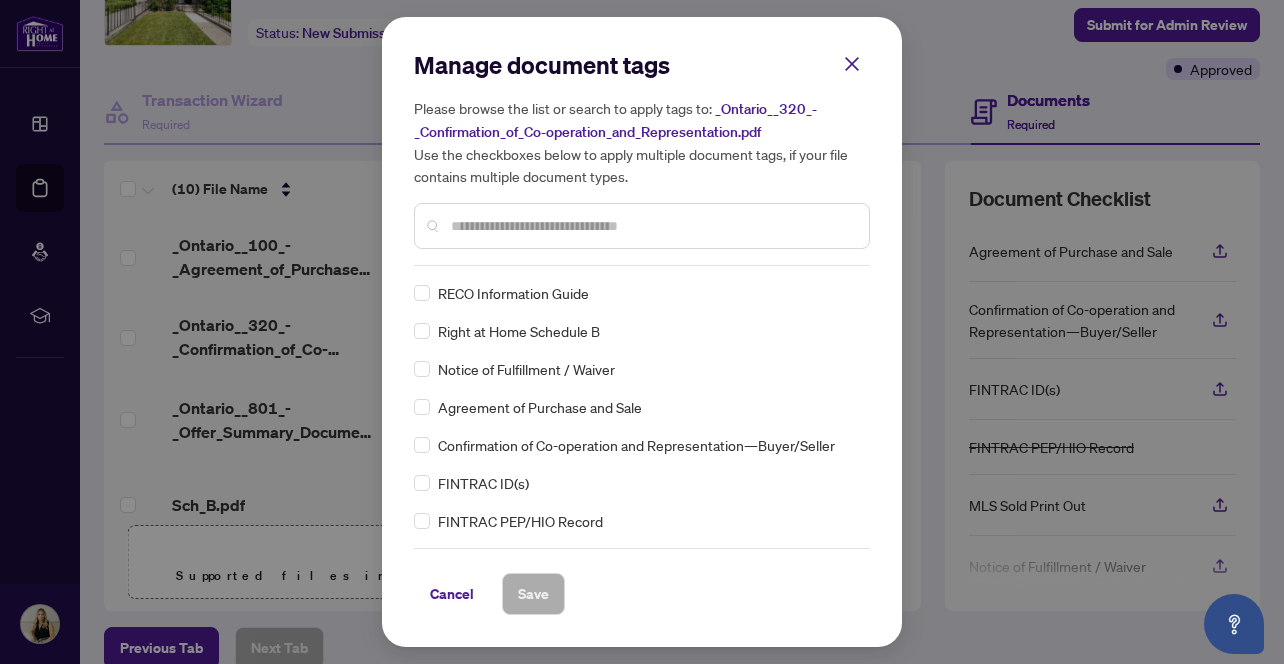 click at bounding box center (652, 226) 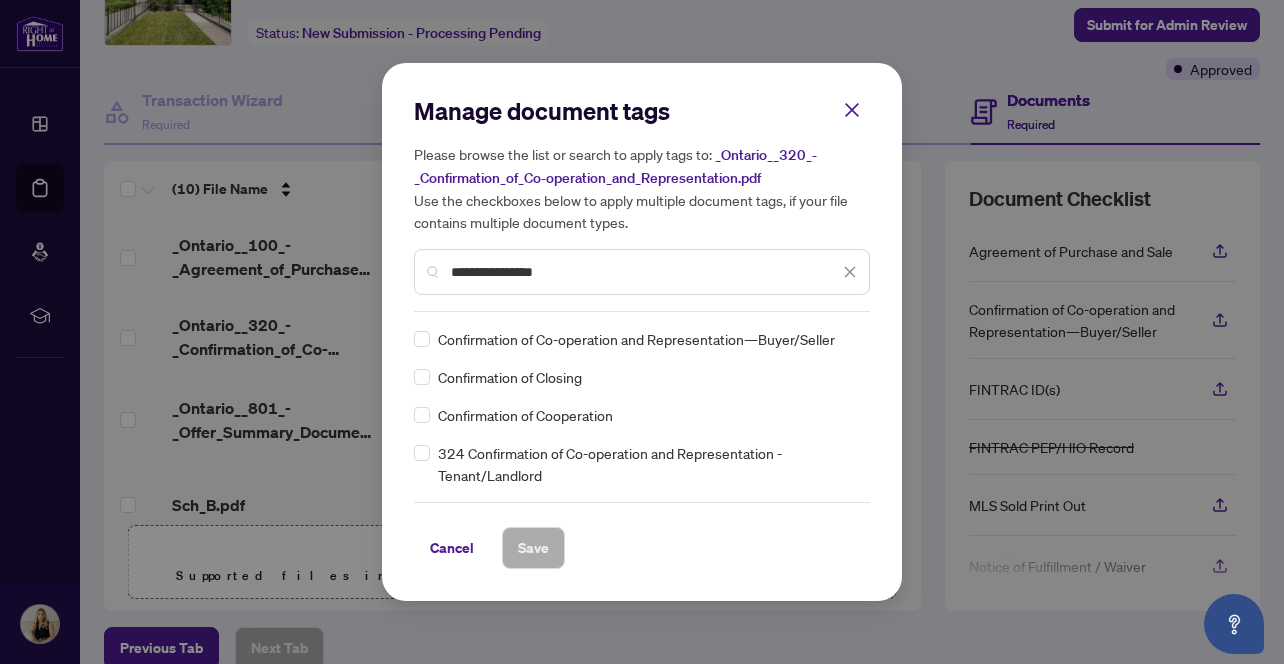 type on "**********" 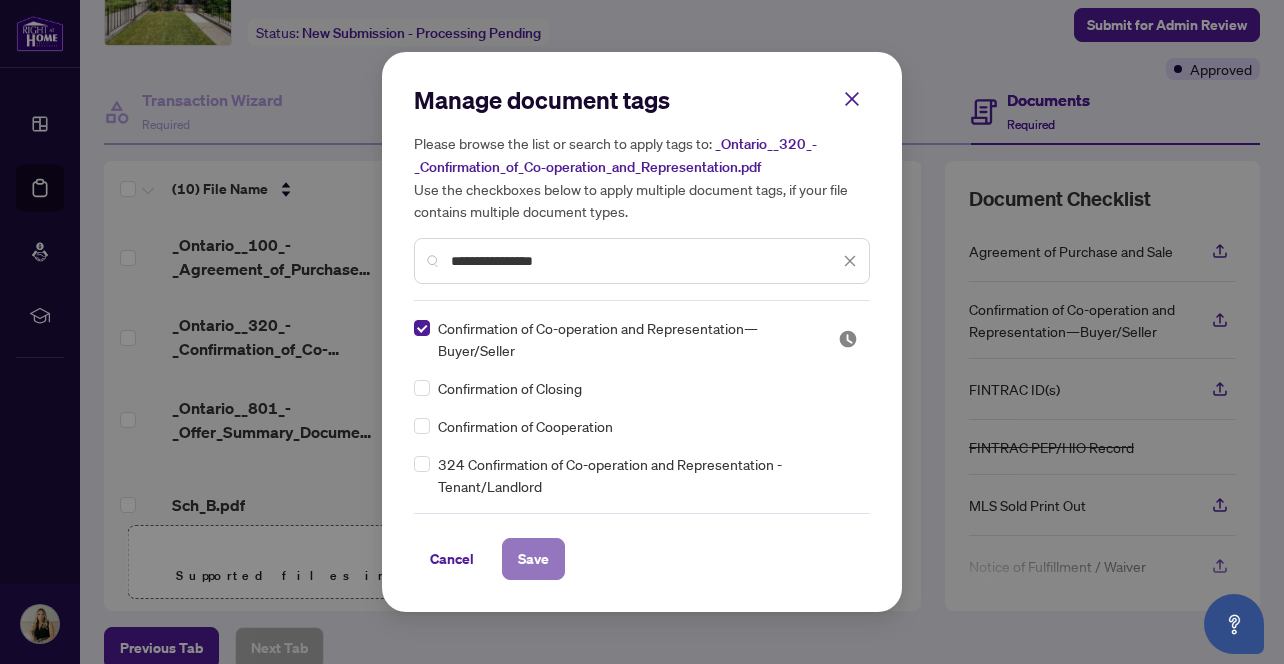 click on "Save" at bounding box center (533, 559) 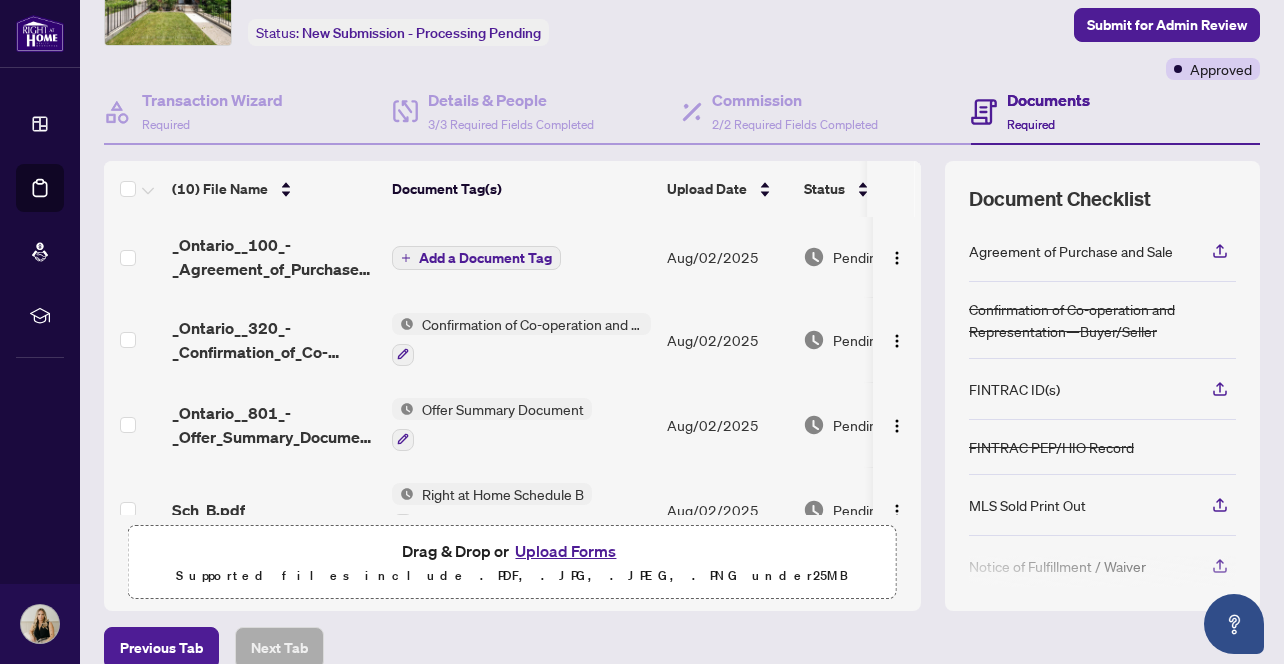 click on "Add a Document Tag" at bounding box center [485, 258] 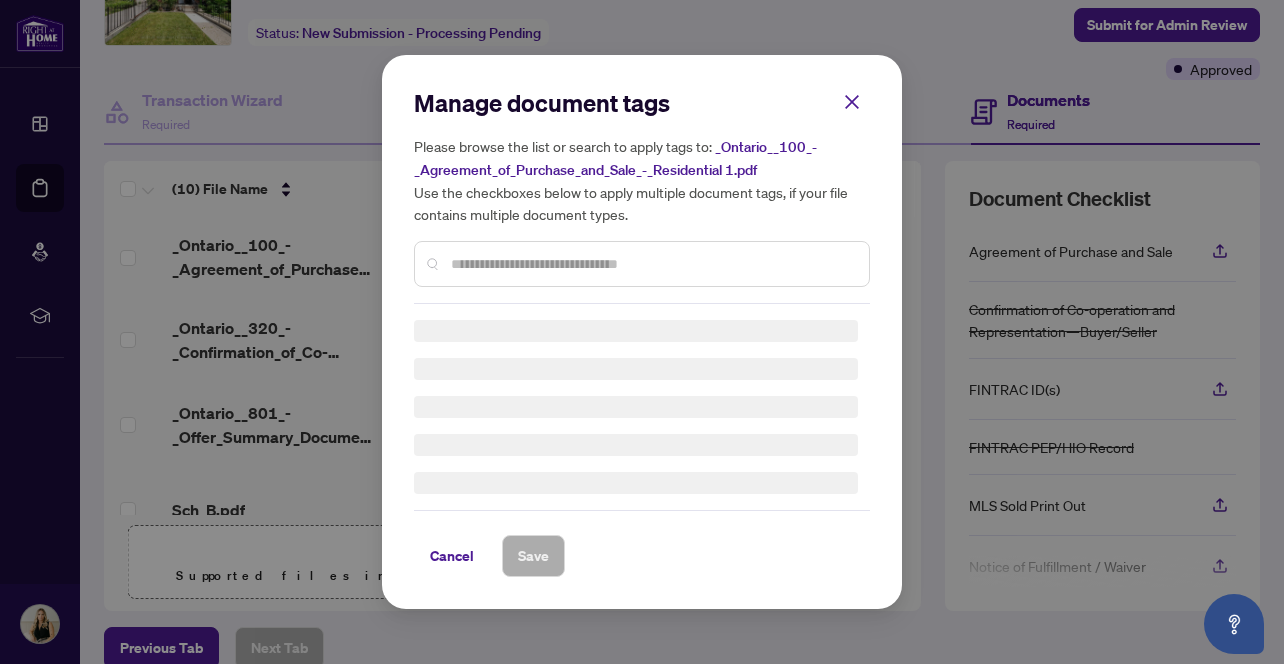 click on "Manage document tags Please browse the list or search to apply tags to:   _Ontario__100_-_Agreement_of_Purchase_and_Sale_-_Residential 1.pdf   Use the checkboxes below to apply multiple document tags, if your file contains multiple document types." at bounding box center (642, 195) 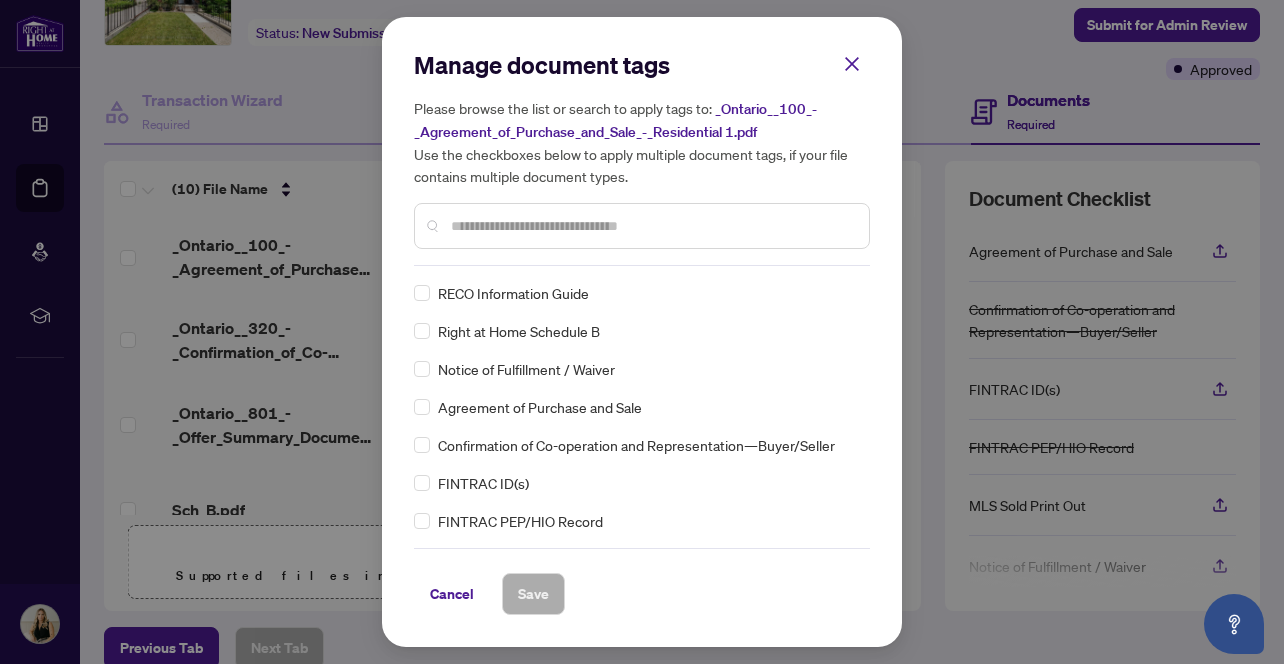 click at bounding box center [652, 226] 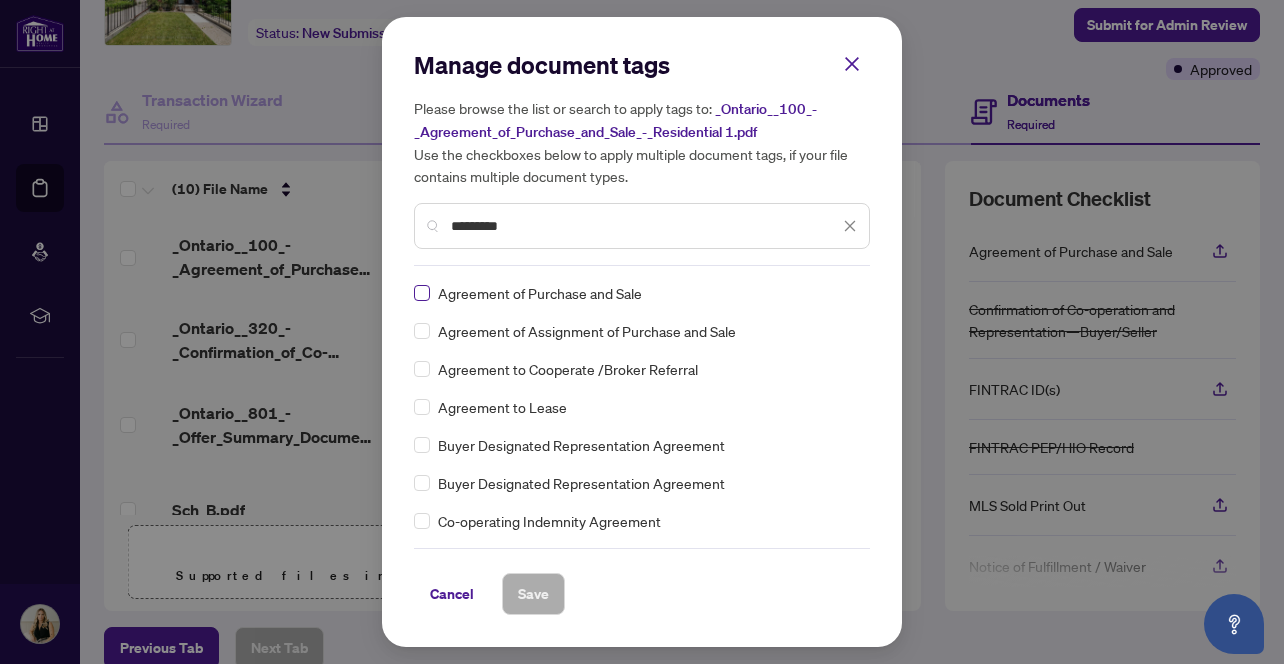 type on "*********" 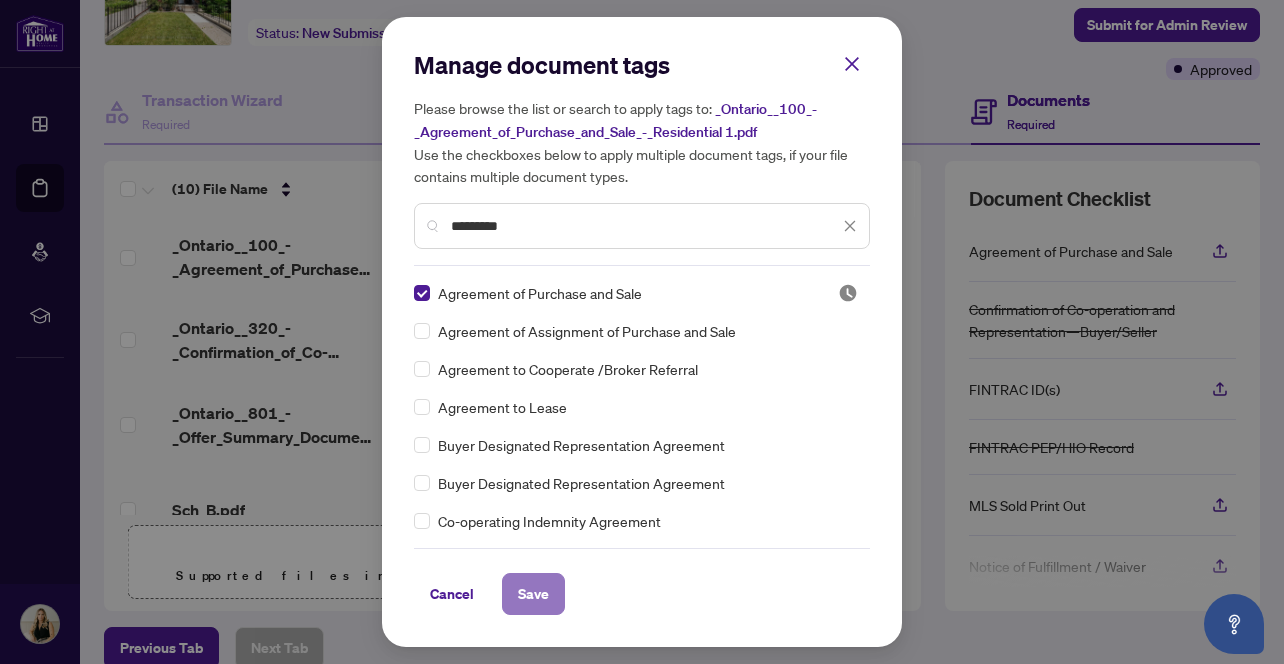 click on "Save" at bounding box center [533, 594] 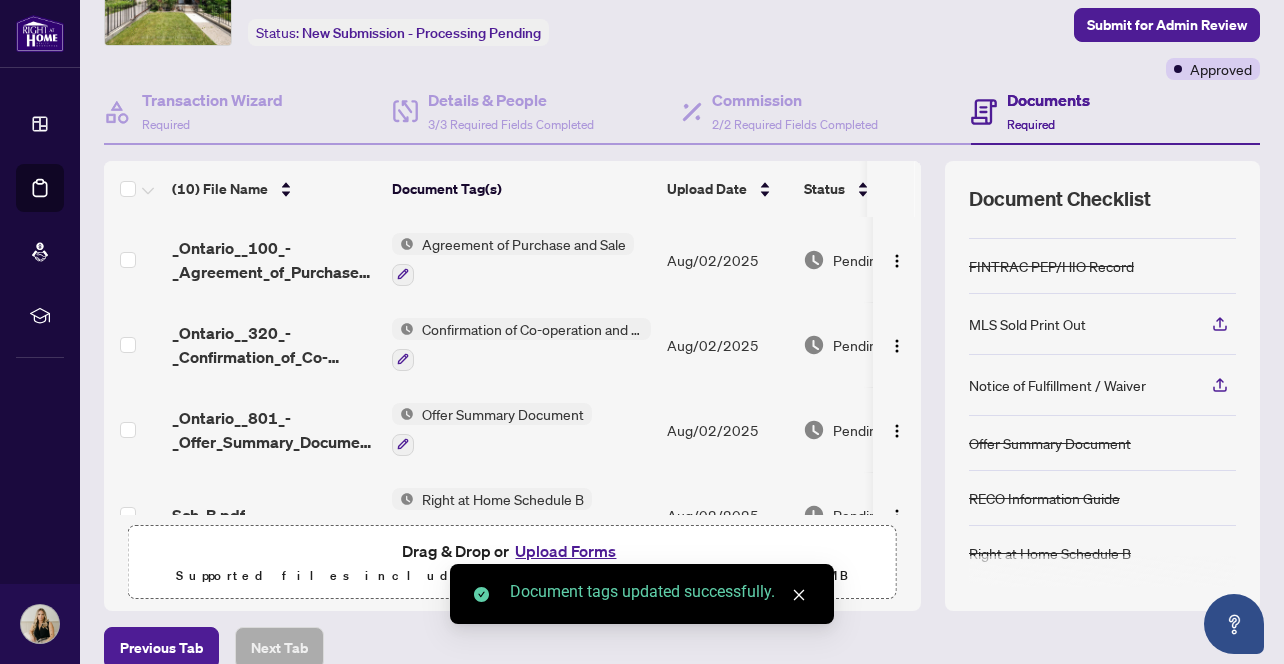 scroll, scrollTop: 176, scrollLeft: 0, axis: vertical 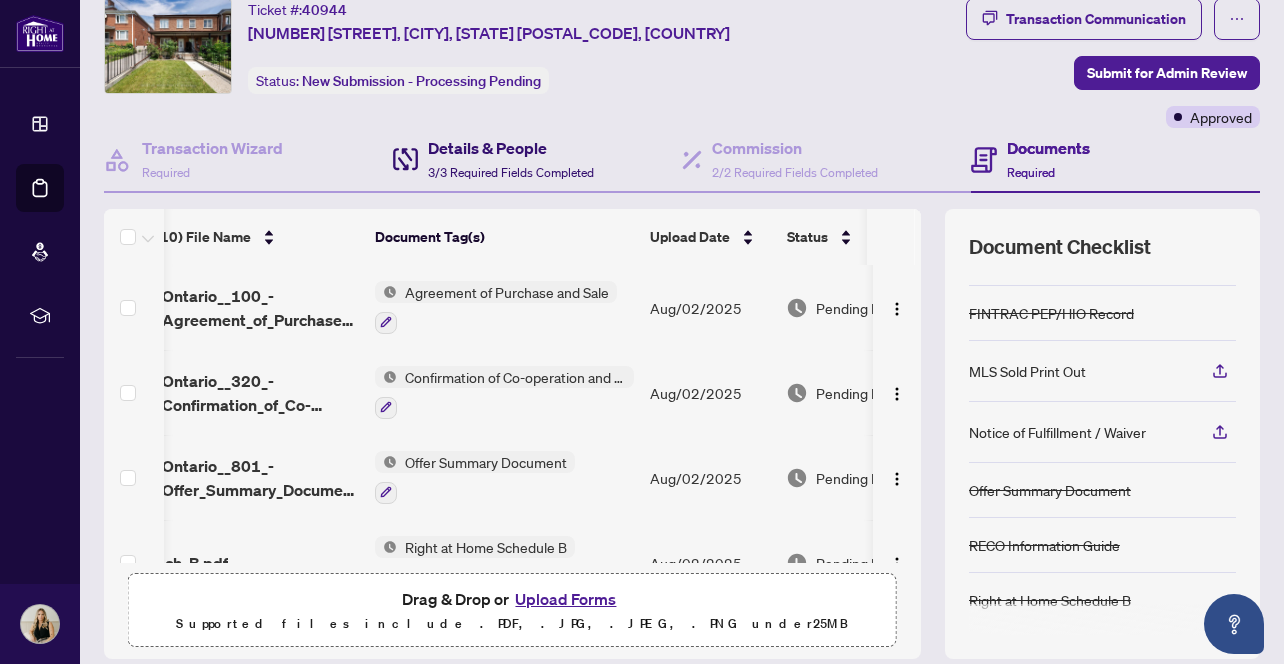 click on "Details & People" at bounding box center [511, 148] 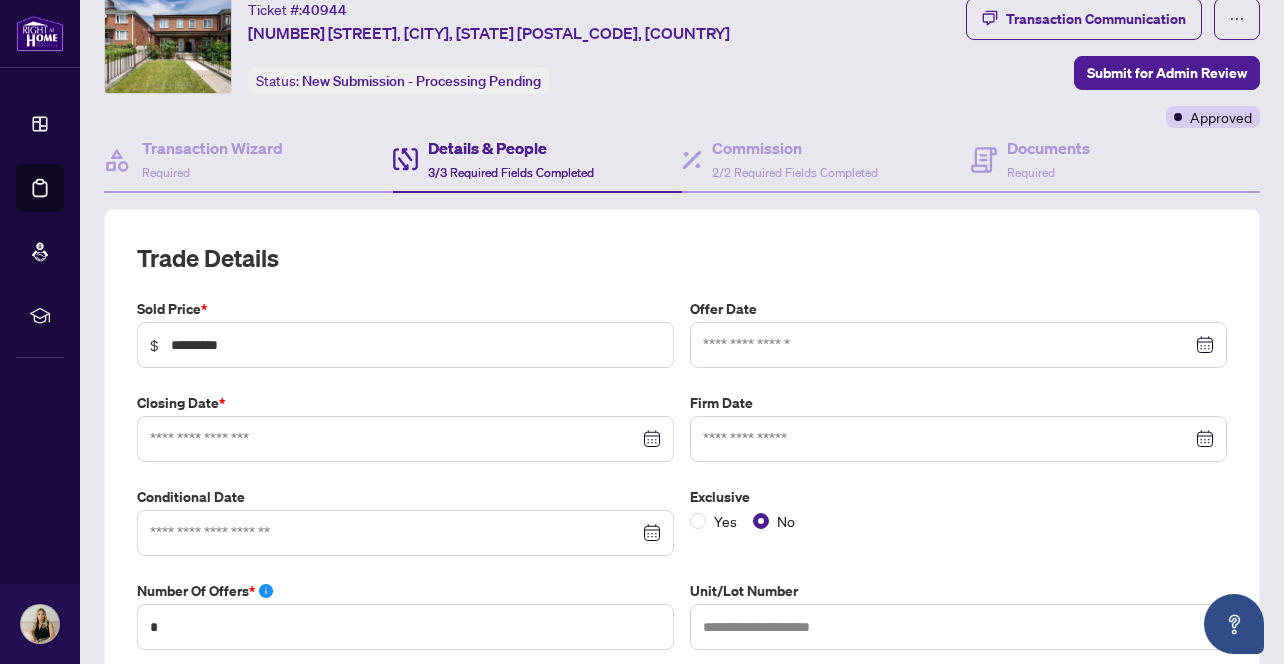 type on "**********" 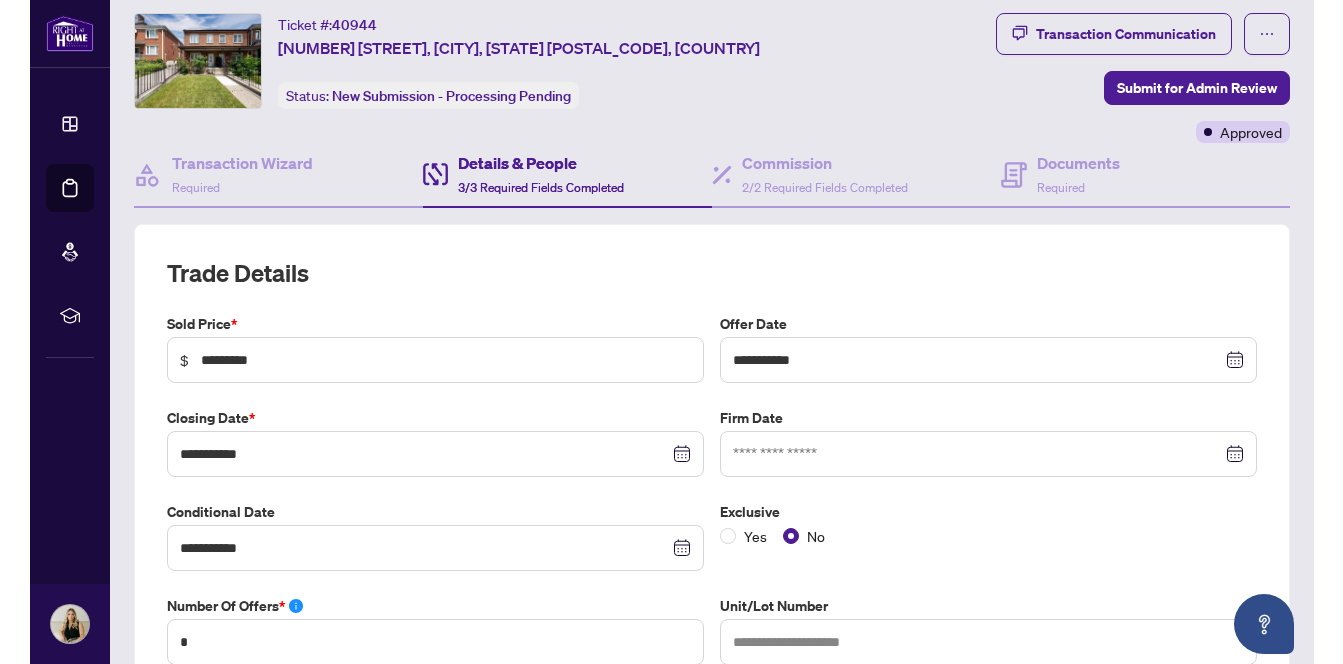 scroll, scrollTop: 0, scrollLeft: 0, axis: both 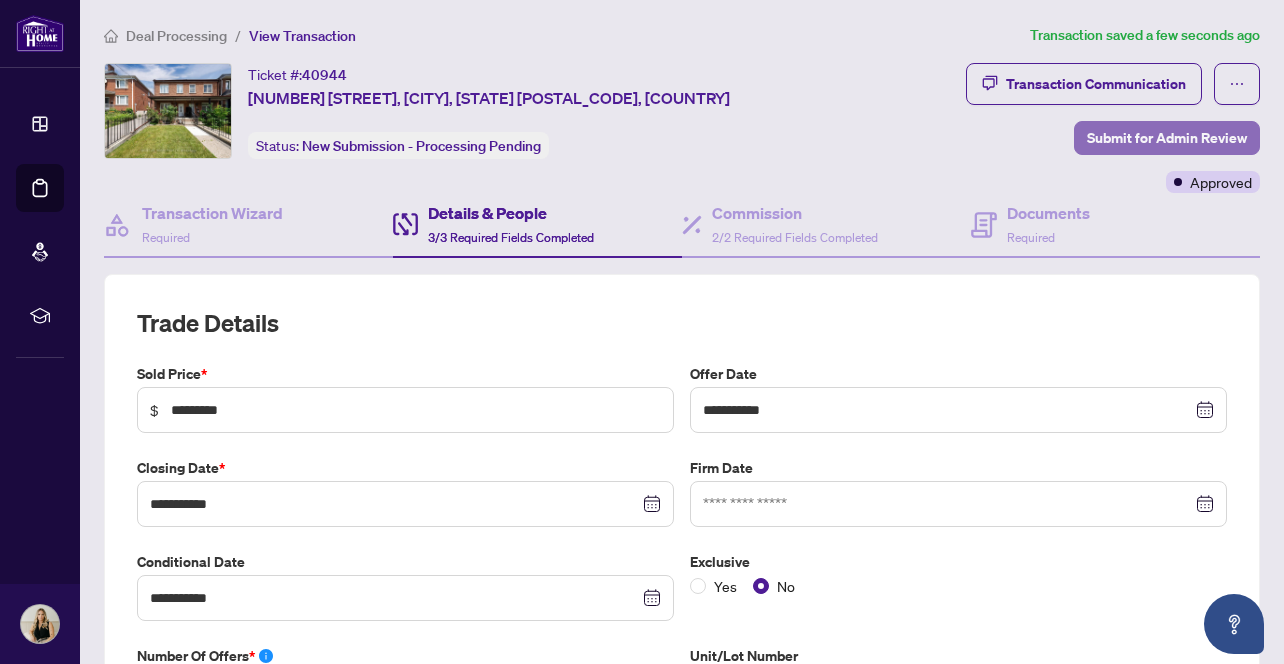 click on "Submit for Admin Review" at bounding box center (1167, 138) 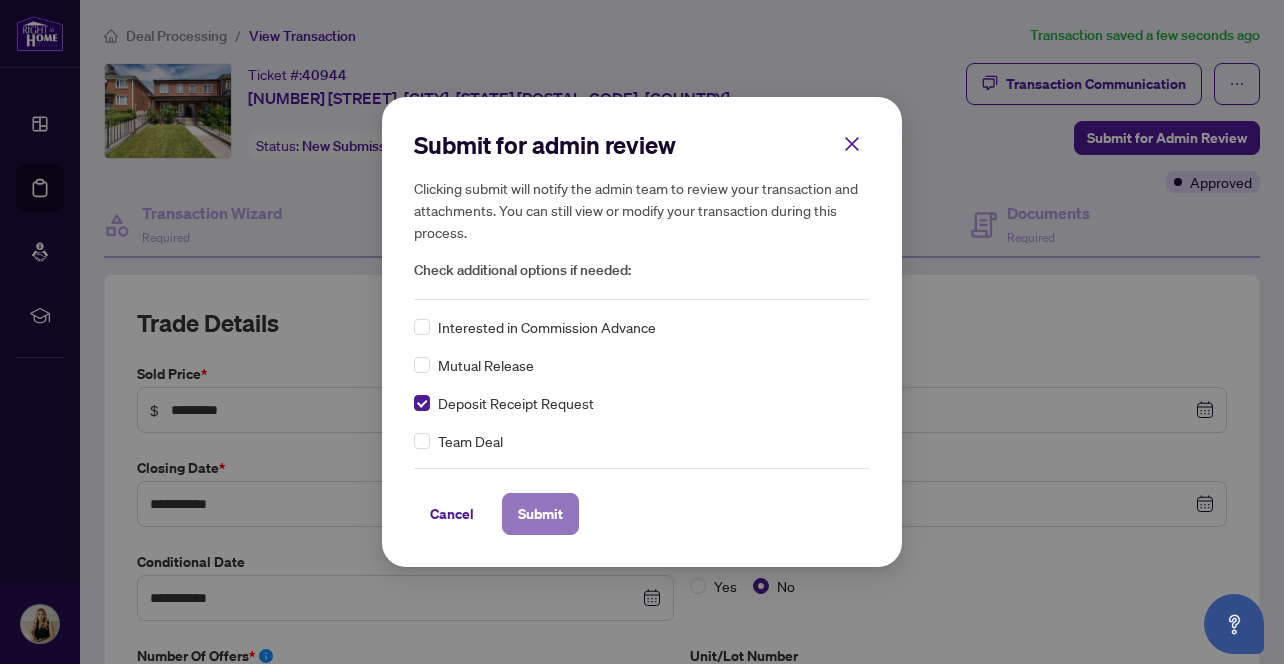 click on "Submit" at bounding box center (540, 514) 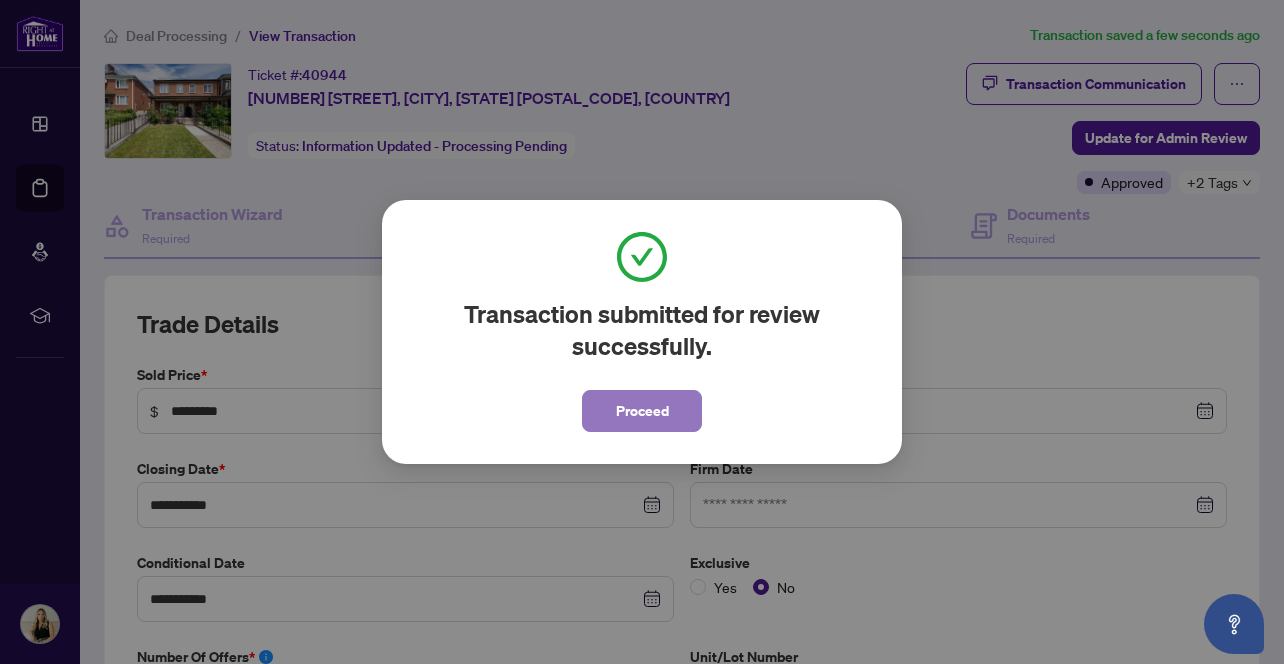 click on "Proceed" at bounding box center [642, 411] 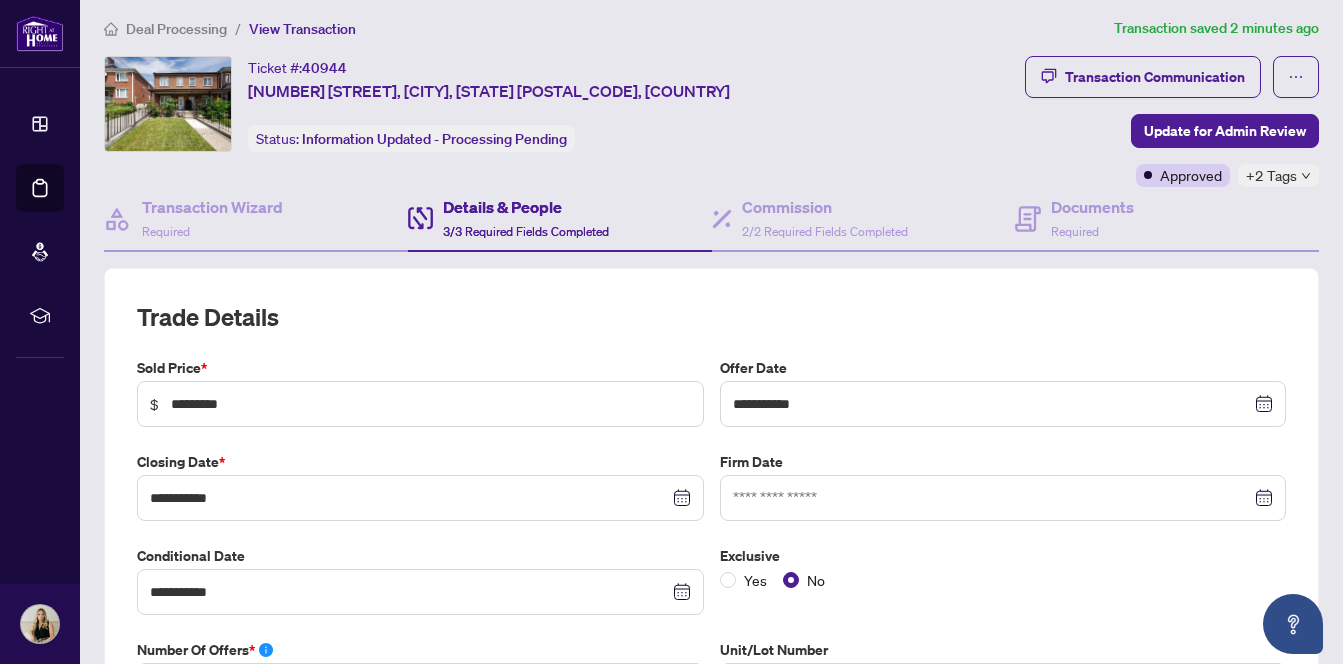 scroll, scrollTop: 0, scrollLeft: 0, axis: both 